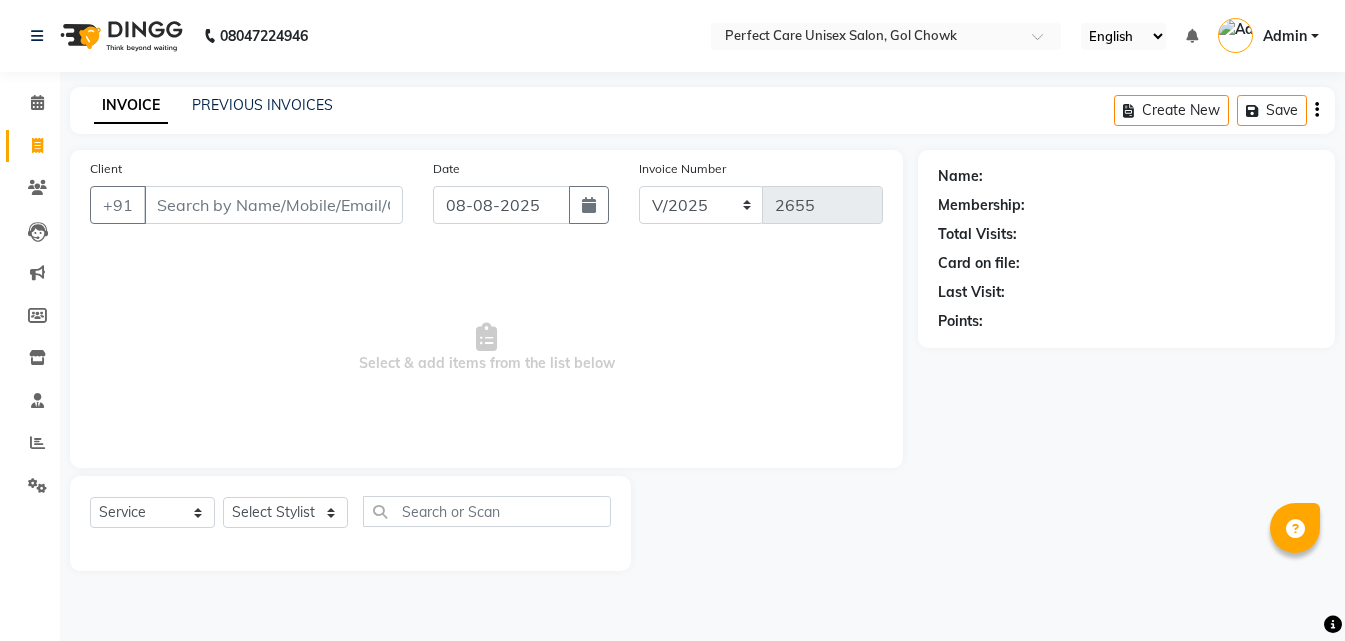 select on "[PHONE]" 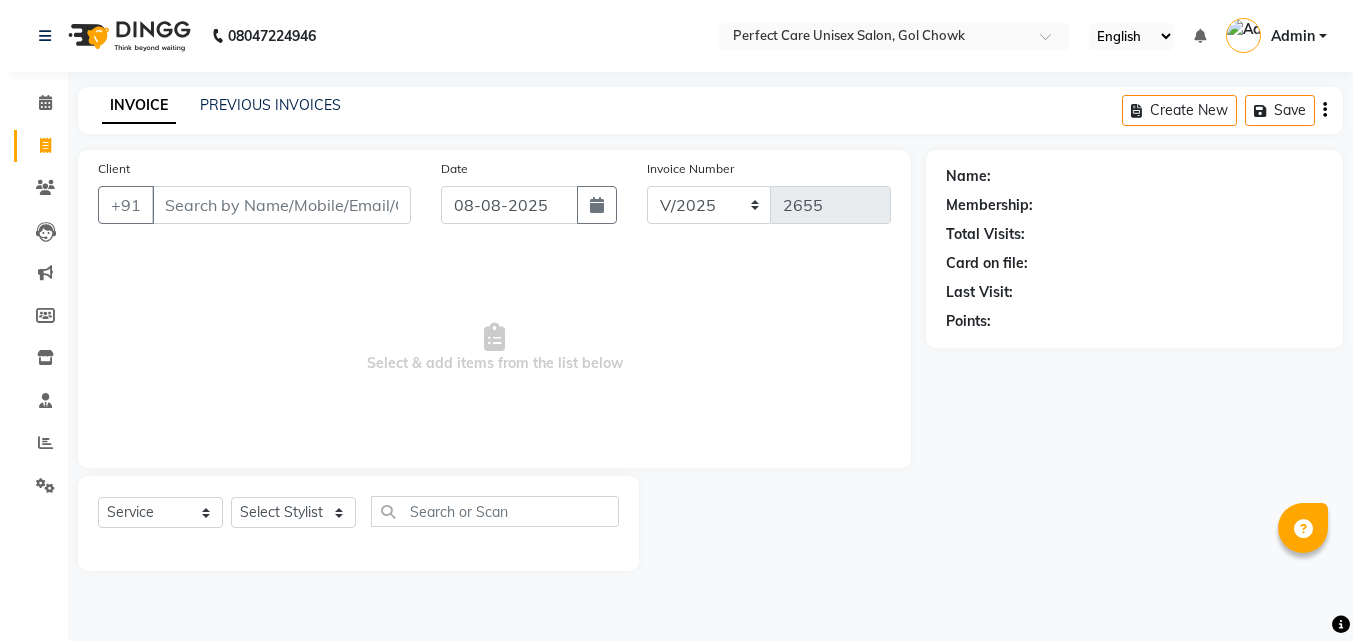 scroll, scrollTop: 0, scrollLeft: 0, axis: both 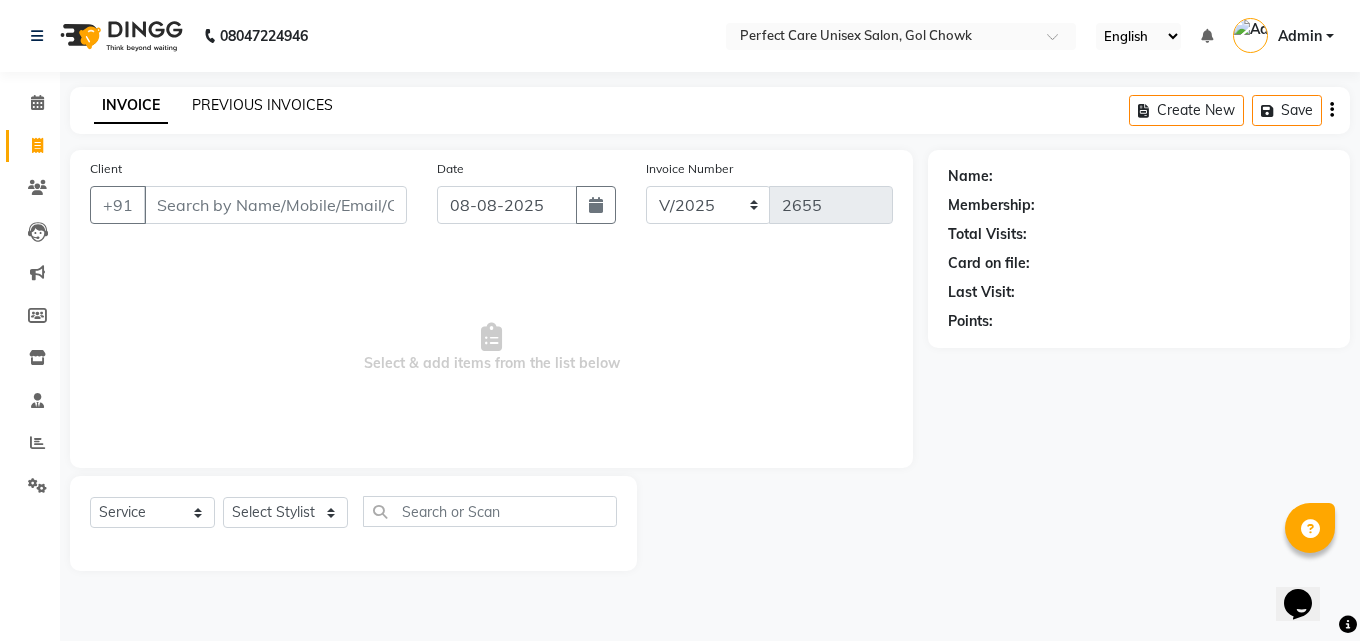 click on "PREVIOUS INVOICES" 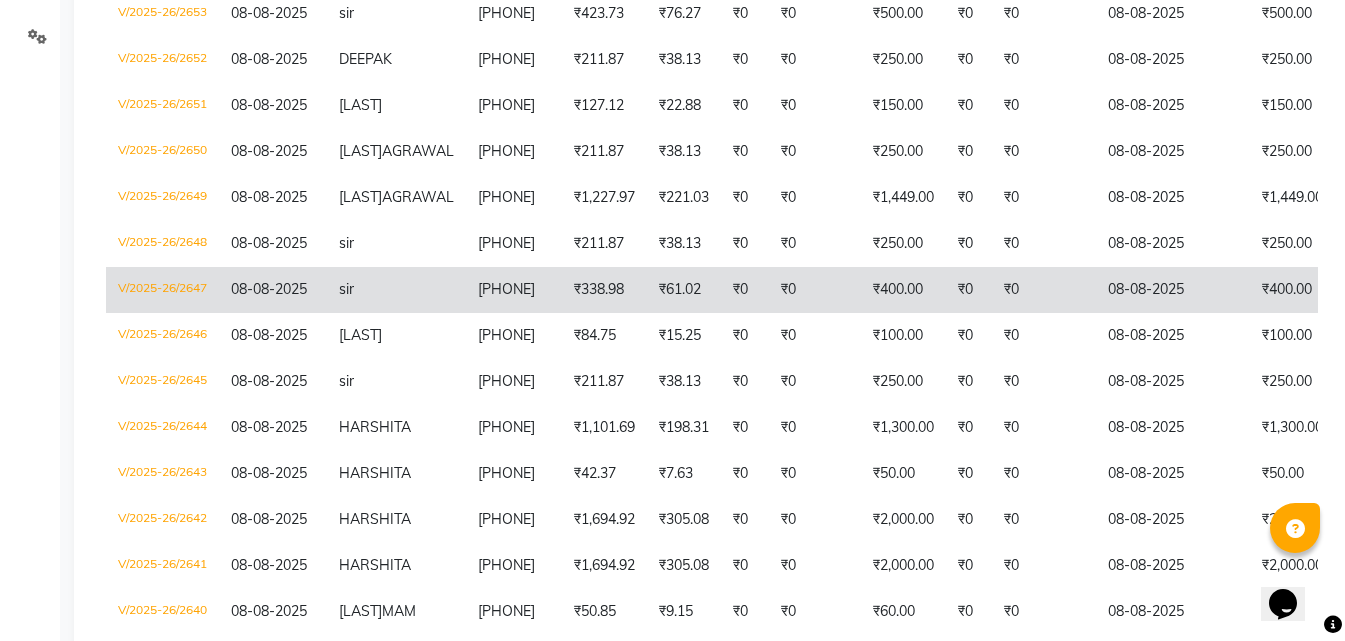scroll, scrollTop: 500, scrollLeft: 0, axis: vertical 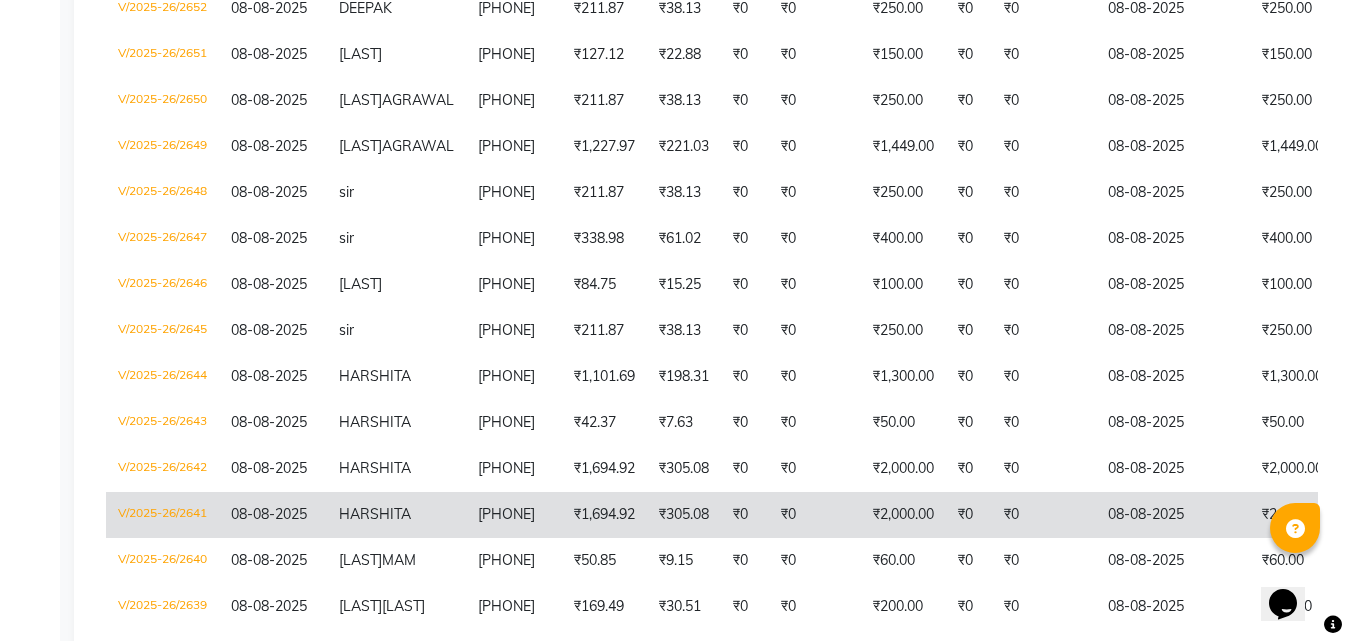 drag, startPoint x: 871, startPoint y: 514, endPoint x: 664, endPoint y: 531, distance: 207.6969 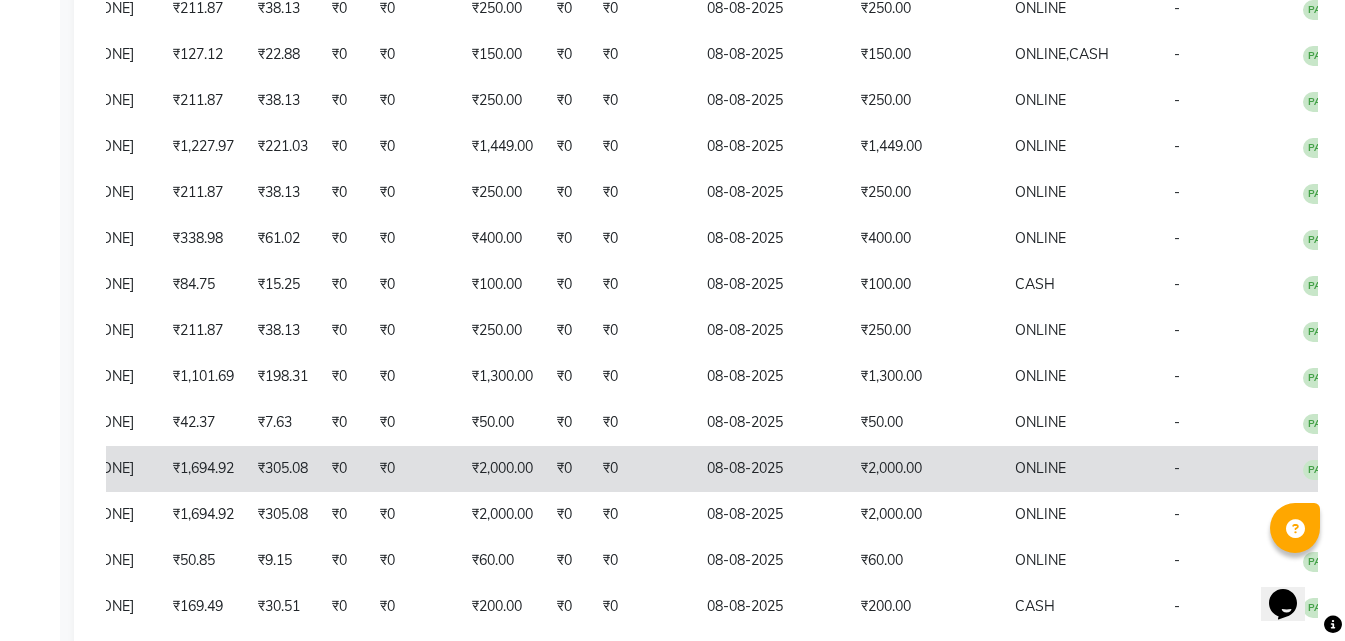 scroll, scrollTop: 0, scrollLeft: 441, axis: horizontal 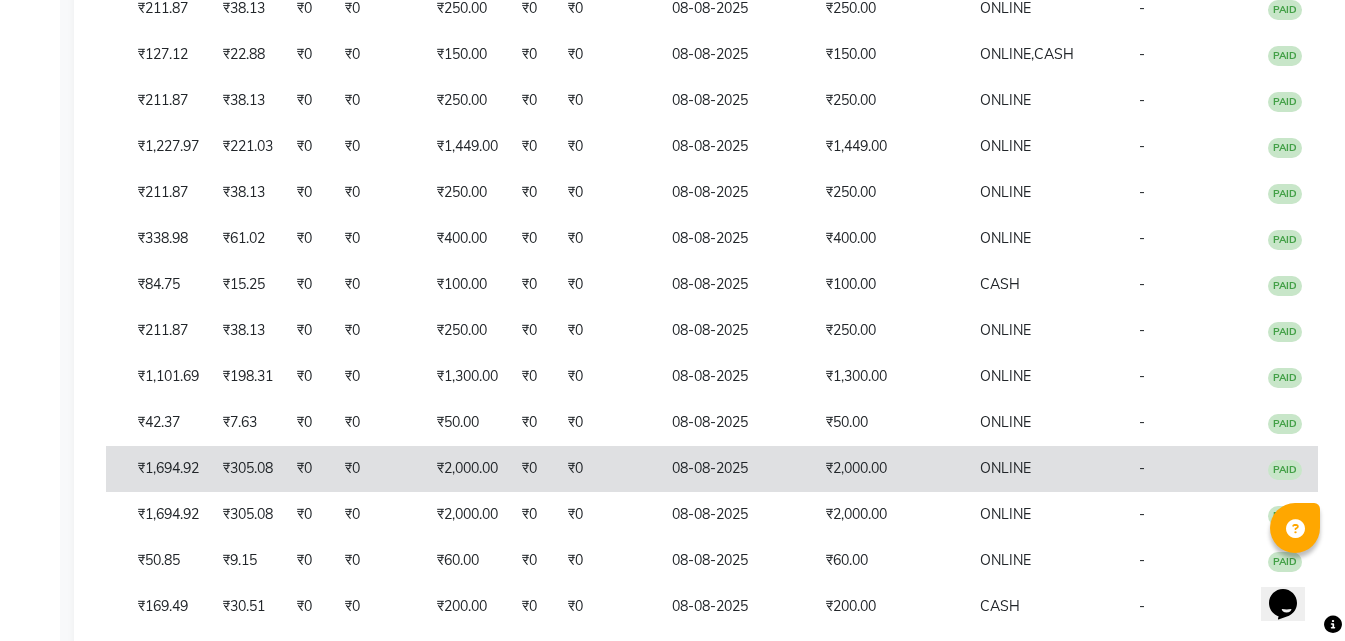 drag, startPoint x: 764, startPoint y: 518, endPoint x: 873, endPoint y: 524, distance: 109.165016 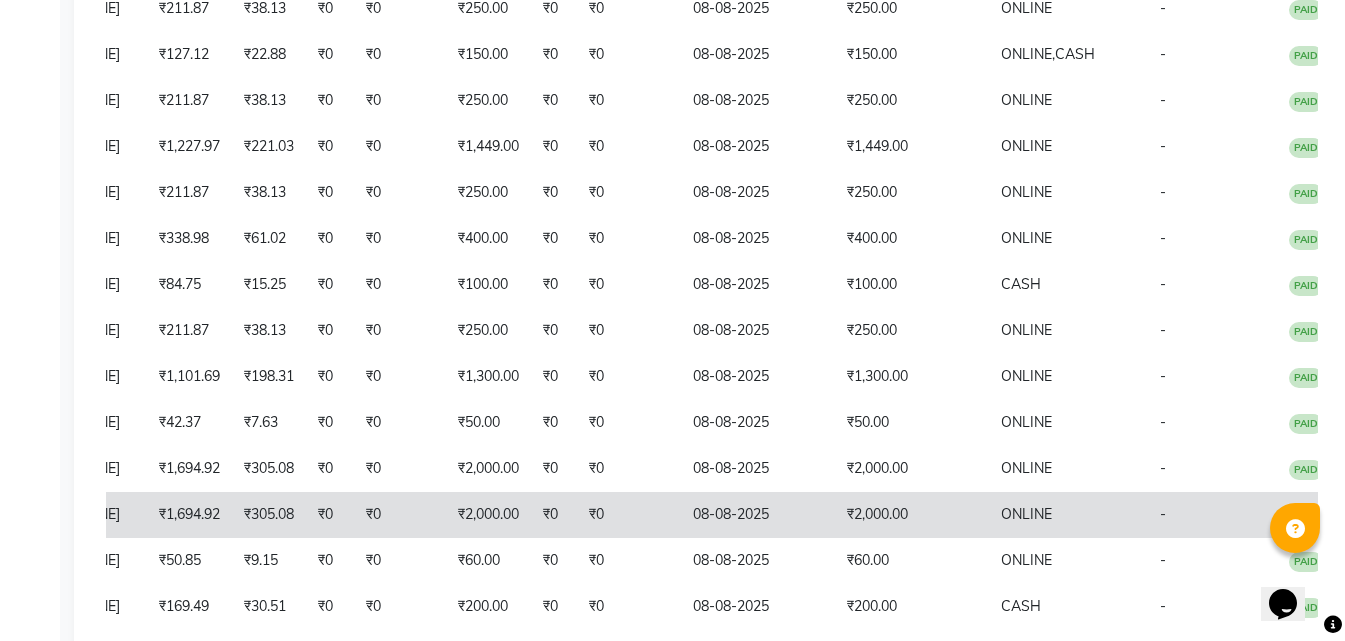 scroll, scrollTop: 0, scrollLeft: 0, axis: both 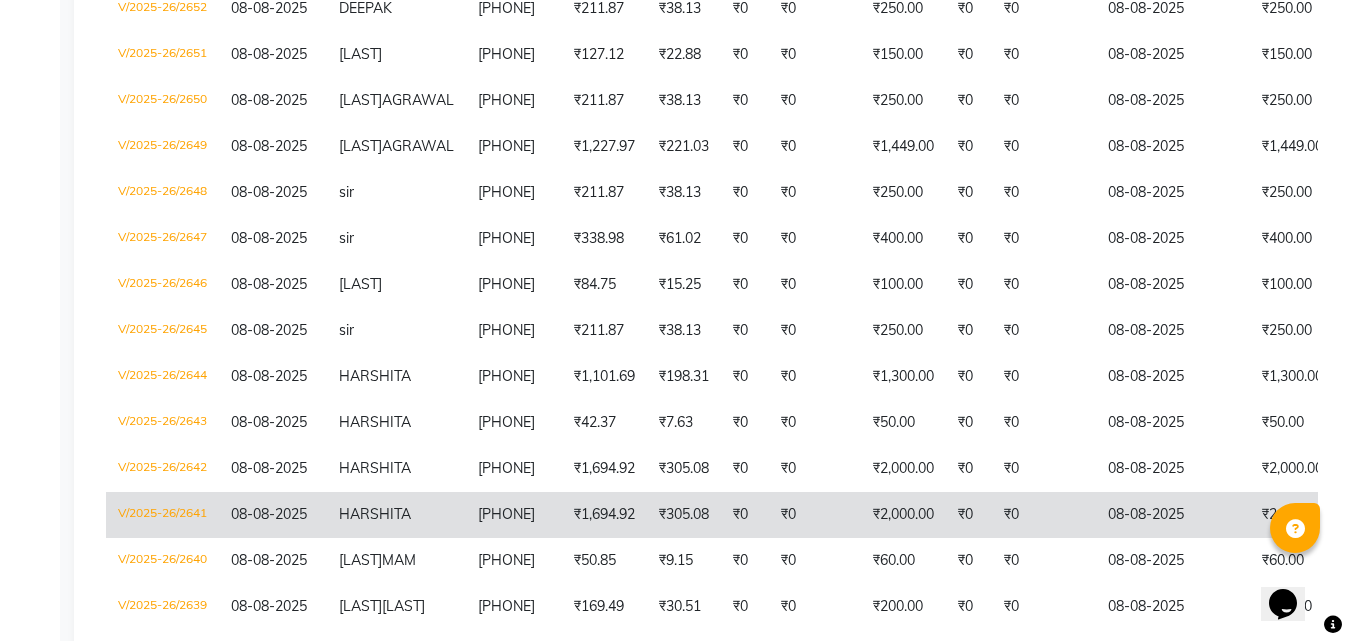 drag, startPoint x: 880, startPoint y: 519, endPoint x: 666, endPoint y: 533, distance: 214.45746 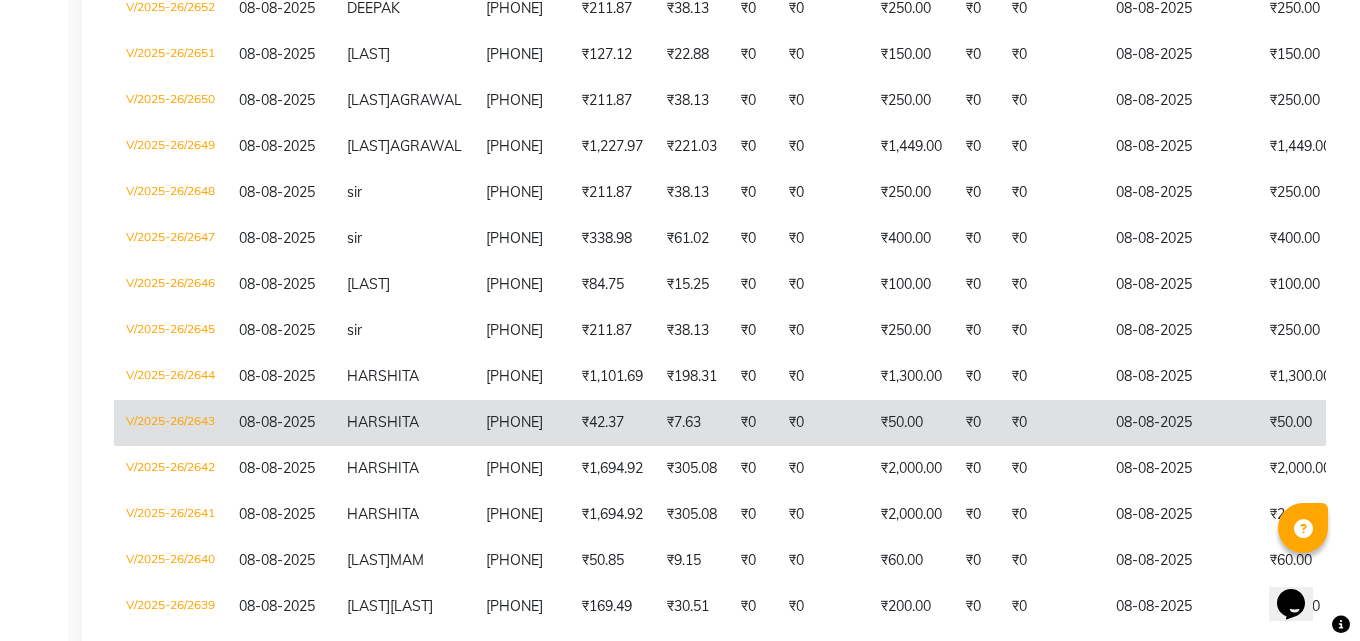 scroll, scrollTop: 0, scrollLeft: 0, axis: both 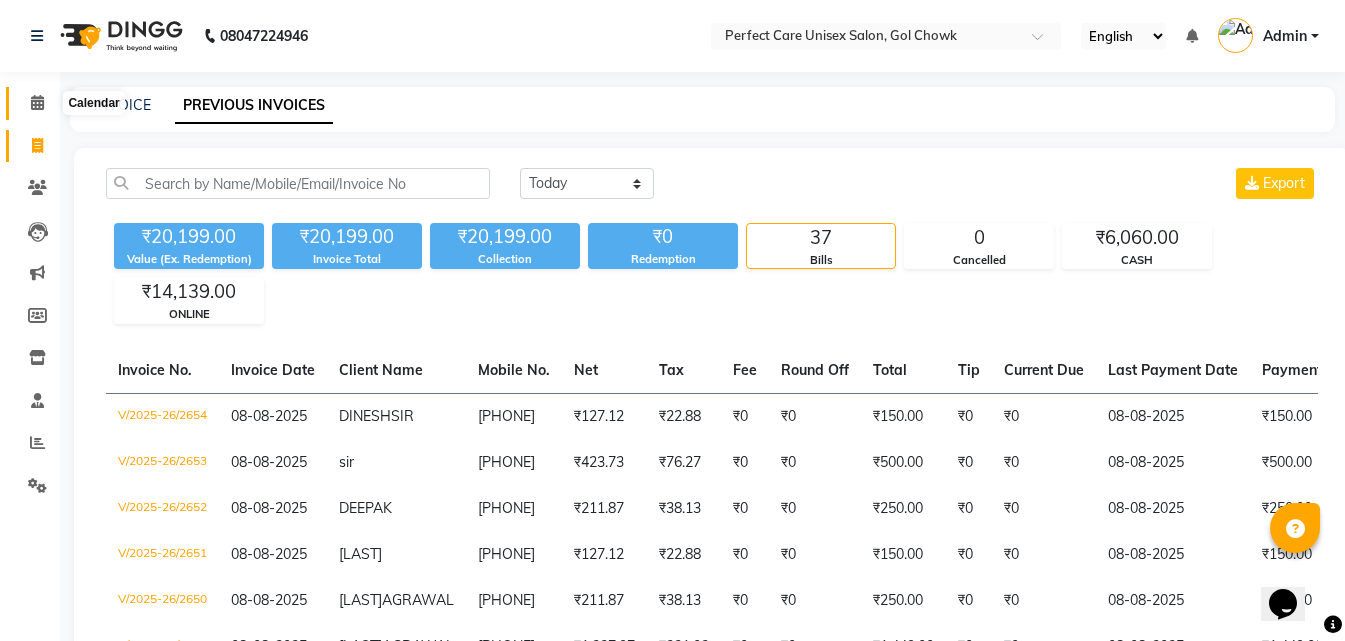 click 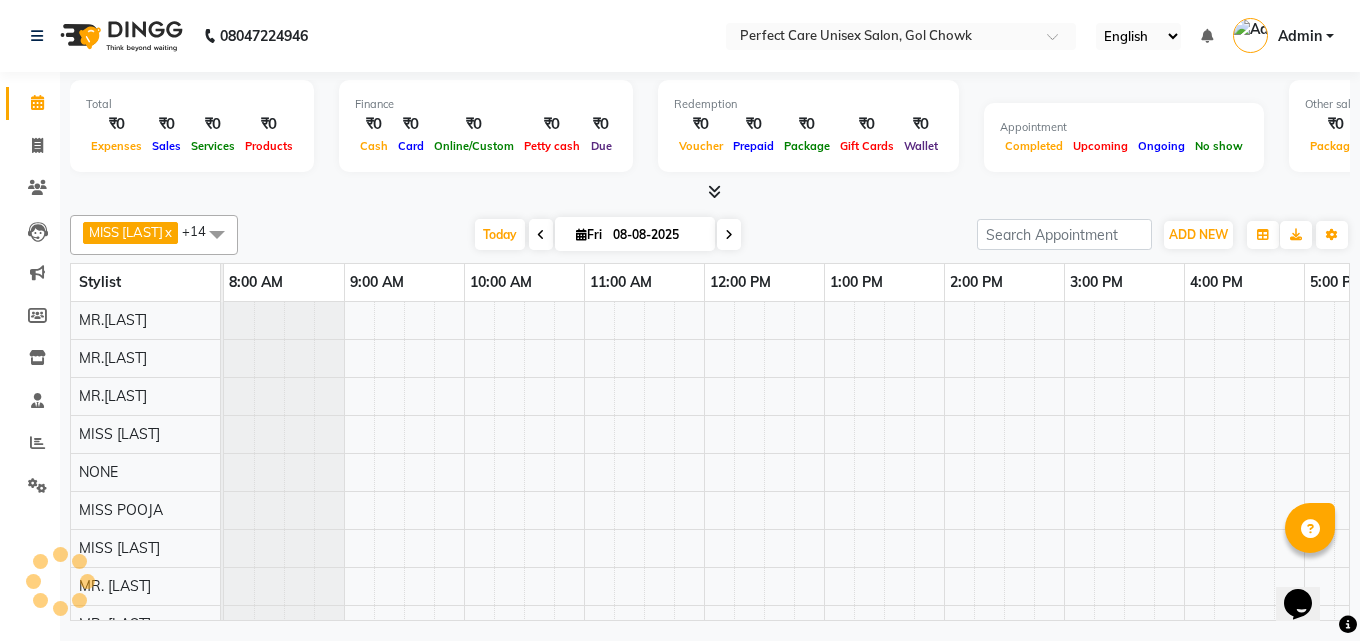 scroll, scrollTop: 0, scrollLeft: 0, axis: both 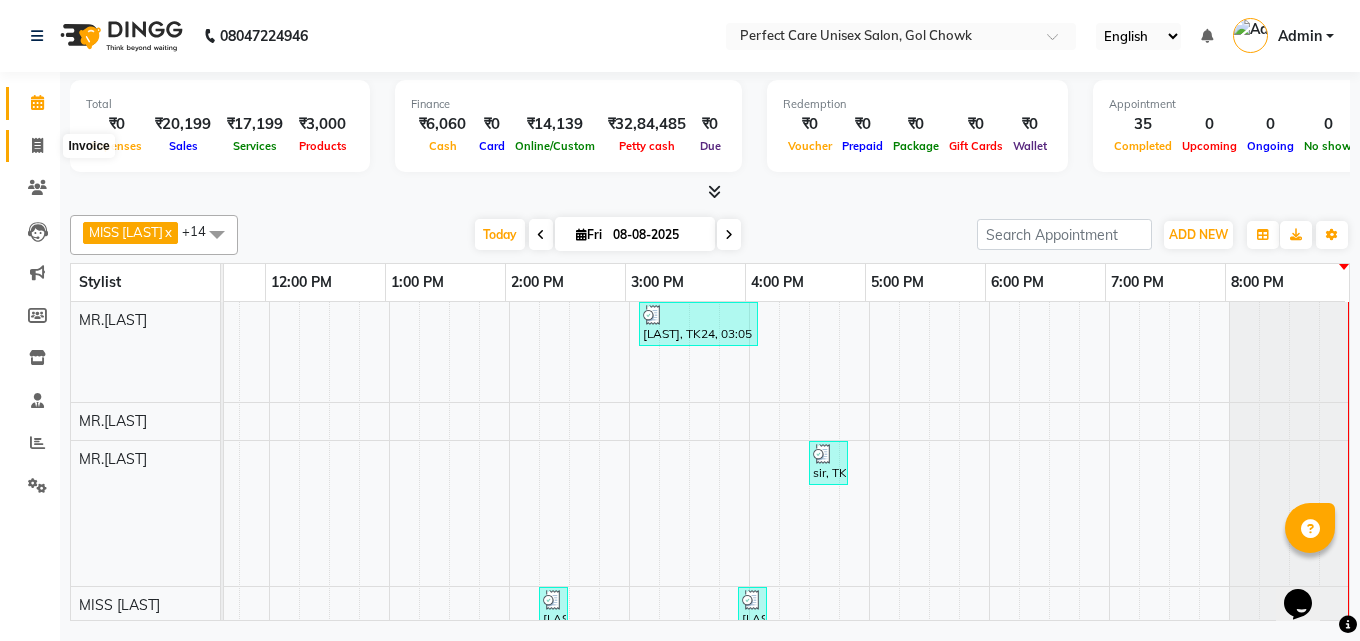 click 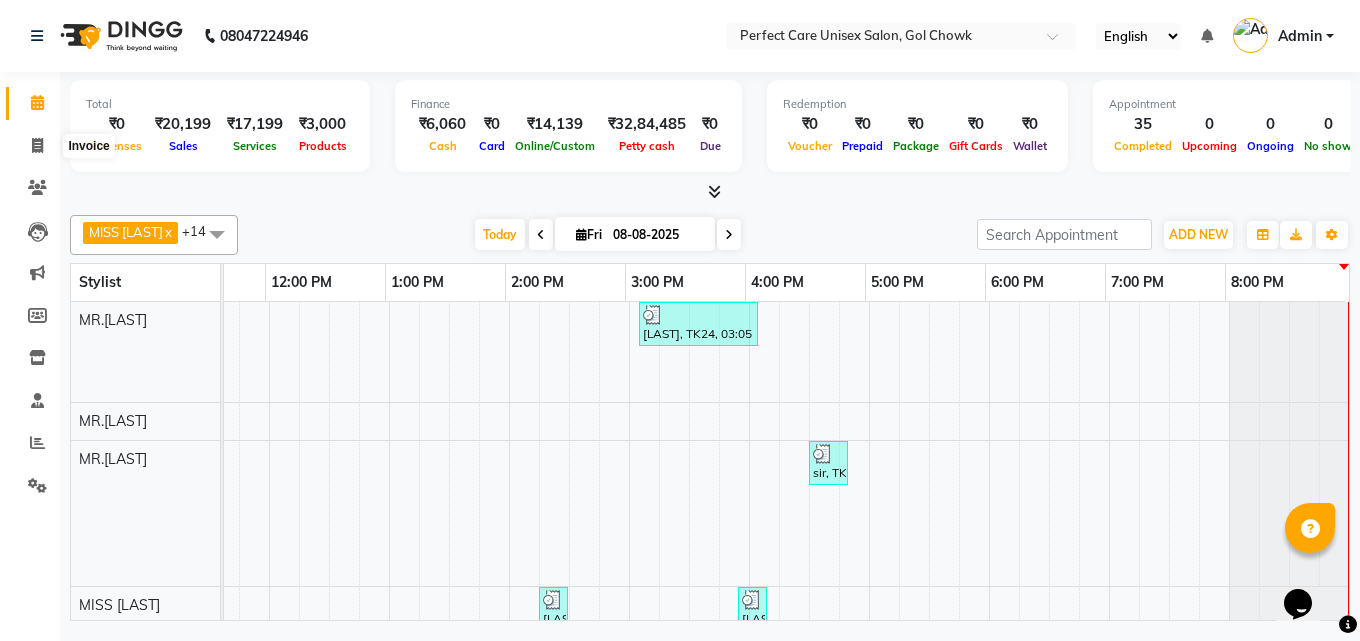 select on "[PHONE]" 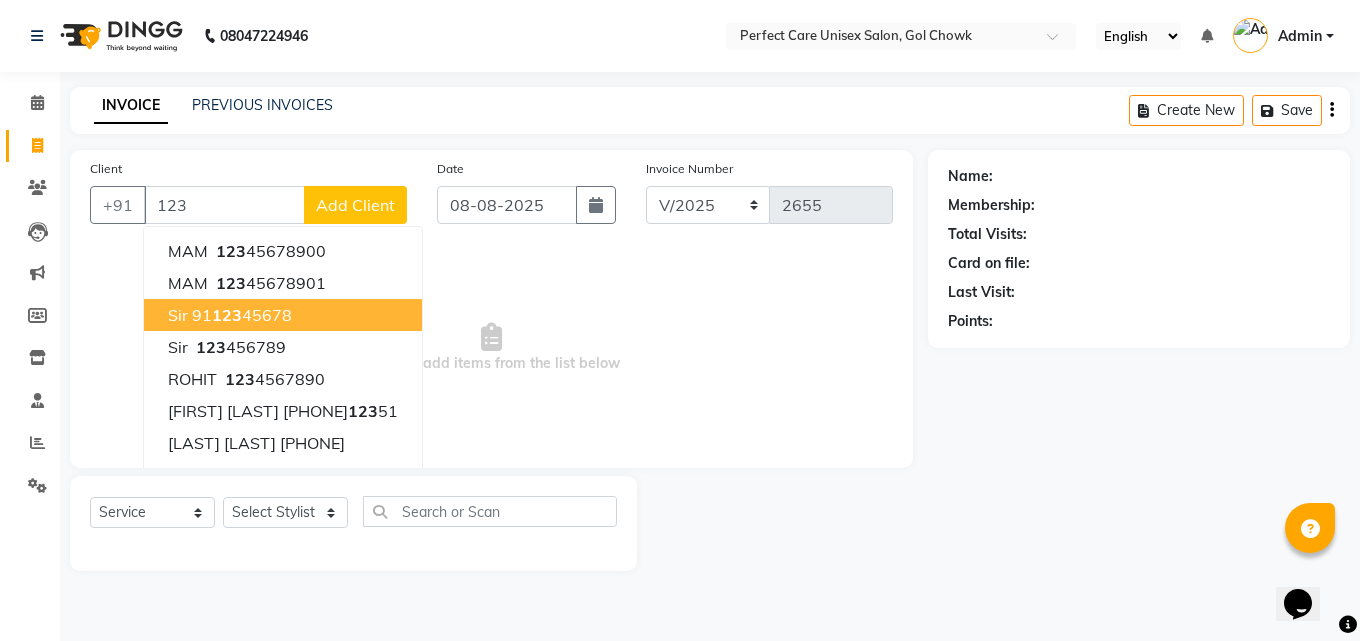 click on "sir  91 [PHONE]" at bounding box center (283, 315) 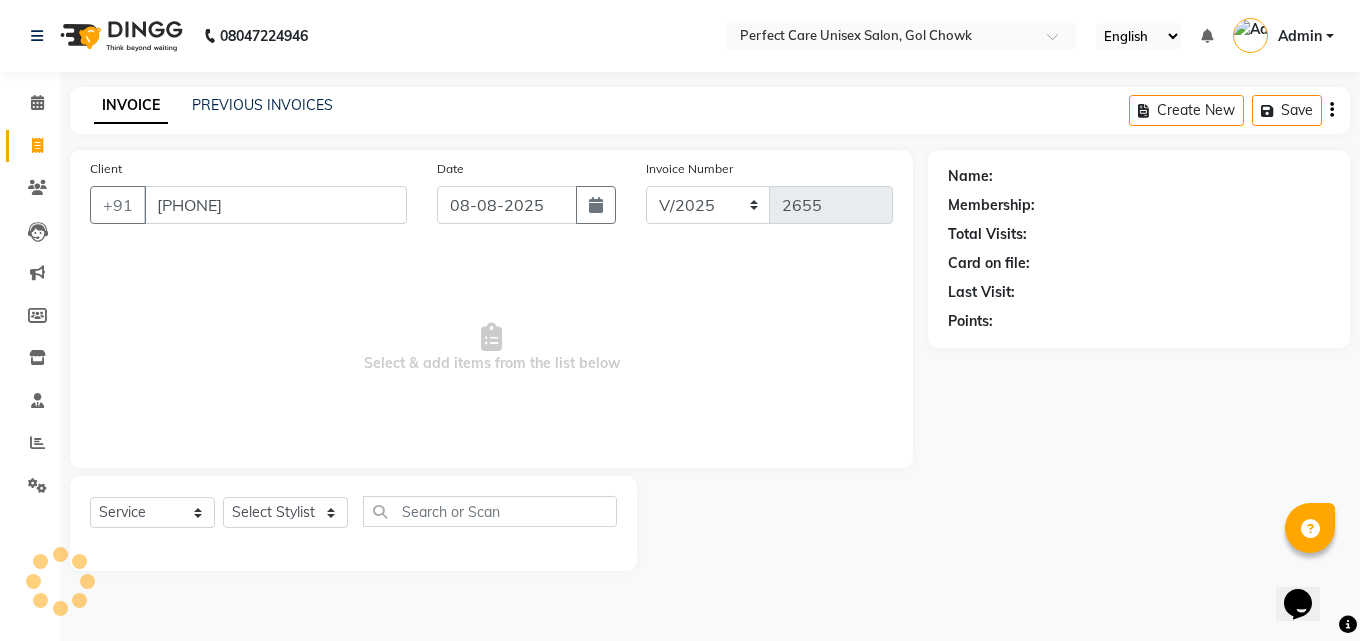 type on "[PHONE]" 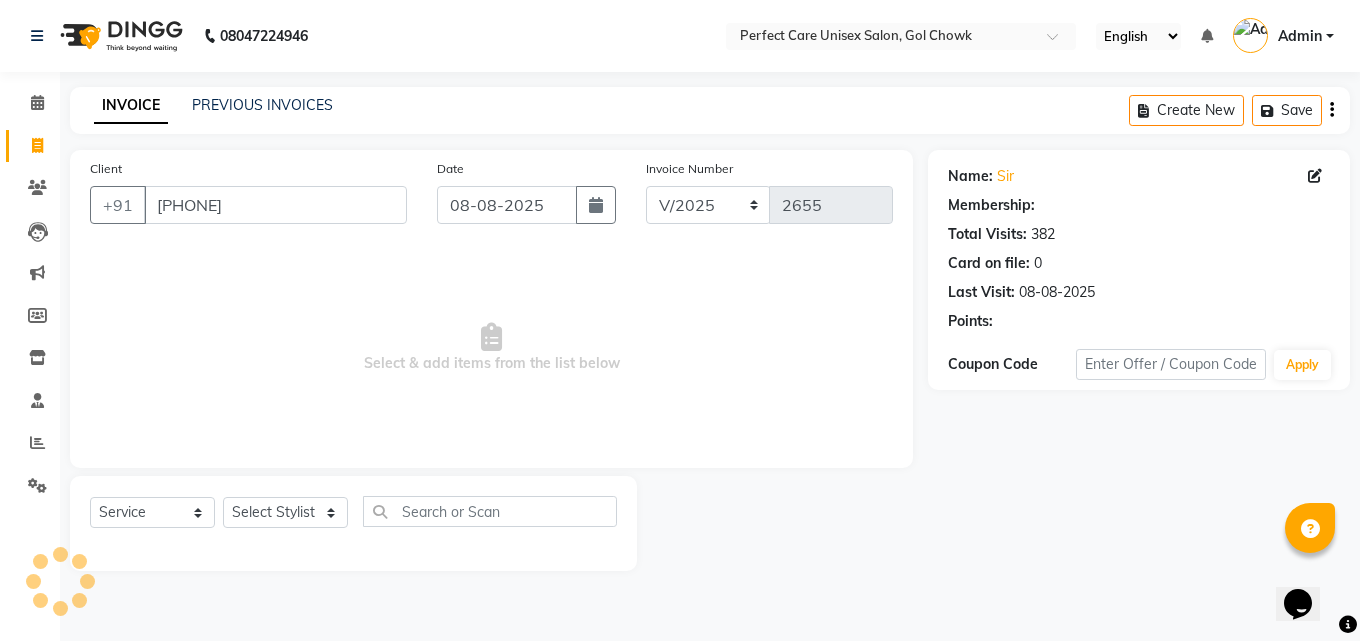 select on "1: Object" 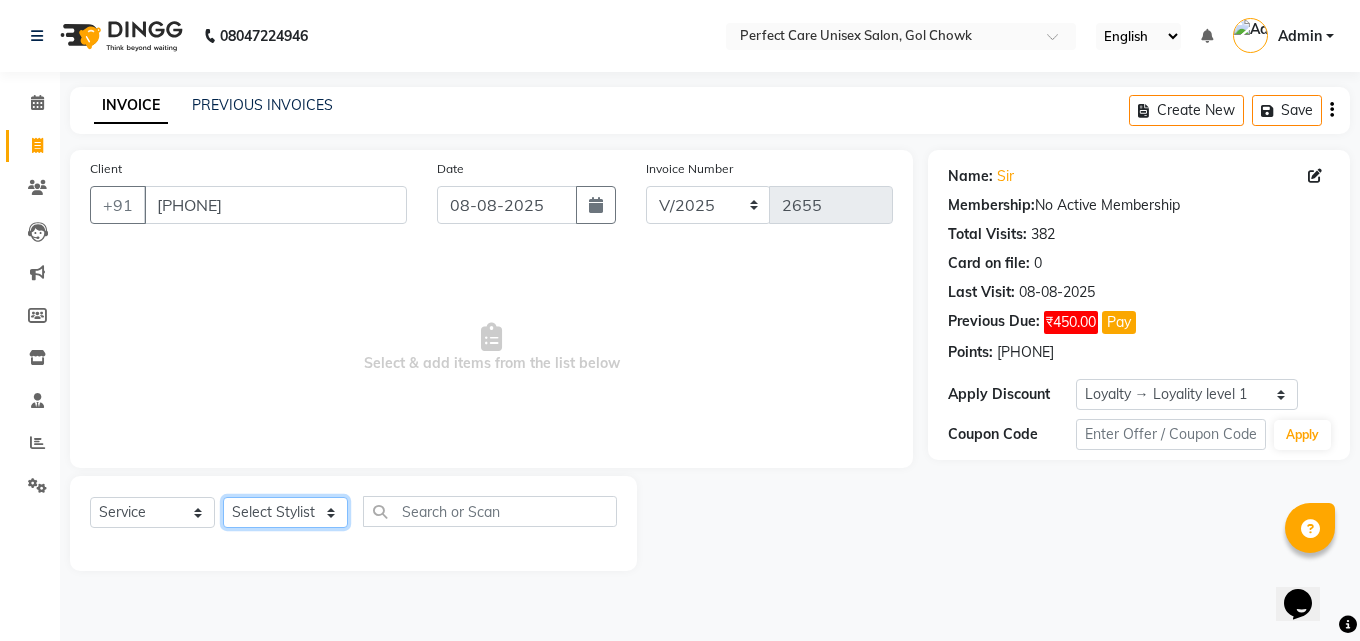 click on "Select Stylist MISS CHANDA MISS KAYNAT MISS KRITIKA  MISS PIHU MISS POOJA MISS.SHRADDHA MISS.SHREYA  MISS SUDHA  MISS. USHA MISS YAMINI mohbat MR. AARIF MR.ANGAD MR. ARBAZ MR. ARUN  MR ARYAN MR. AVINASH MR. FARMAN MR.KARAN MR.KASIM MR. NAUSHAD MR.NAZIM MR. SAM MR.SAMEER MR.VIKASH MR.VISHAL MS RAMCHARAN NONE rashmi" 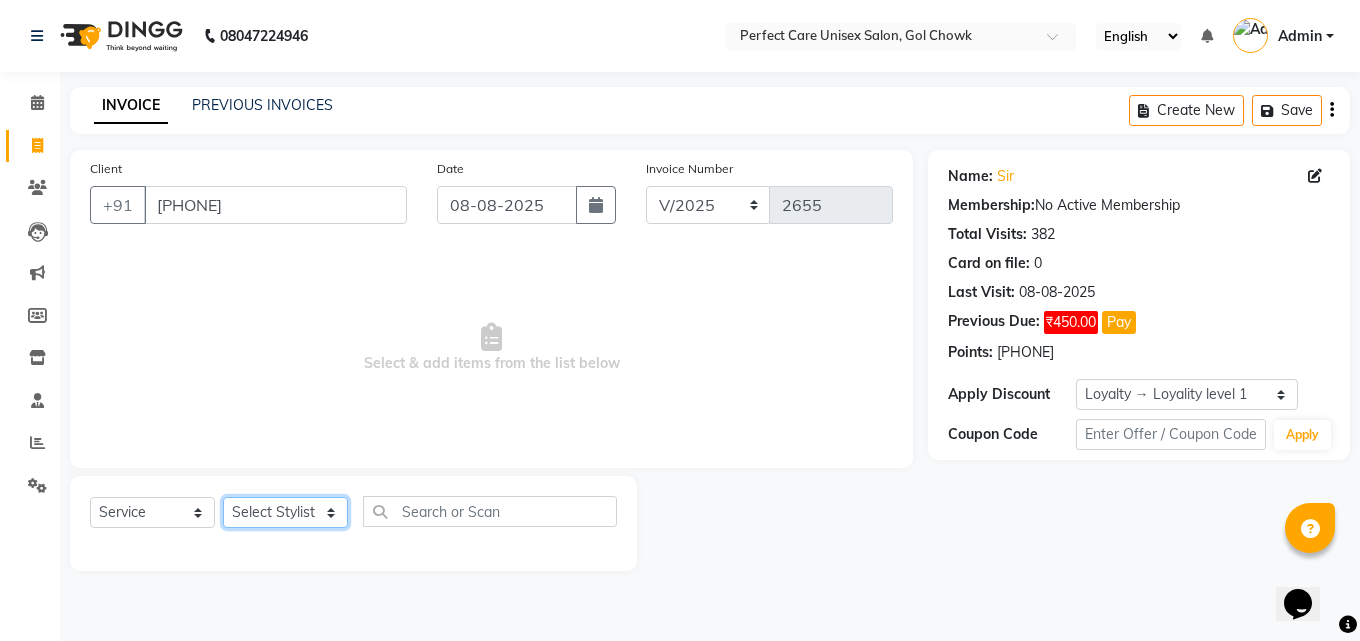 select on "[PHONE]" 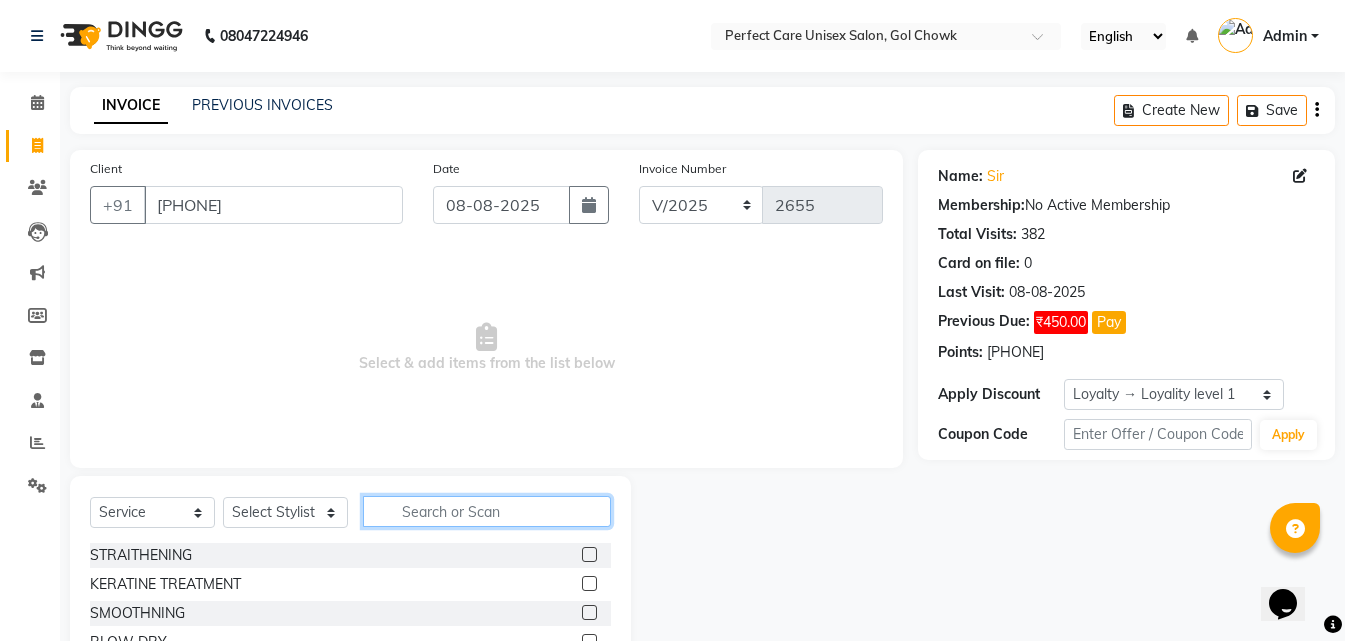 click 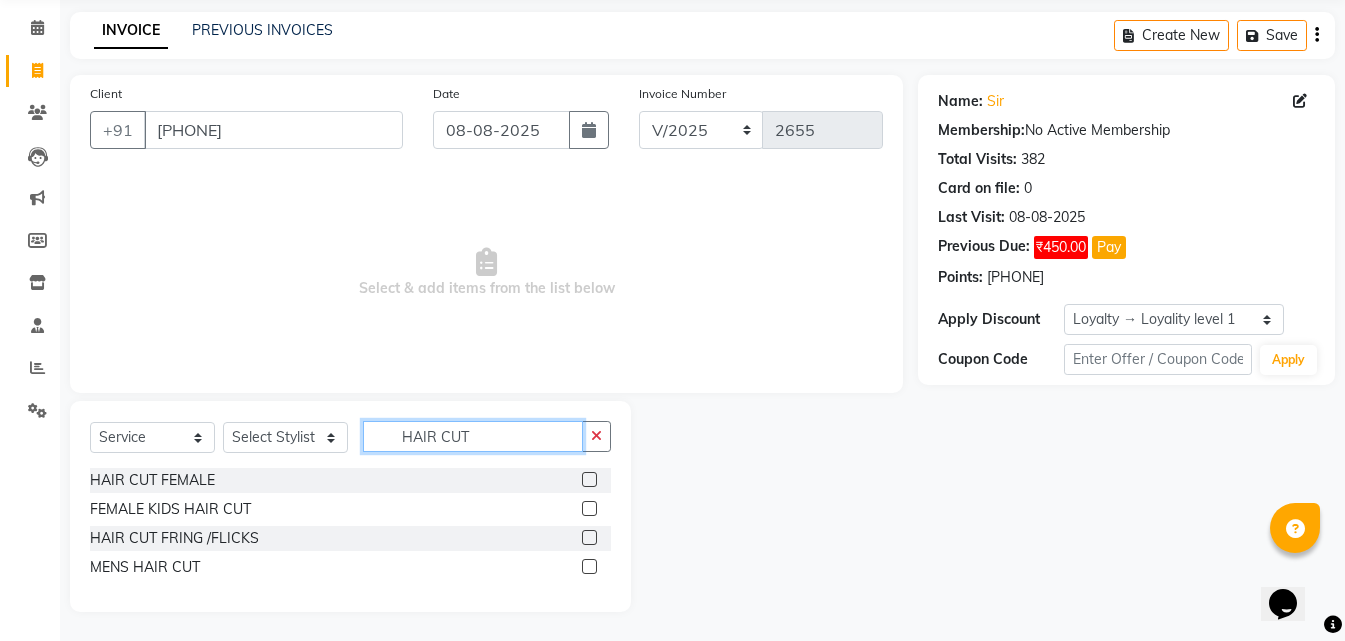 scroll, scrollTop: 76, scrollLeft: 0, axis: vertical 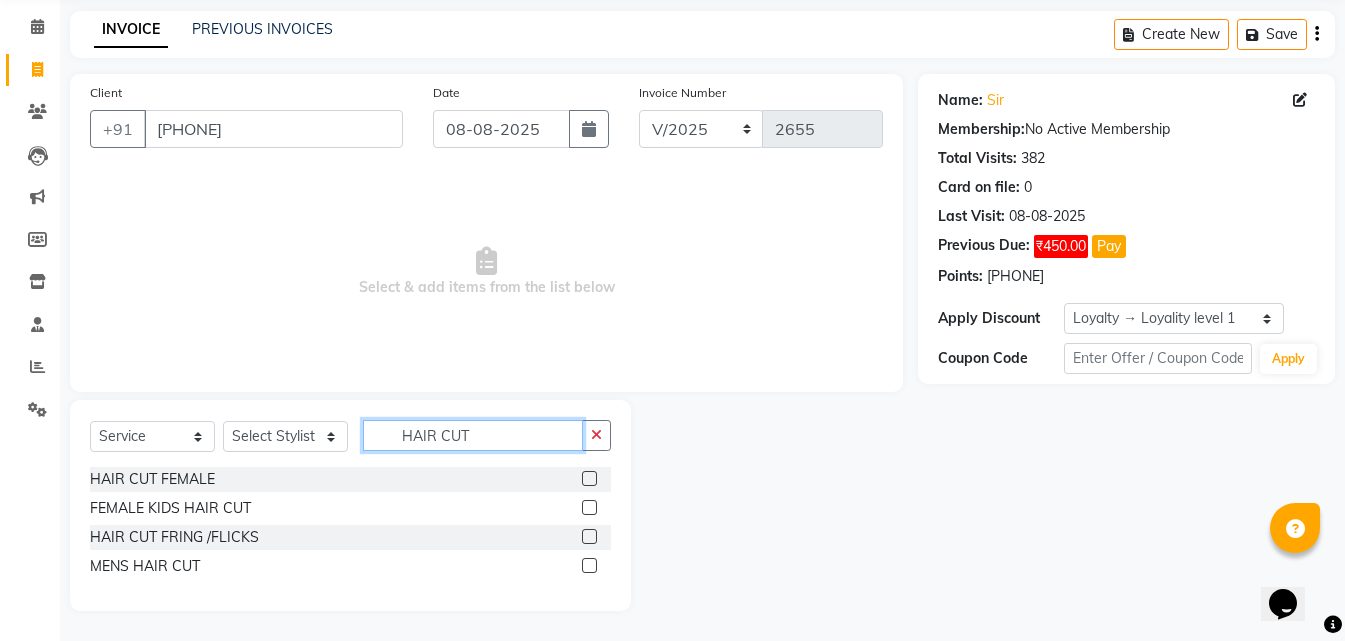 type on "HAIR CUT" 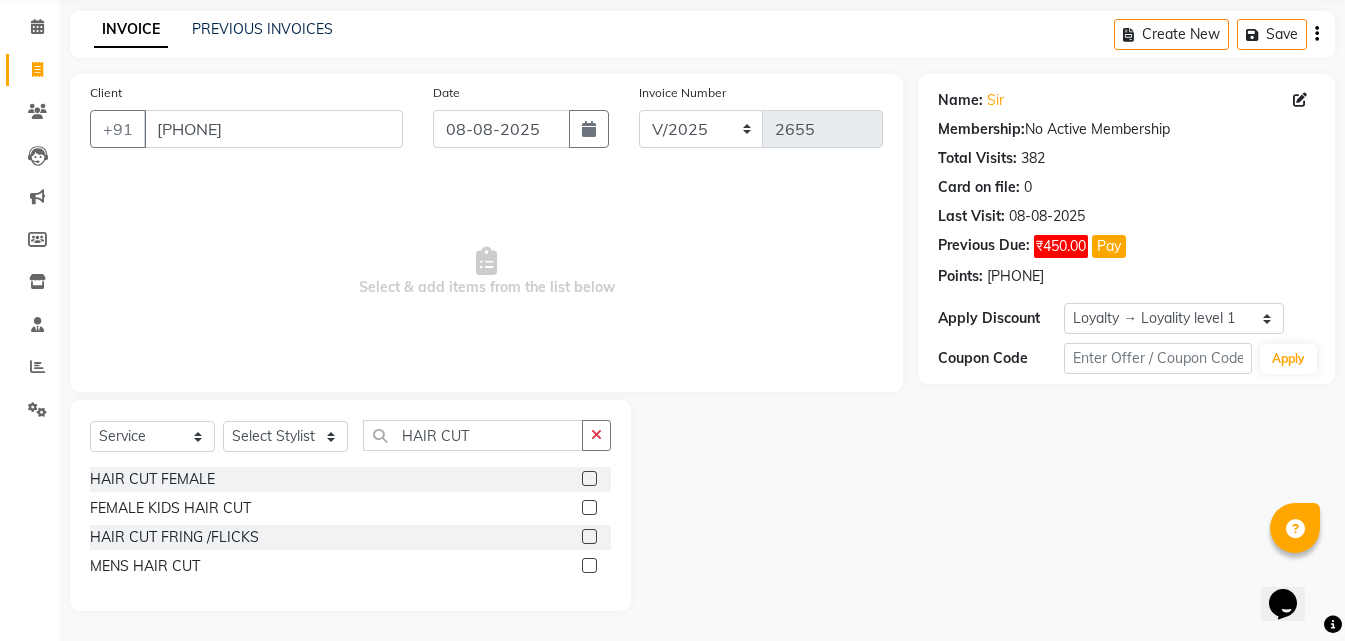 click 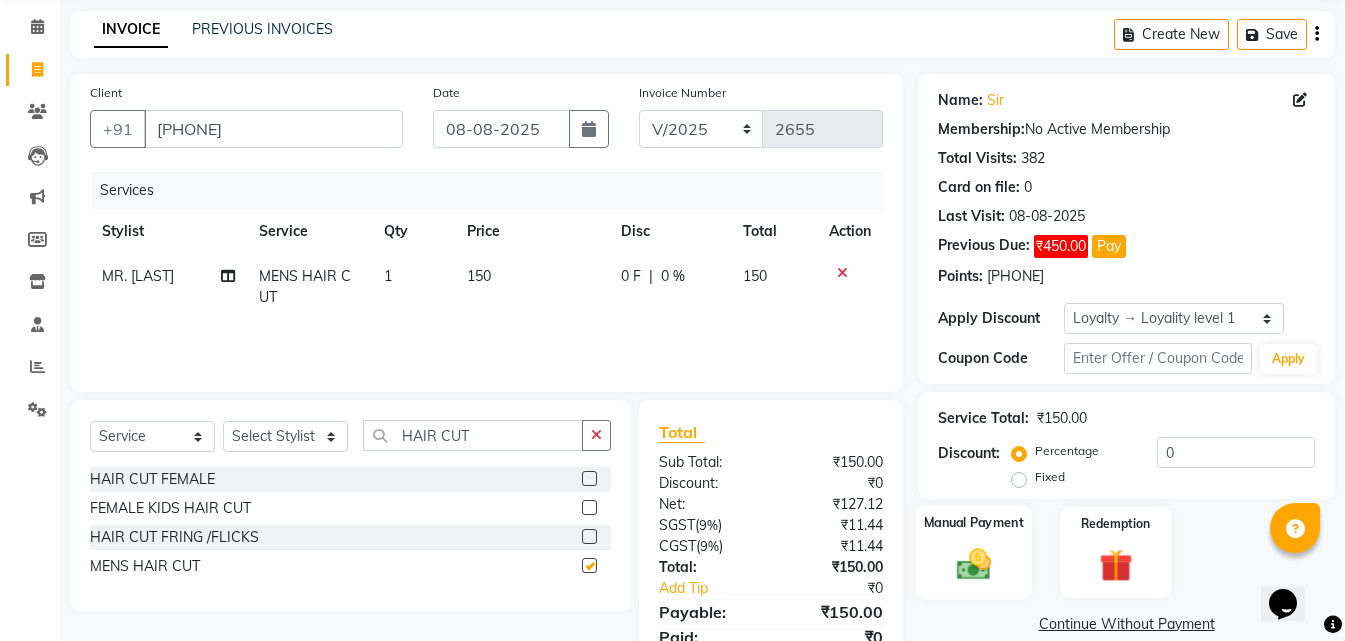 checkbox on "false" 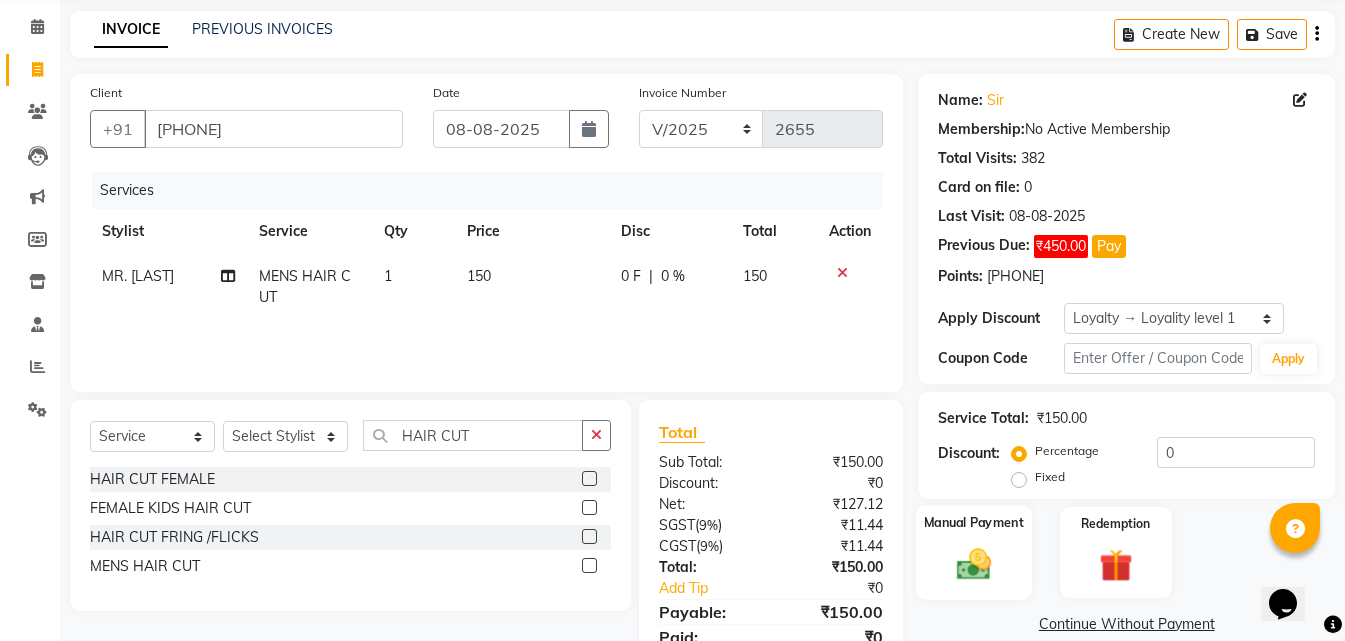 click on "Manual Payment" 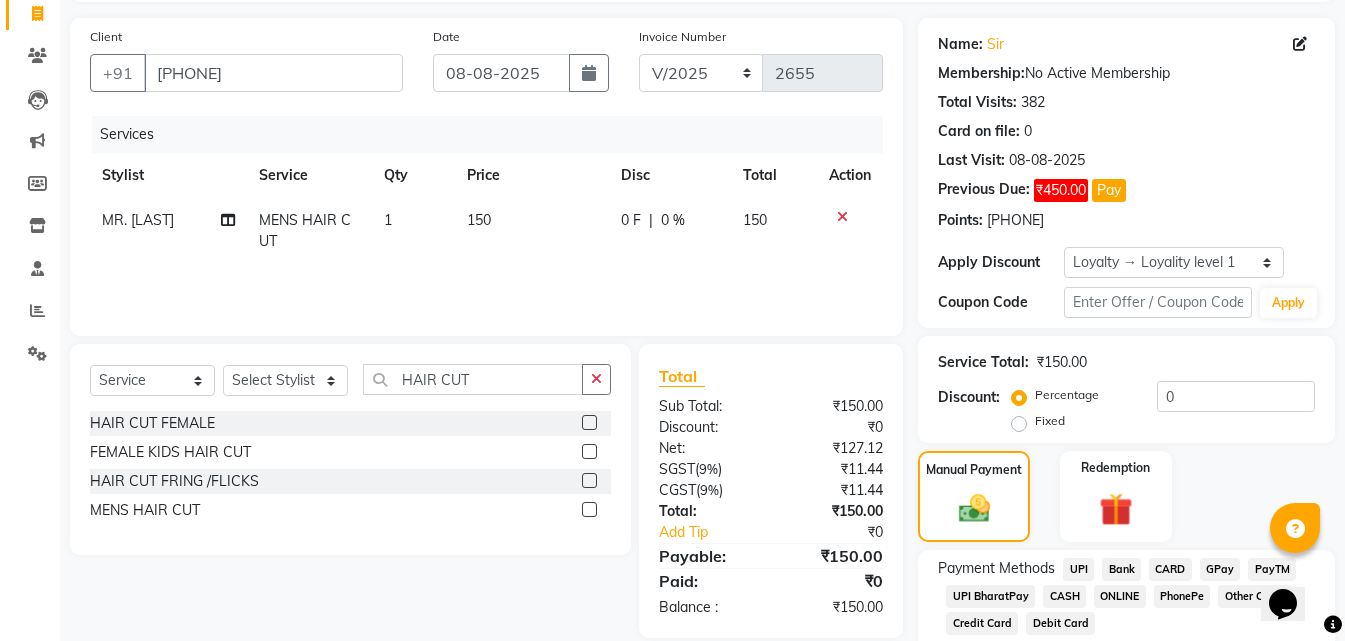 scroll, scrollTop: 176, scrollLeft: 0, axis: vertical 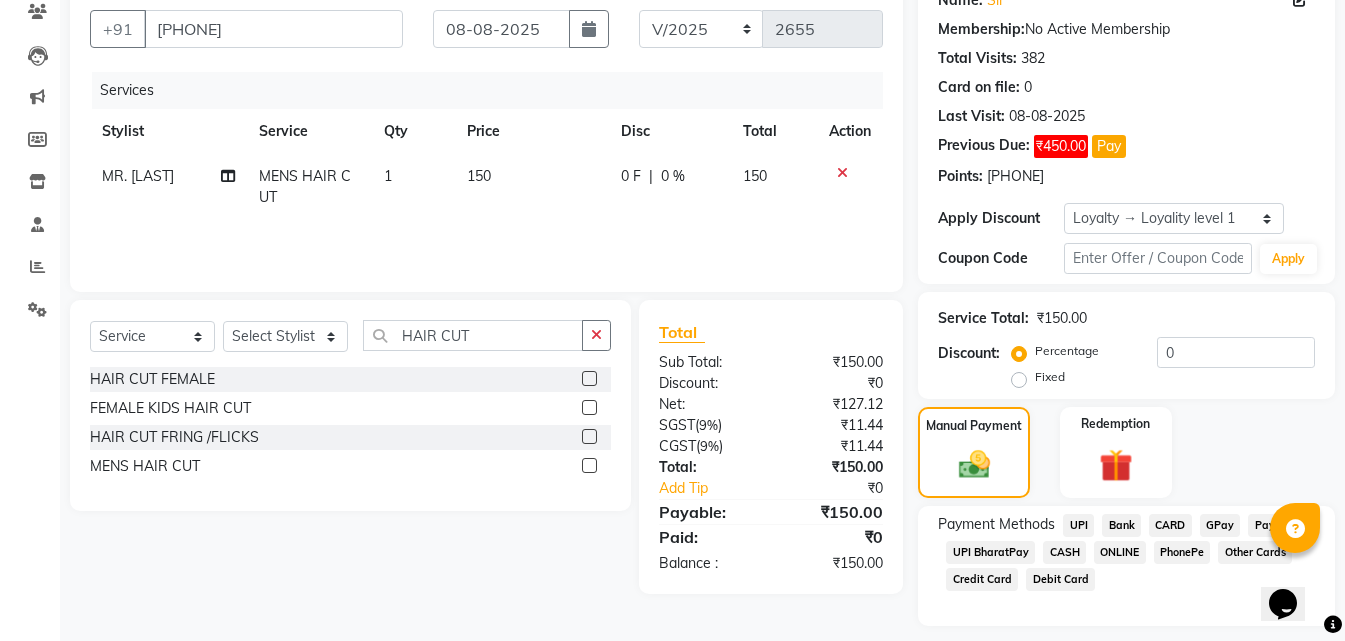 click on "ONLINE" 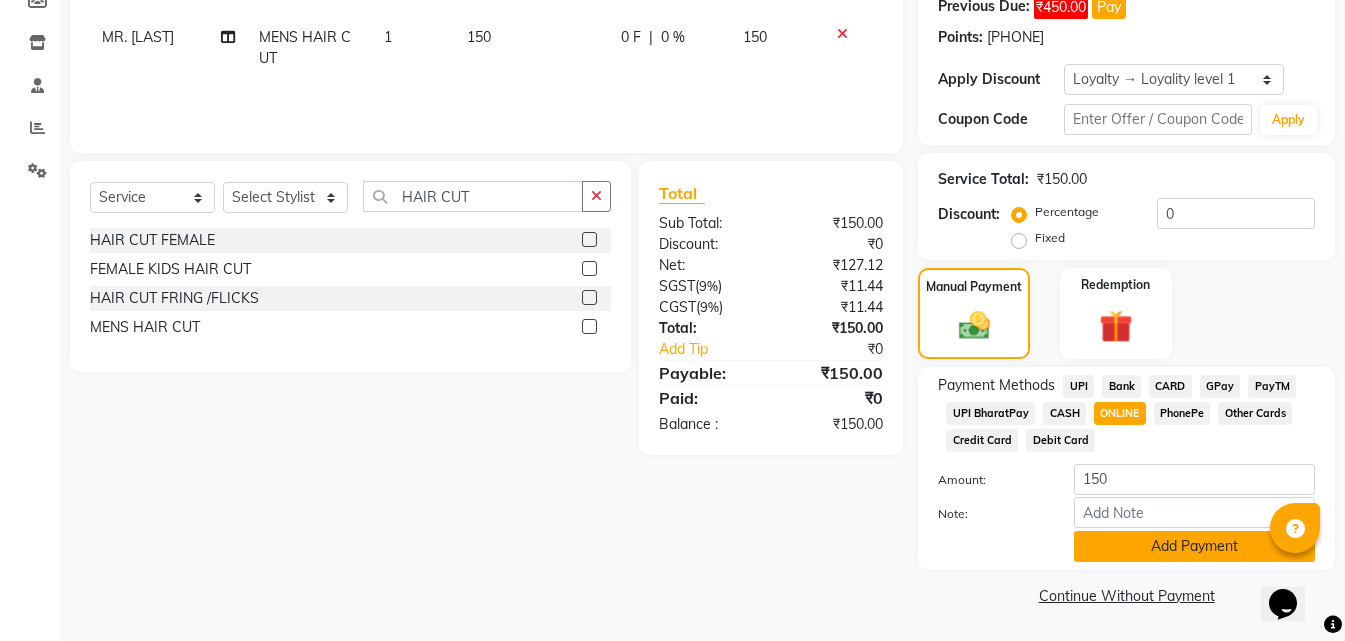 click on "Add Payment" 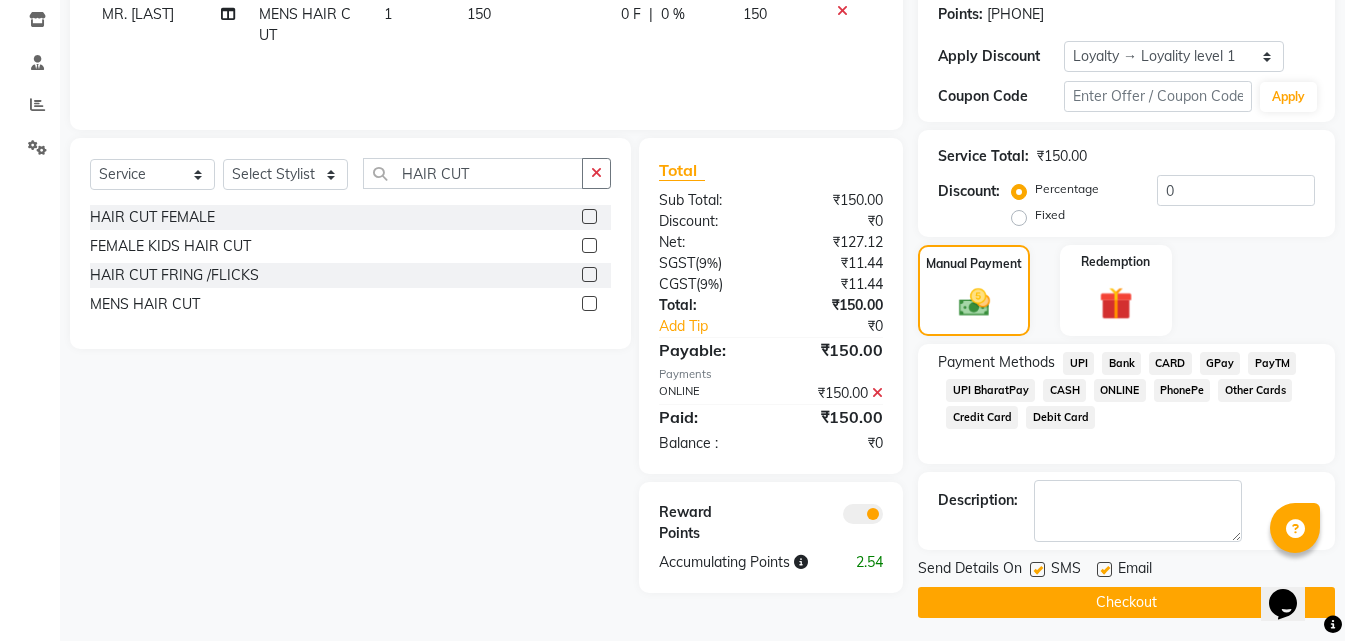 scroll, scrollTop: 345, scrollLeft: 0, axis: vertical 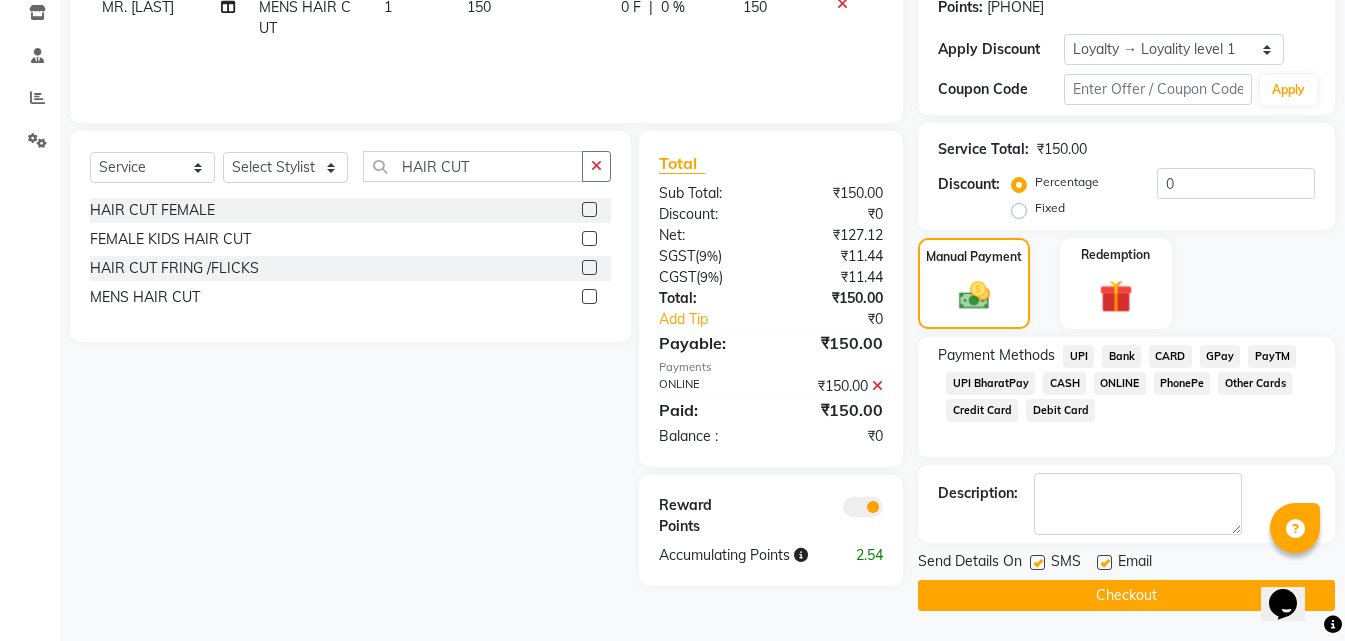 click on "Checkout" 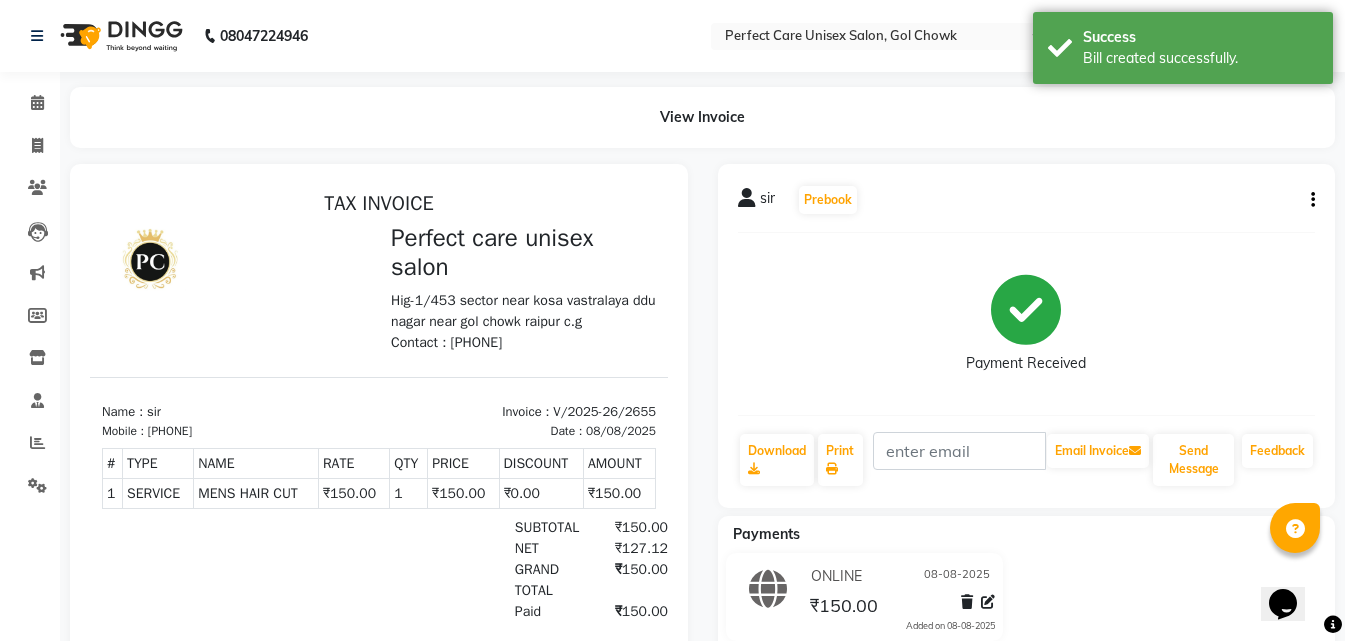 scroll, scrollTop: 0, scrollLeft: 0, axis: both 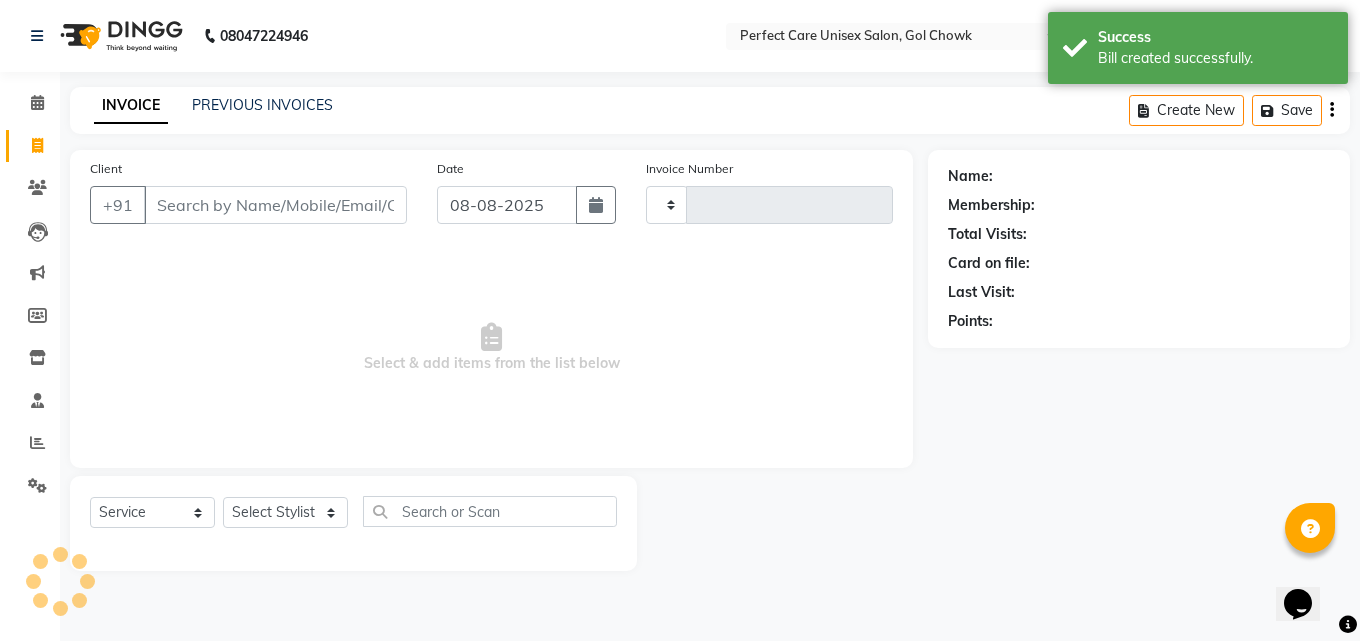 type on "2656" 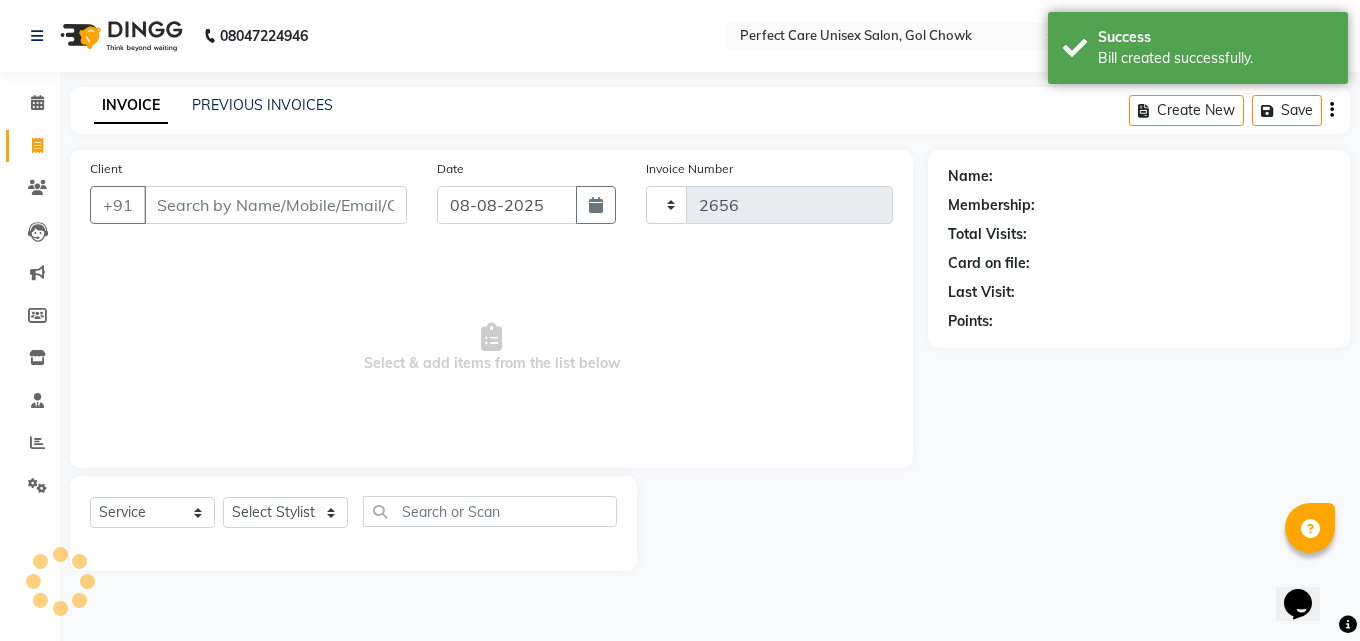 select on "[PHONE]" 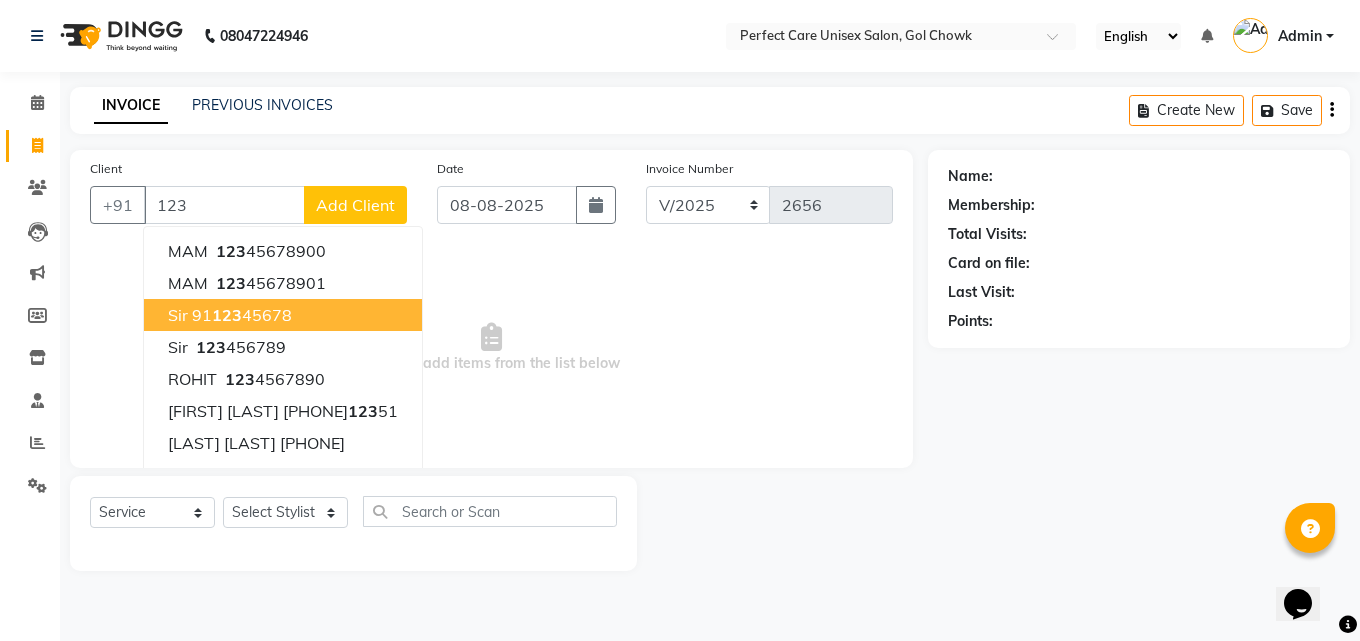 click on "123" at bounding box center (227, 315) 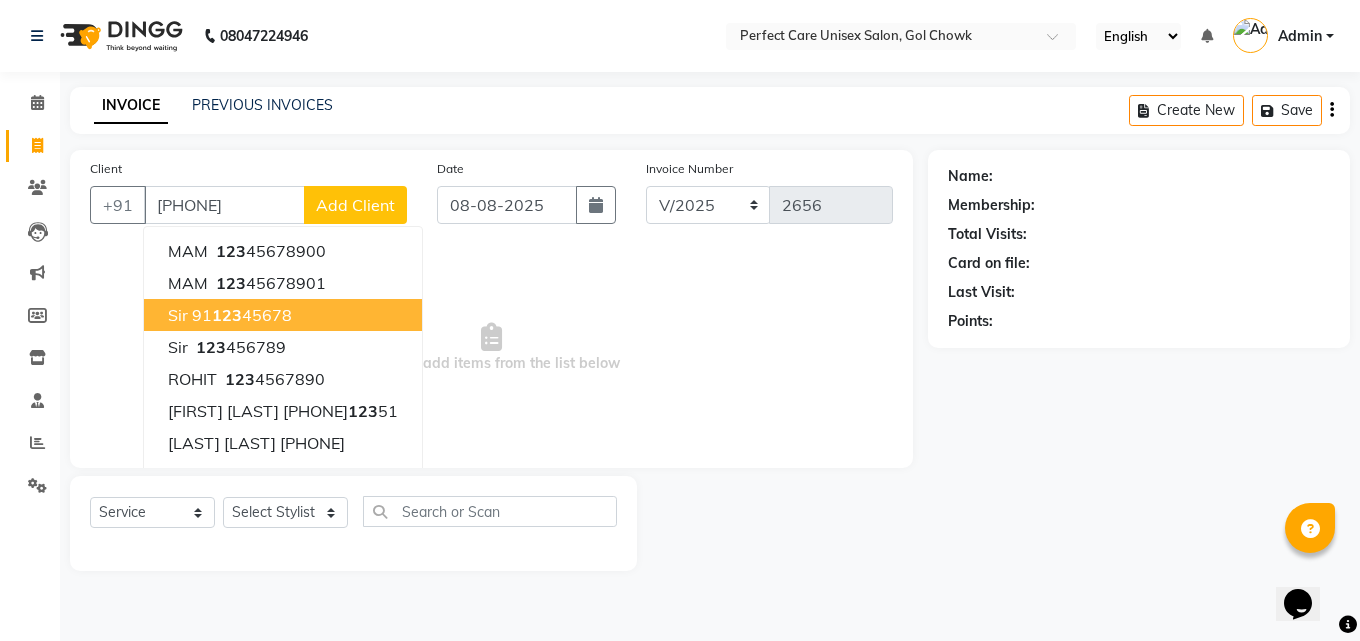 type on "[PHONE]" 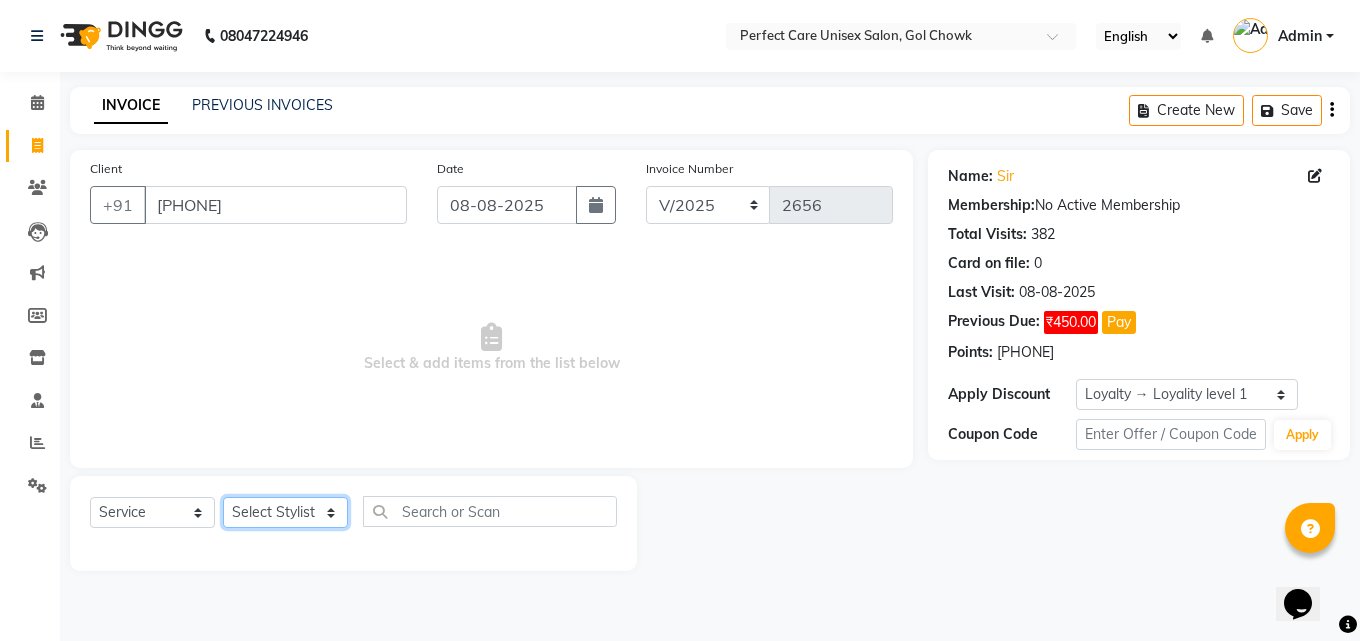 click on "Select Stylist MISS CHANDA MISS KAYNAT MISS KRITIKA  MISS PIHU MISS POOJA MISS.SHRADDHA MISS.SHREYA  MISS SUDHA  MISS. USHA MISS YAMINI mohbat MR. AARIF MR.ANGAD MR. ARBAZ MR. ARUN  MR ARYAN MR. AVINASH MR. FARMAN MR.KARAN MR.KASIM MR. NAUSHAD MR.NAZIM MR. SAM MR.SAMEER MR.VIKASH MR.VISHAL MS RAMCHARAN NONE rashmi" 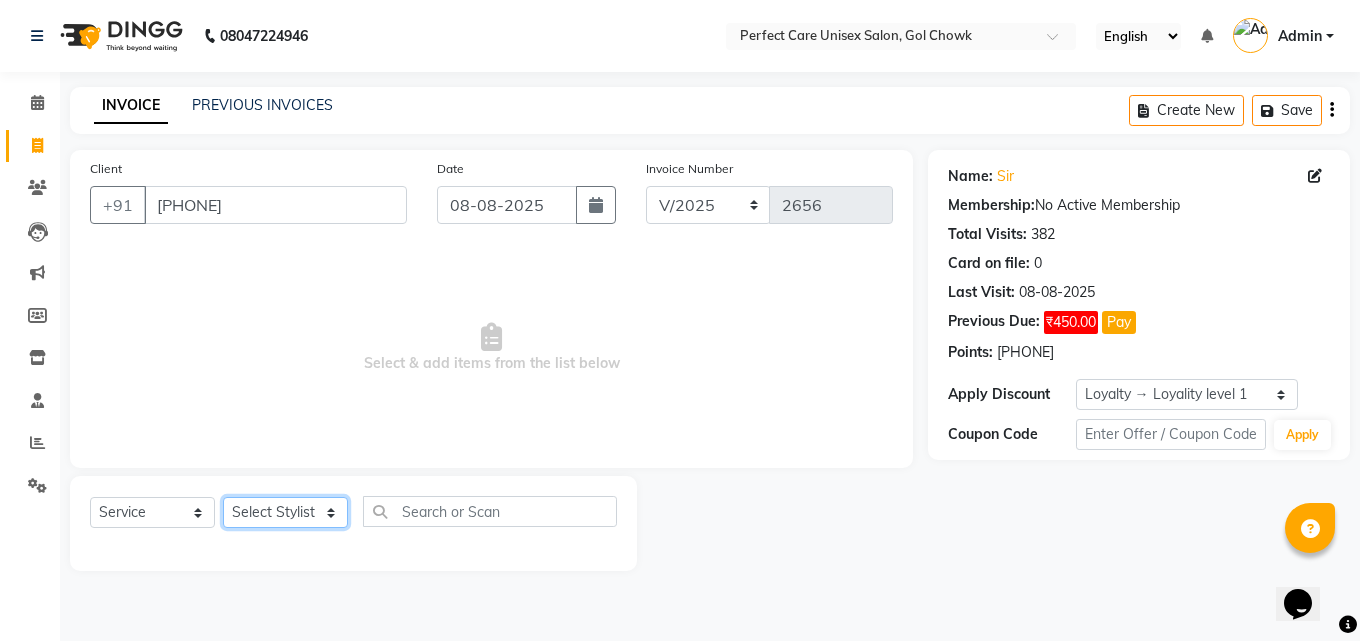 select on "67638" 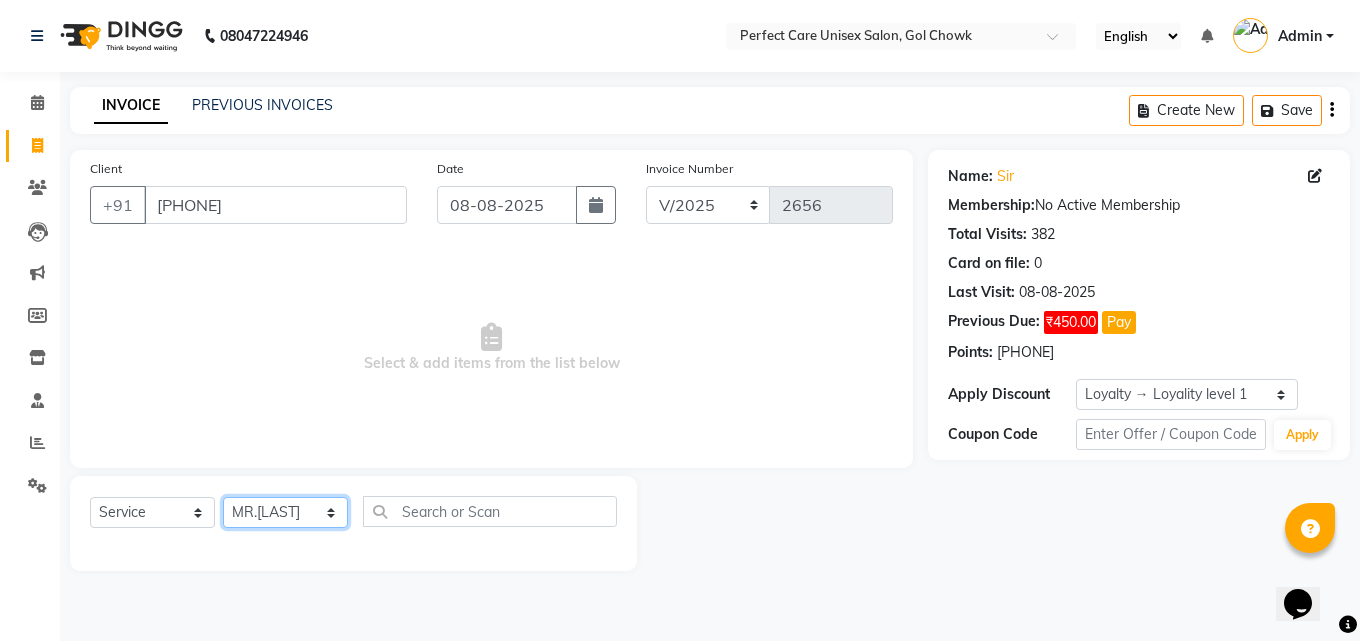 click on "Select Stylist MISS CHANDA MISS KAYNAT MISS KRITIKA  MISS PIHU MISS POOJA MISS.SHRADDHA MISS.SHREYA  MISS SUDHA  MISS. USHA MISS YAMINI mohbat MR. AARIF MR.ANGAD MR. ARBAZ MR. ARUN  MR ARYAN MR. AVINASH MR. FARMAN MR.KARAN MR.KASIM MR. NAUSHAD MR.NAZIM MR. SAM MR.SAMEER MR.VIKASH MR.VISHAL MS RAMCHARAN NONE rashmi" 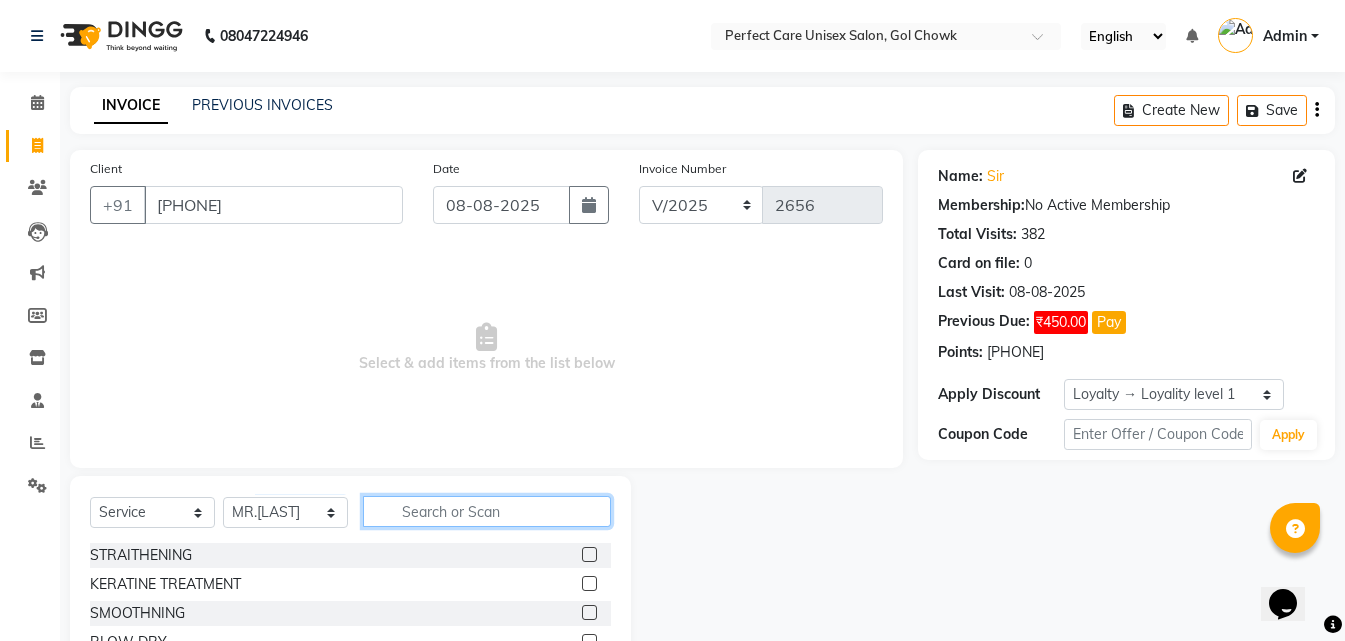 click 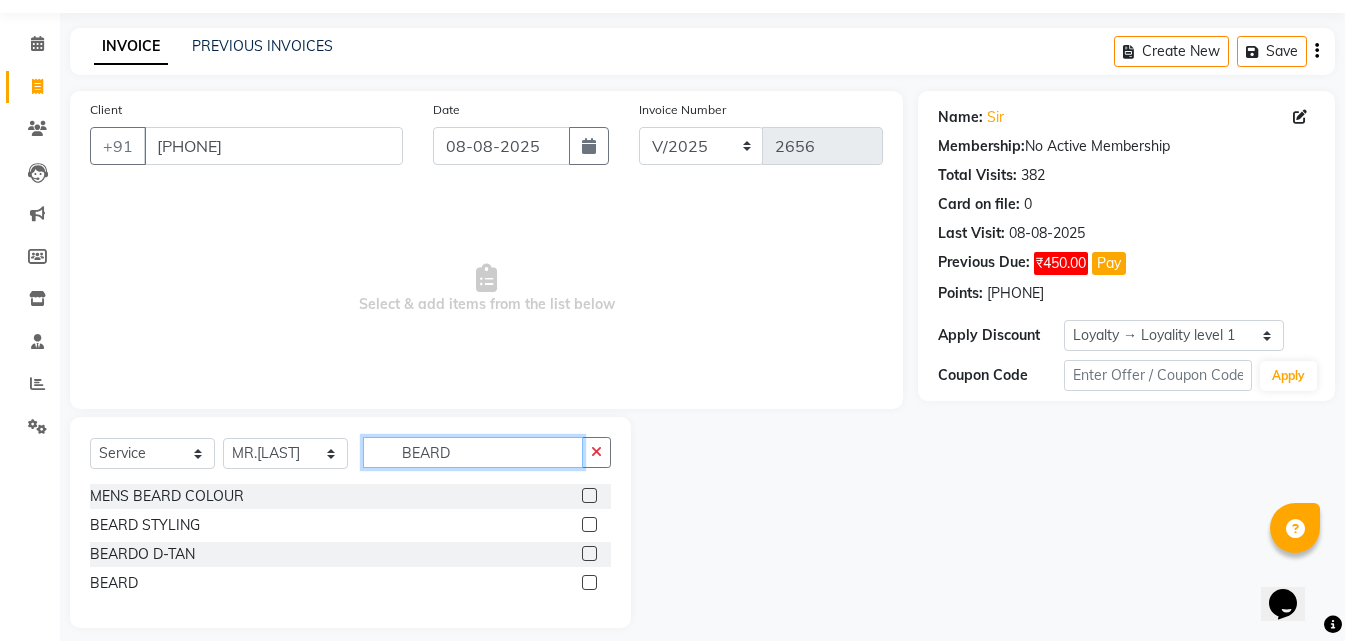 scroll, scrollTop: 76, scrollLeft: 0, axis: vertical 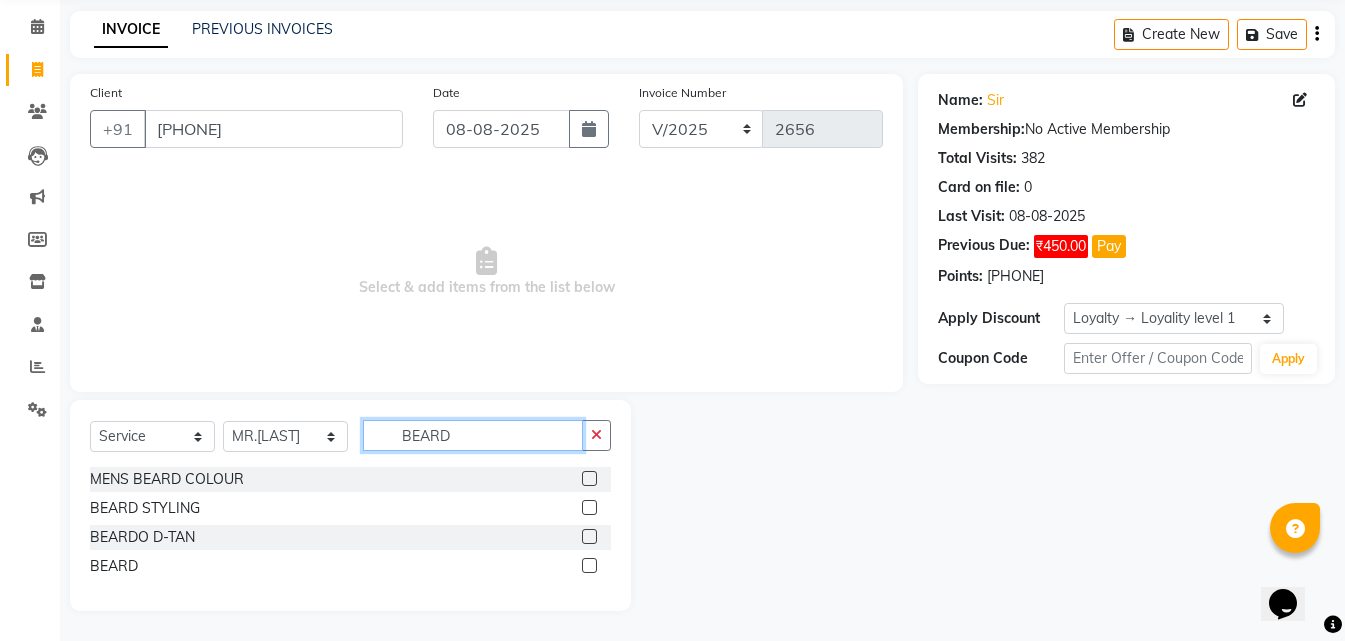 type on "BEARD" 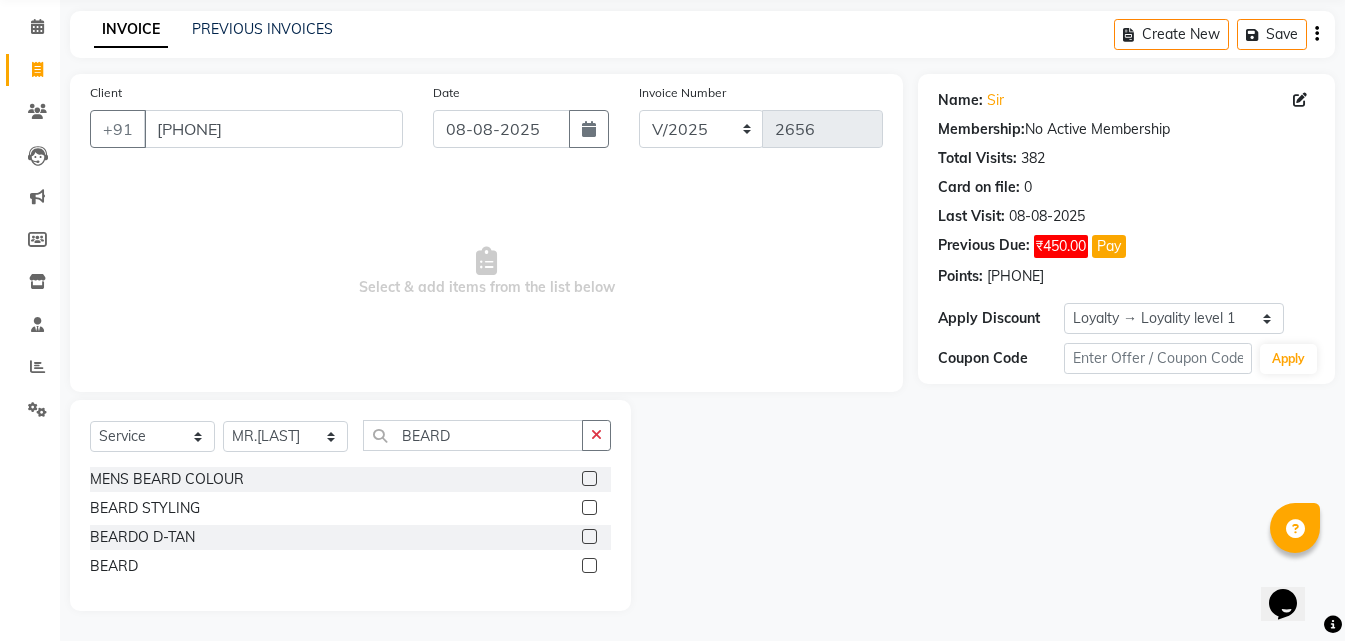 click 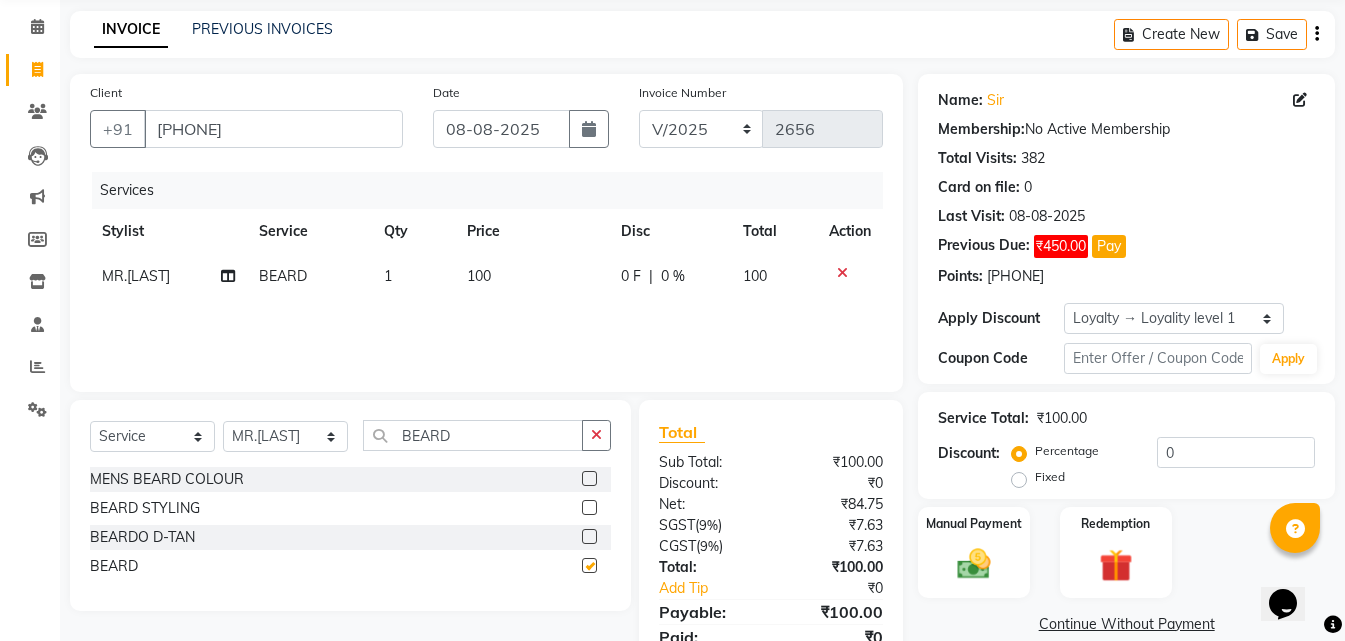 checkbox on "false" 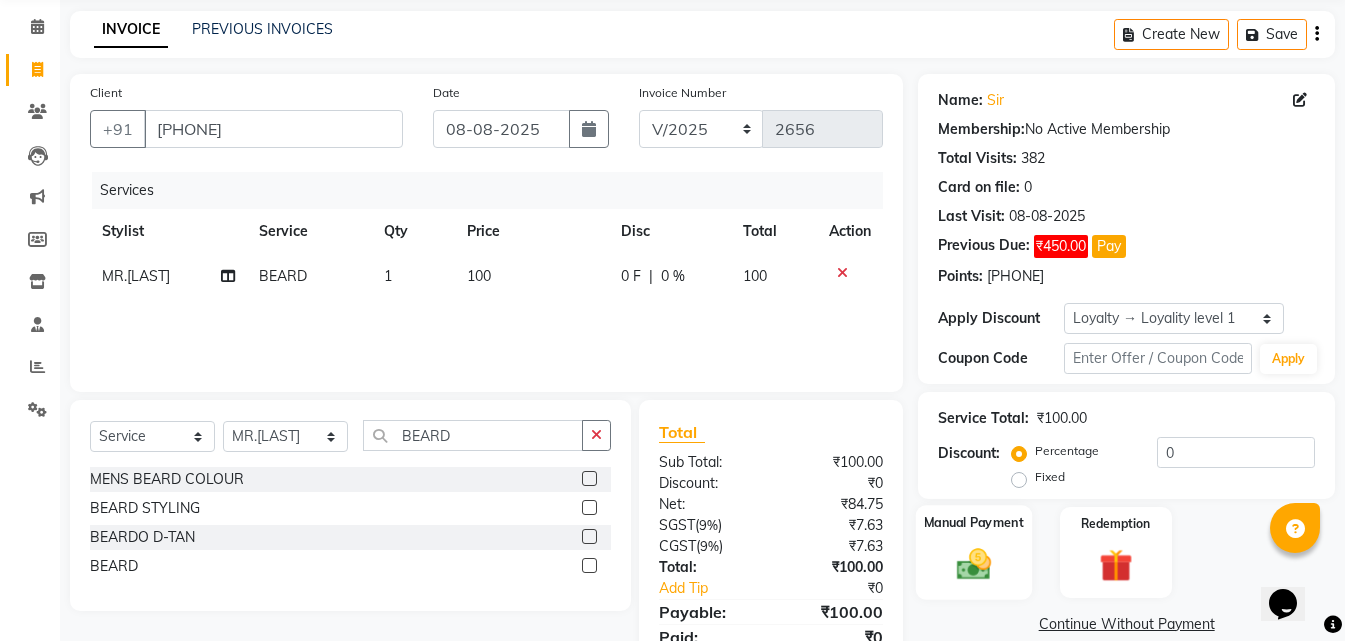 click on "Manual Payment" 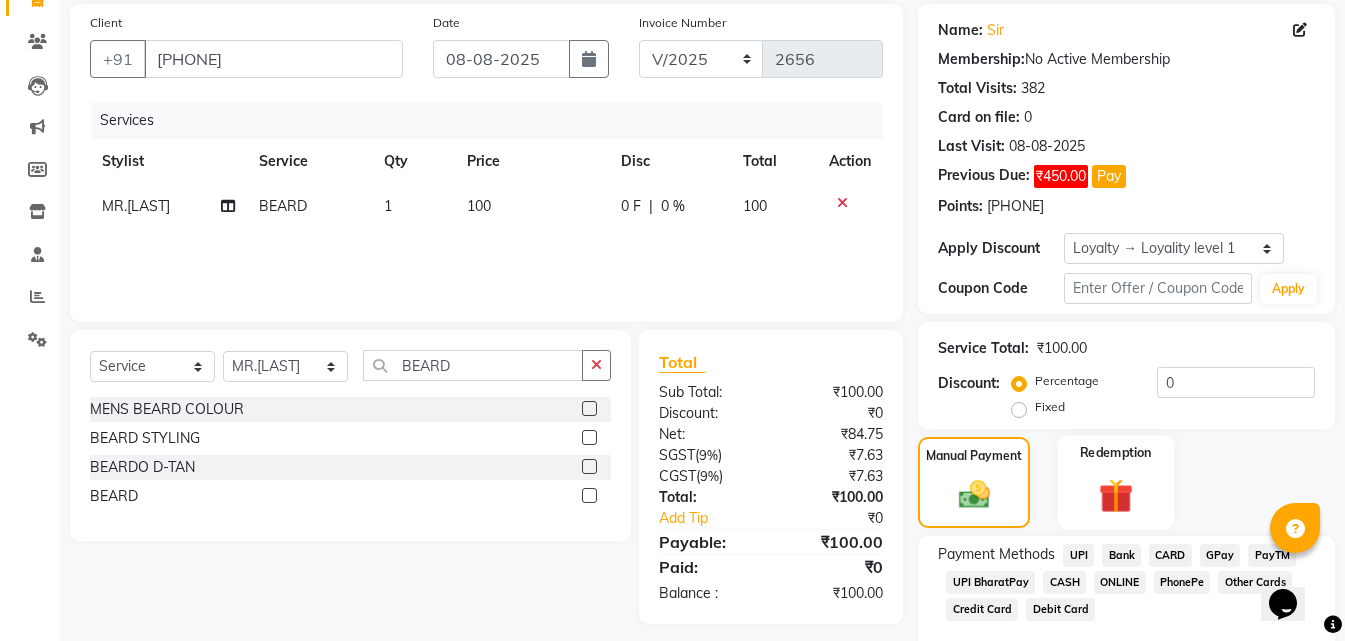 scroll, scrollTop: 232, scrollLeft: 0, axis: vertical 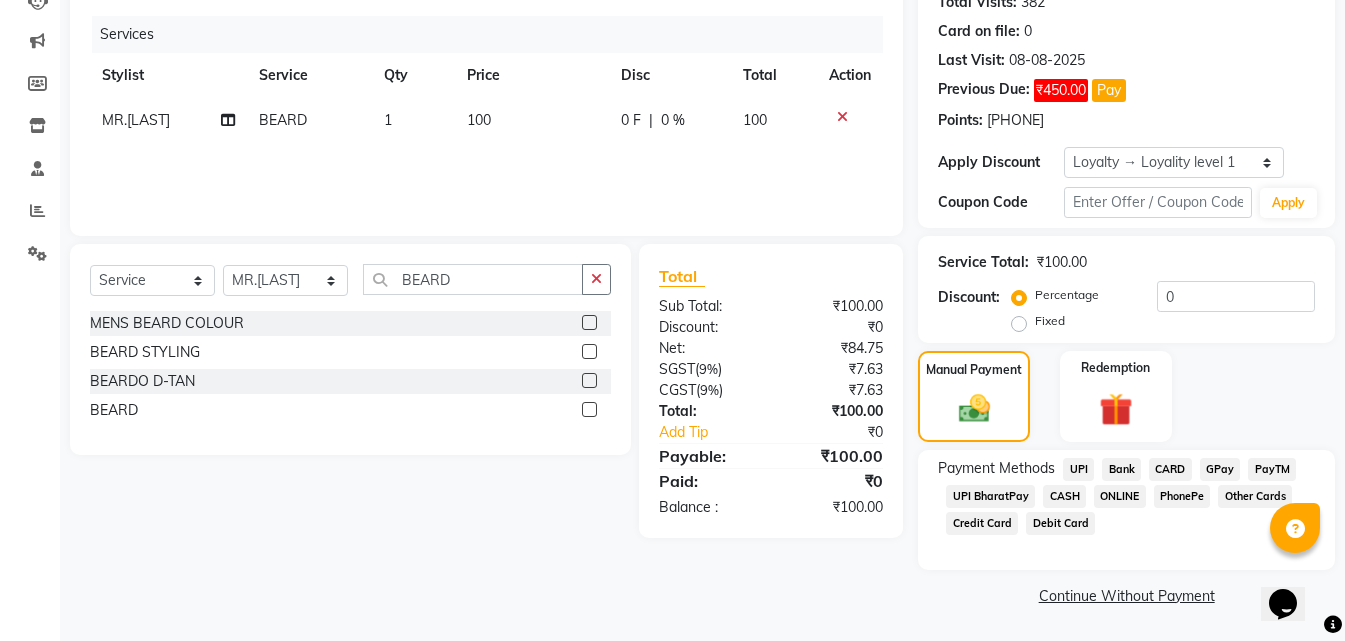 click on "ONLINE" 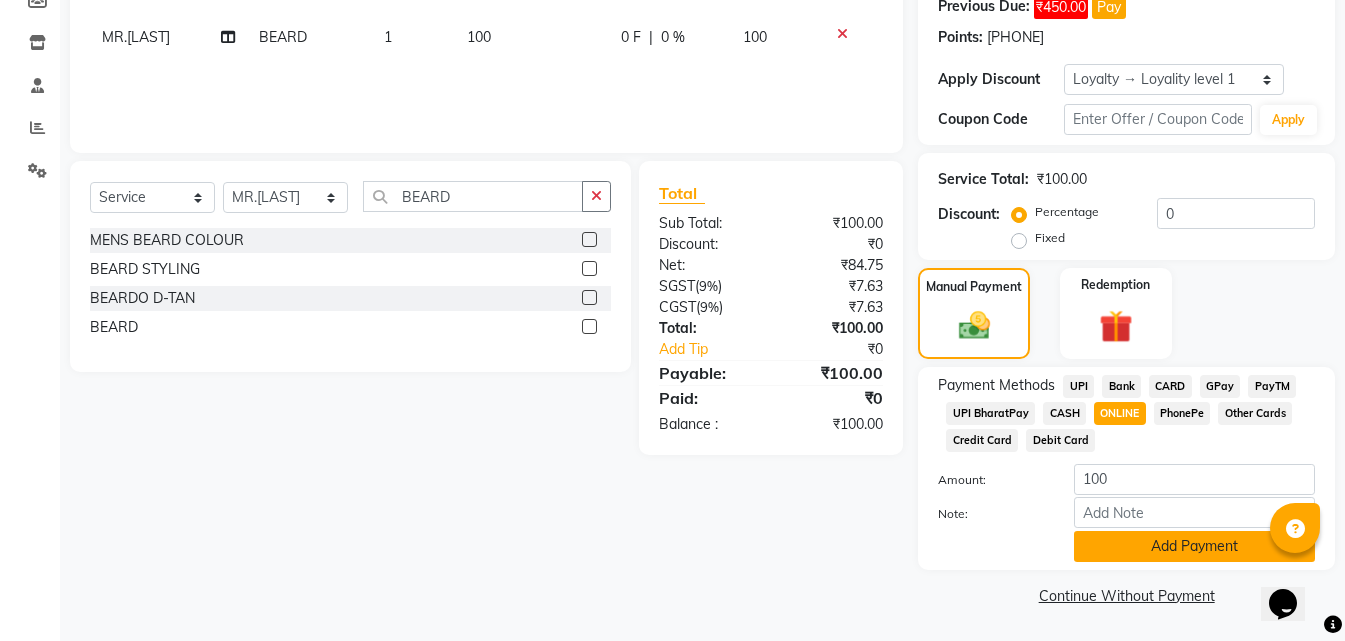 click on "Add Payment" 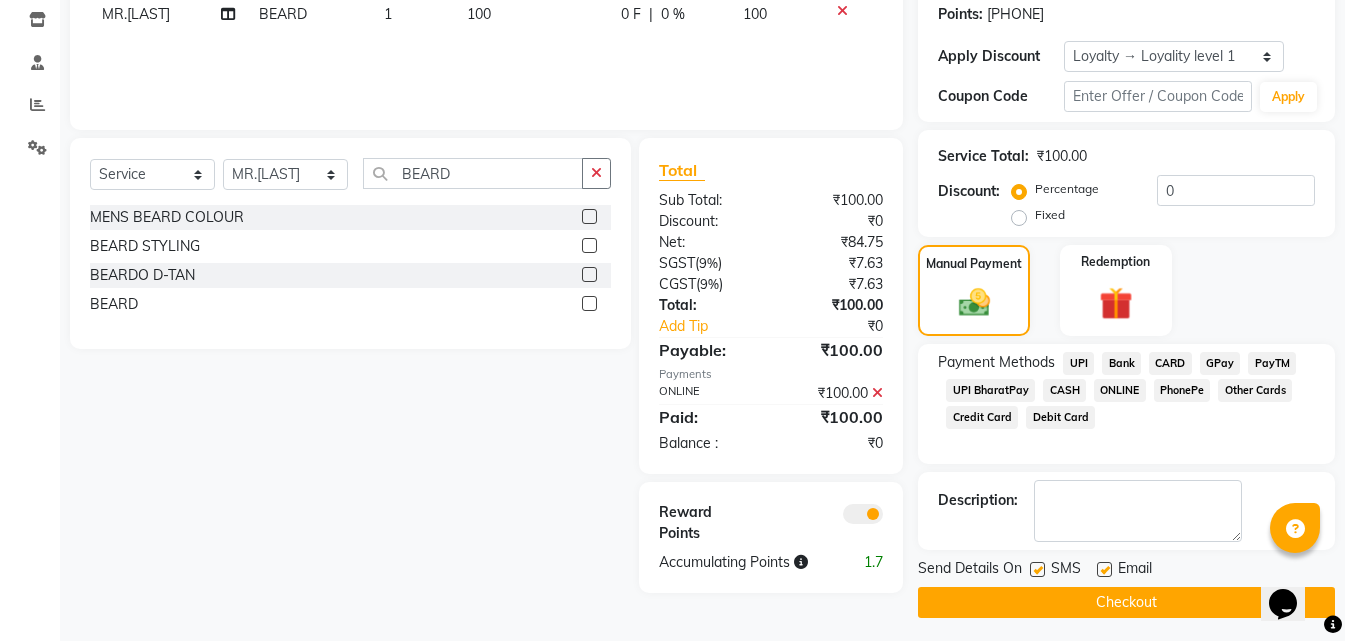 scroll, scrollTop: 345, scrollLeft: 0, axis: vertical 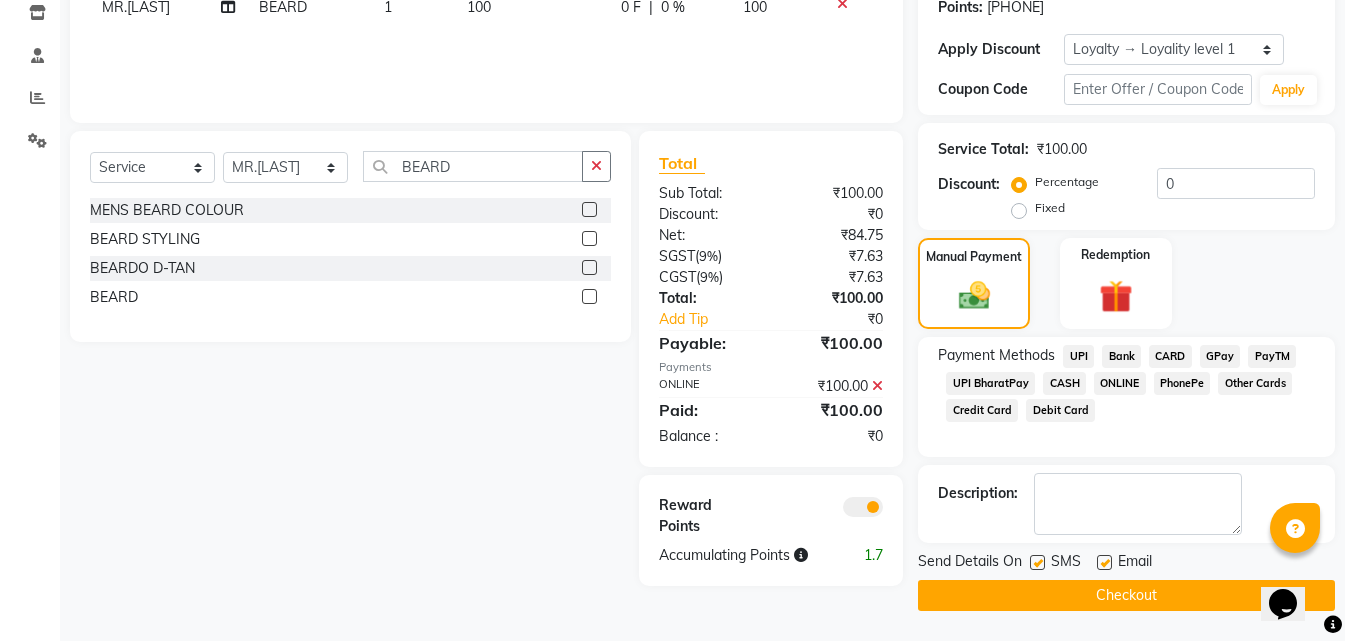 click on "Checkout" 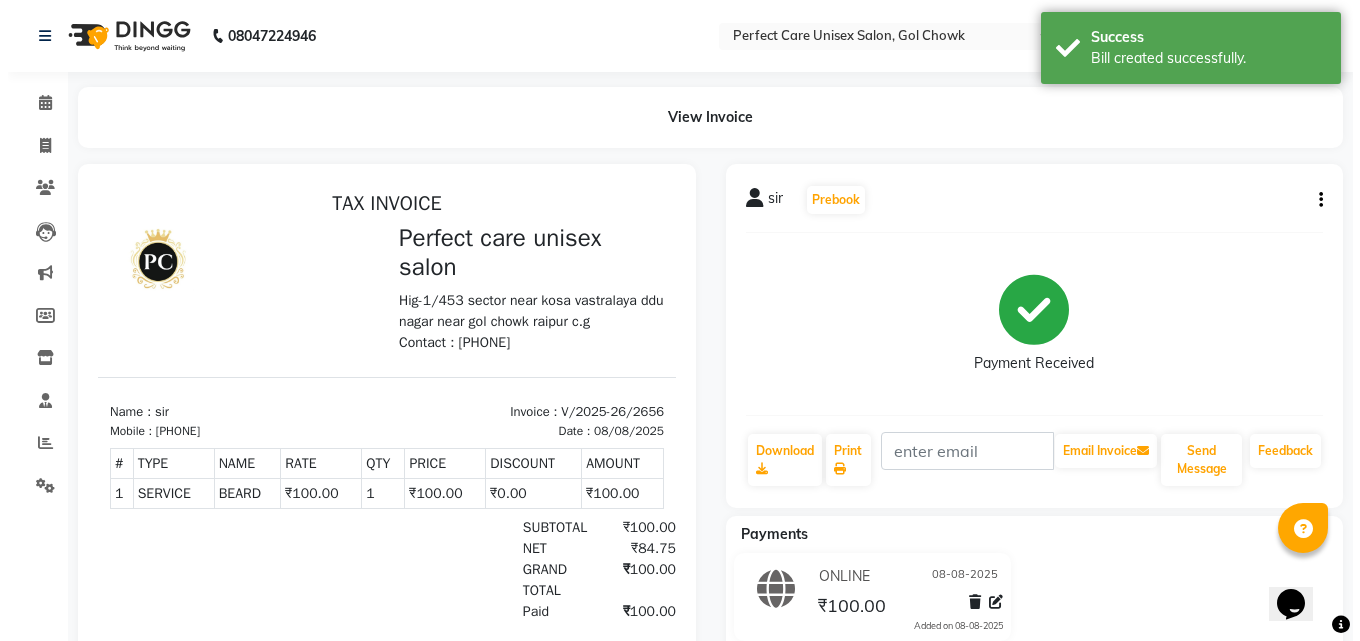 scroll, scrollTop: 0, scrollLeft: 0, axis: both 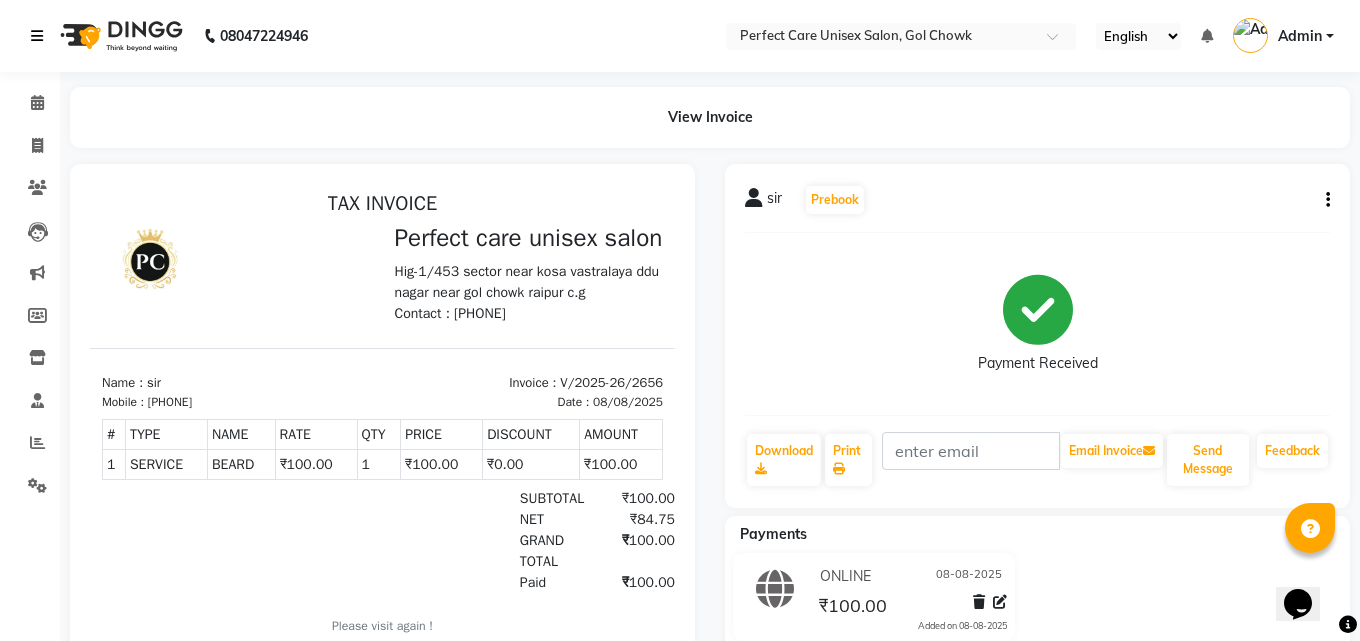 select on "service" 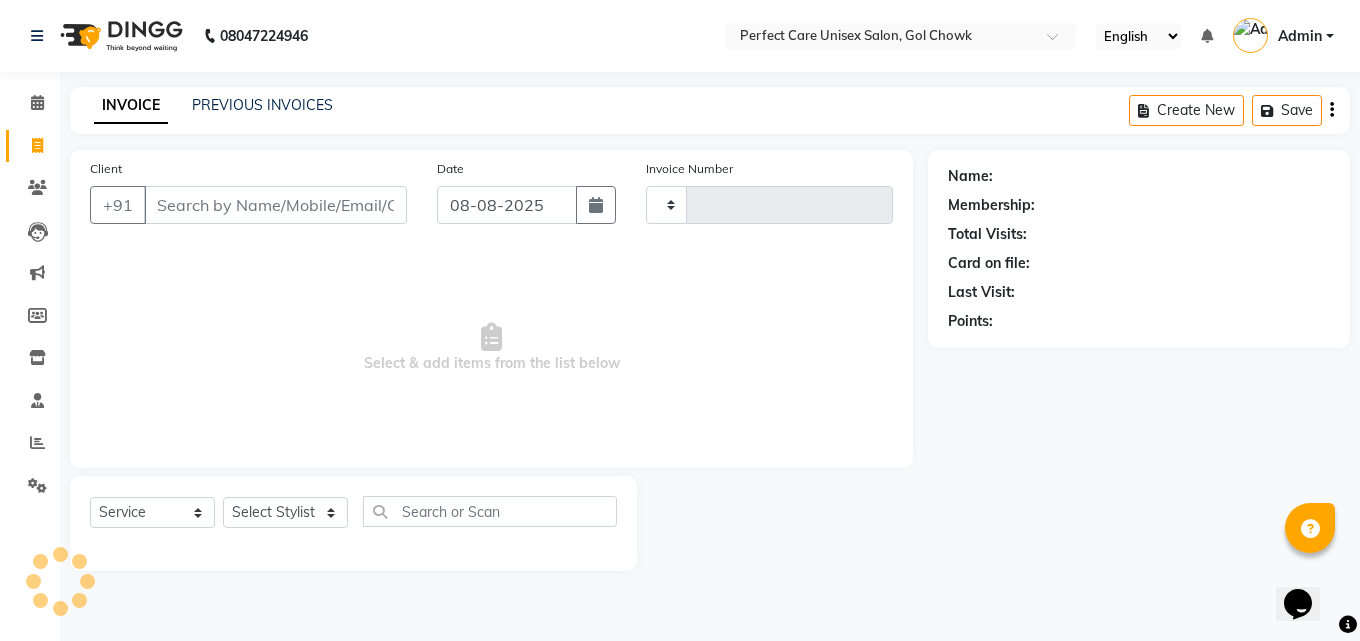 type on "2657" 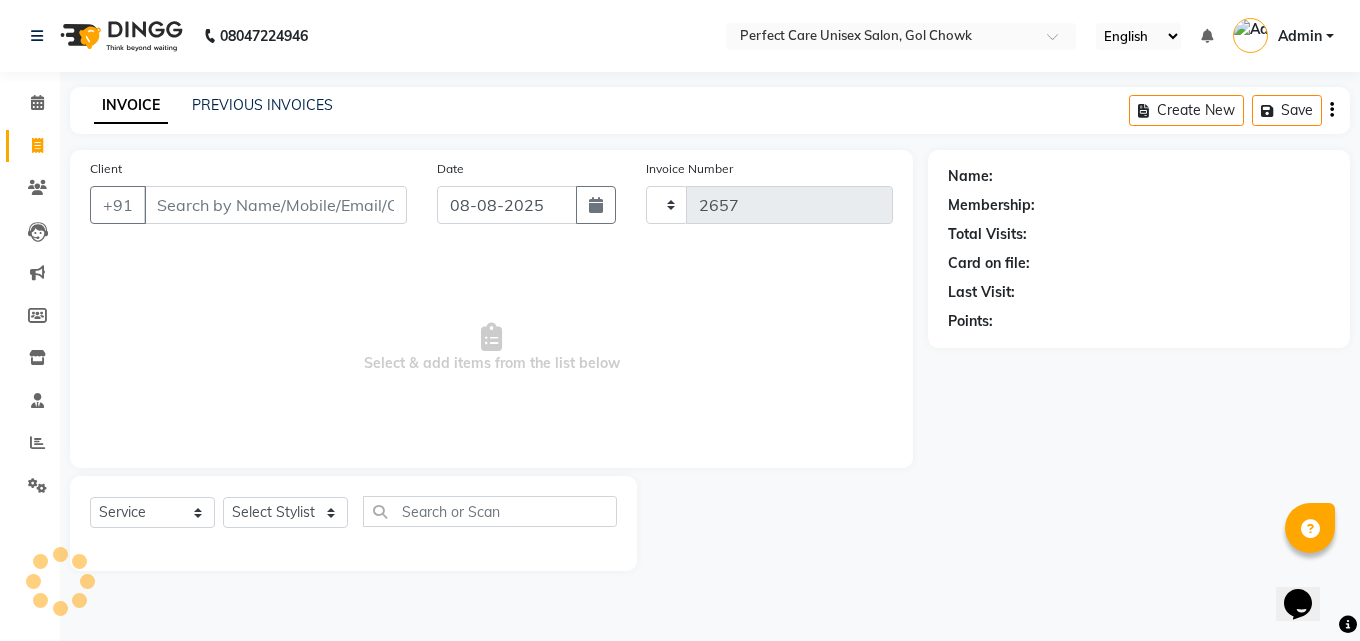 select on "[PHONE]" 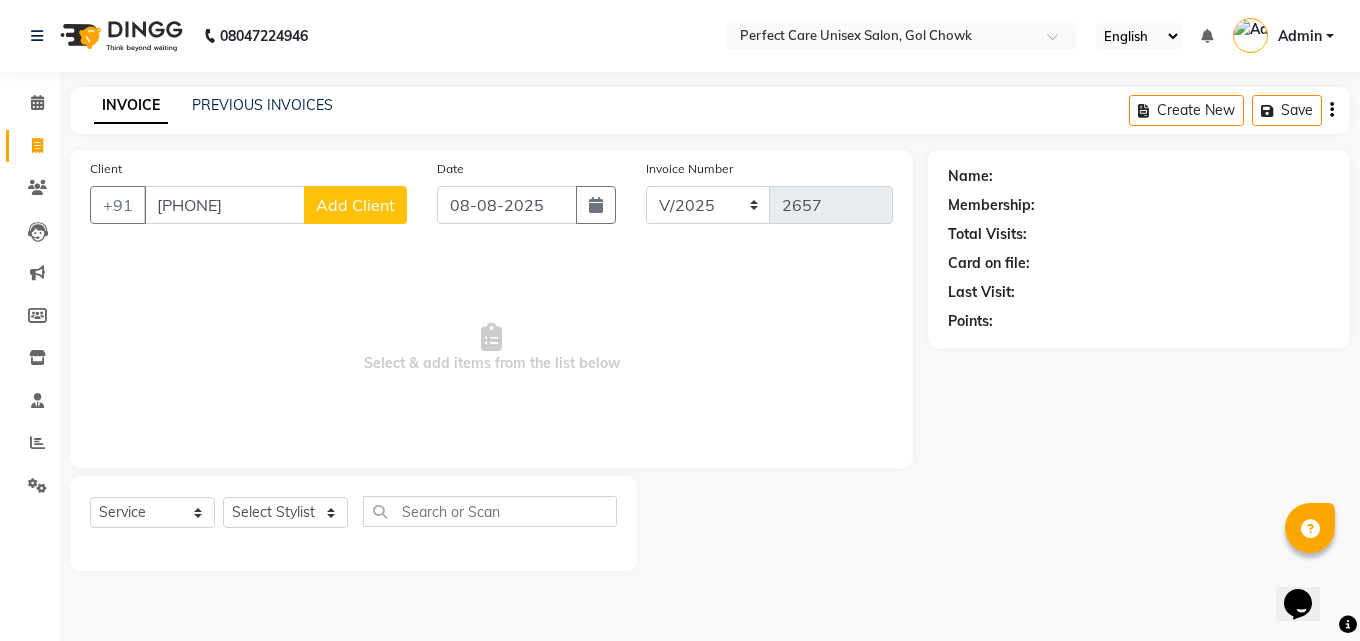 type on "[PHONE]" 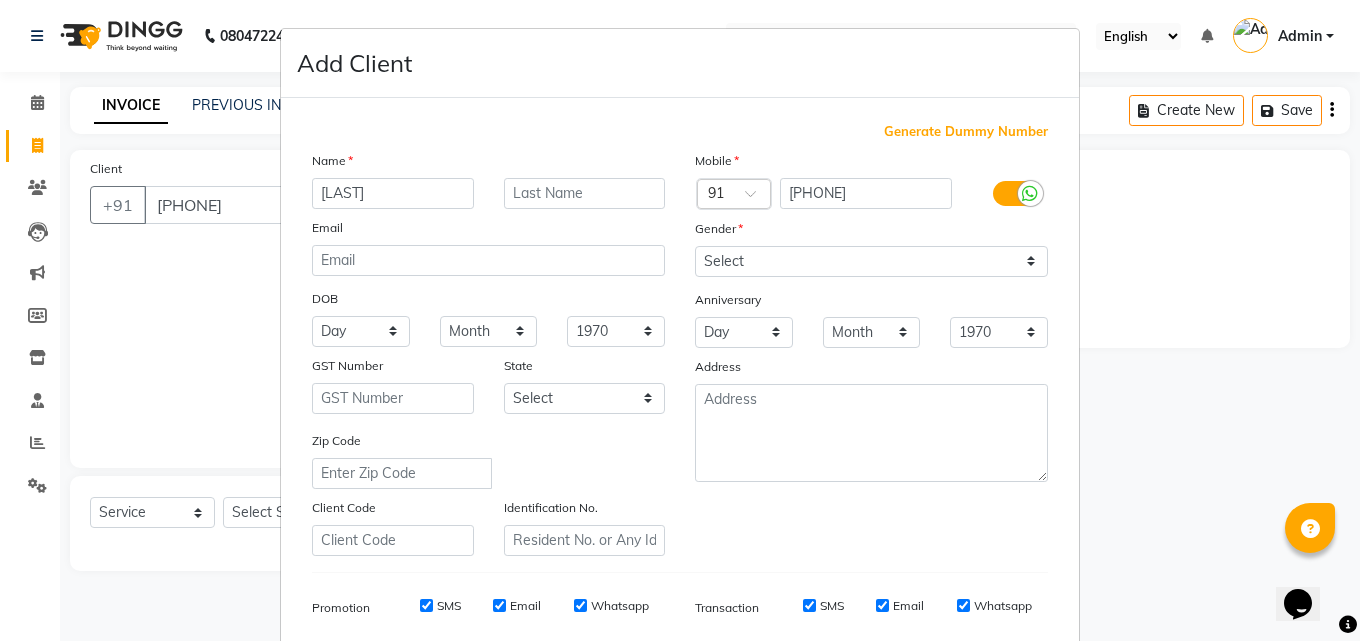 type on "[LAST]" 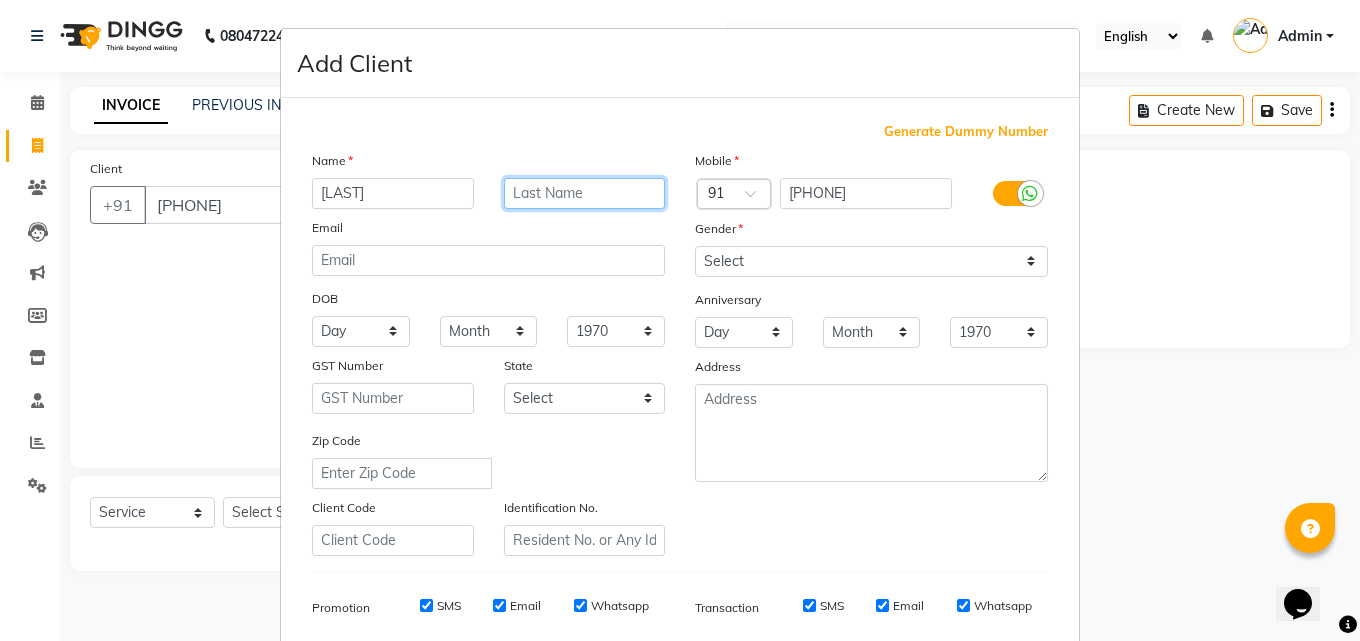 click at bounding box center [585, 193] 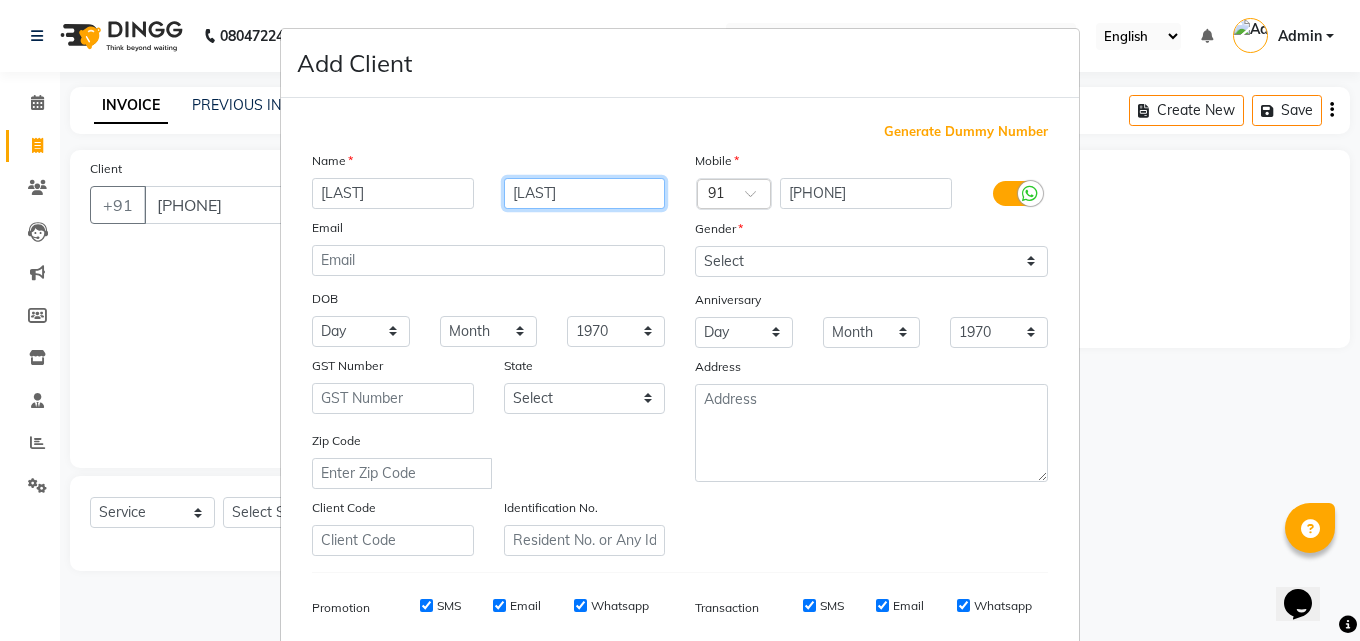 type on "[LAST]" 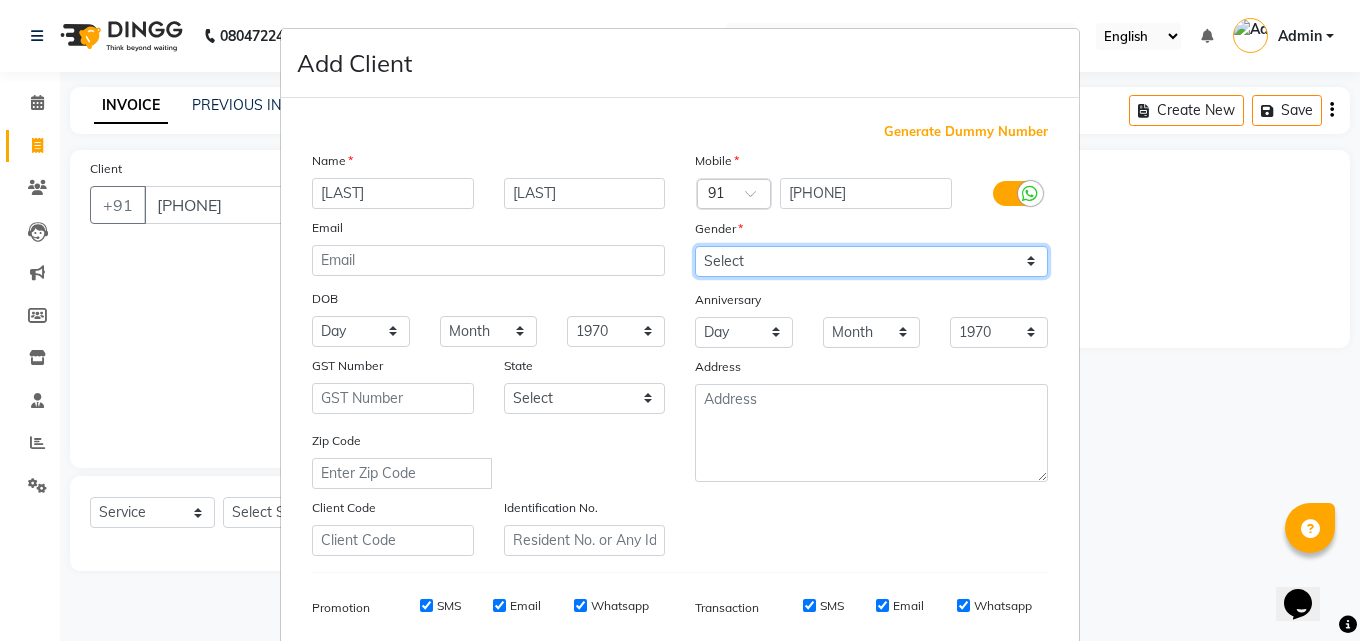 click on "Select Male Female Other Prefer Not To Say" at bounding box center (871, 261) 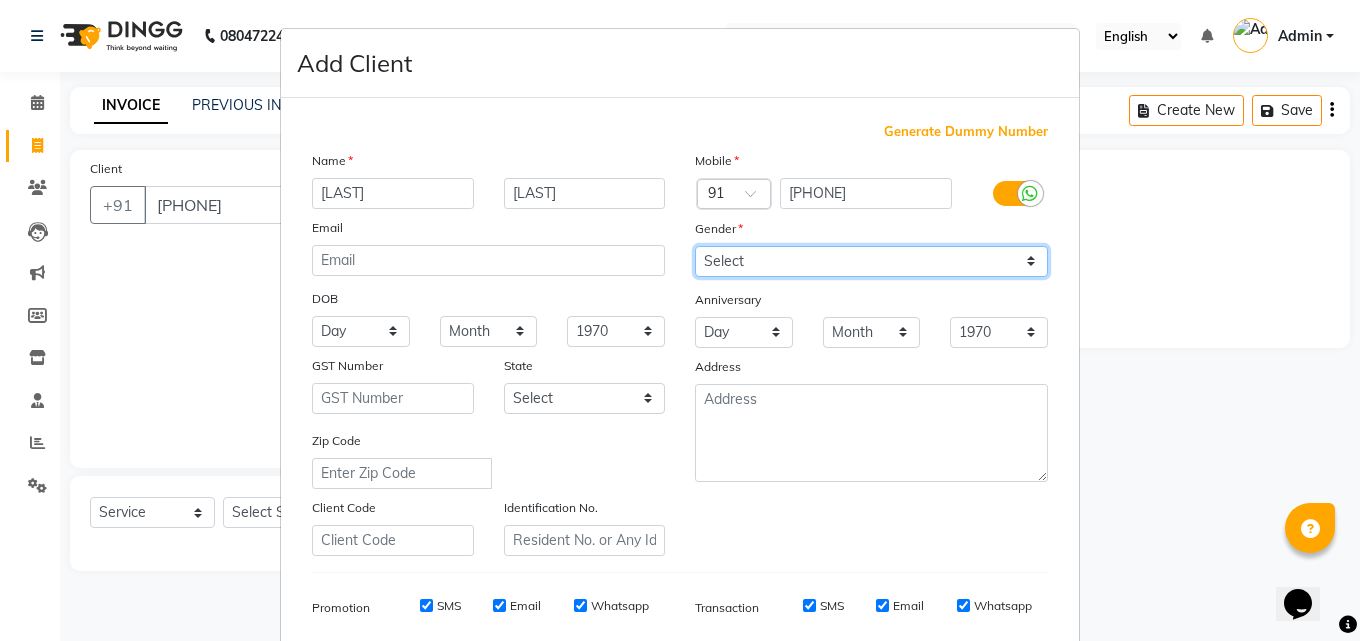 select on "female" 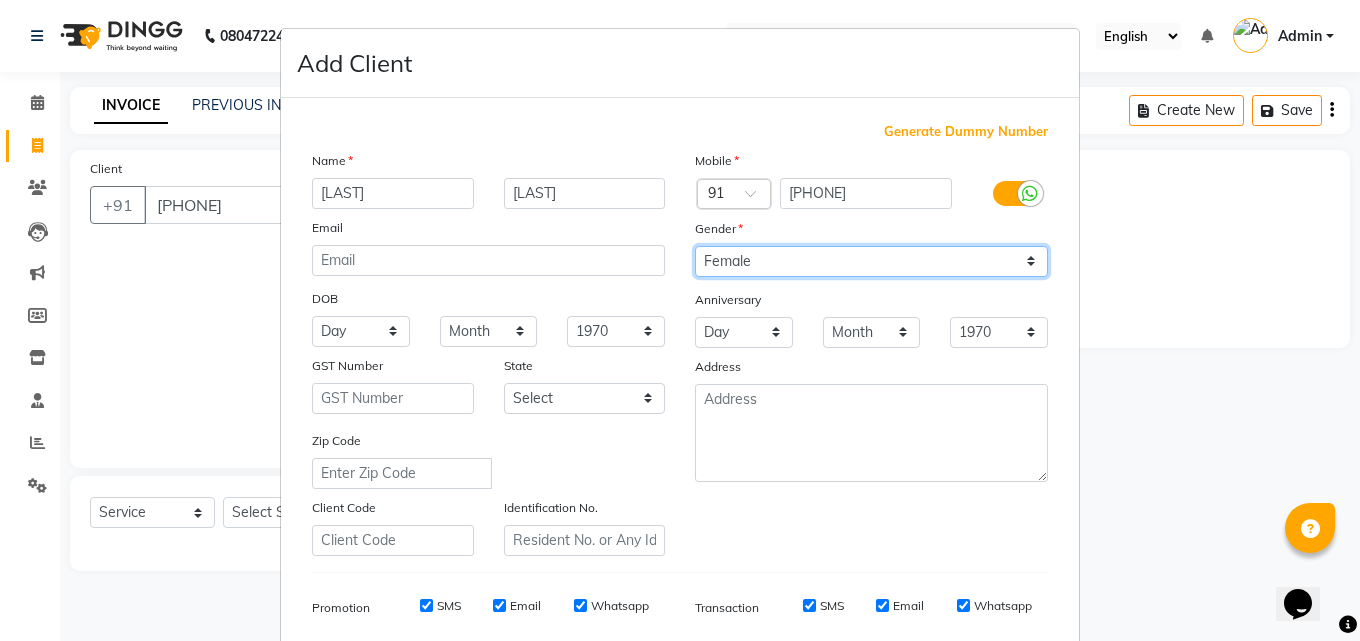 click on "Select Male Female Other Prefer Not To Say" at bounding box center [871, 261] 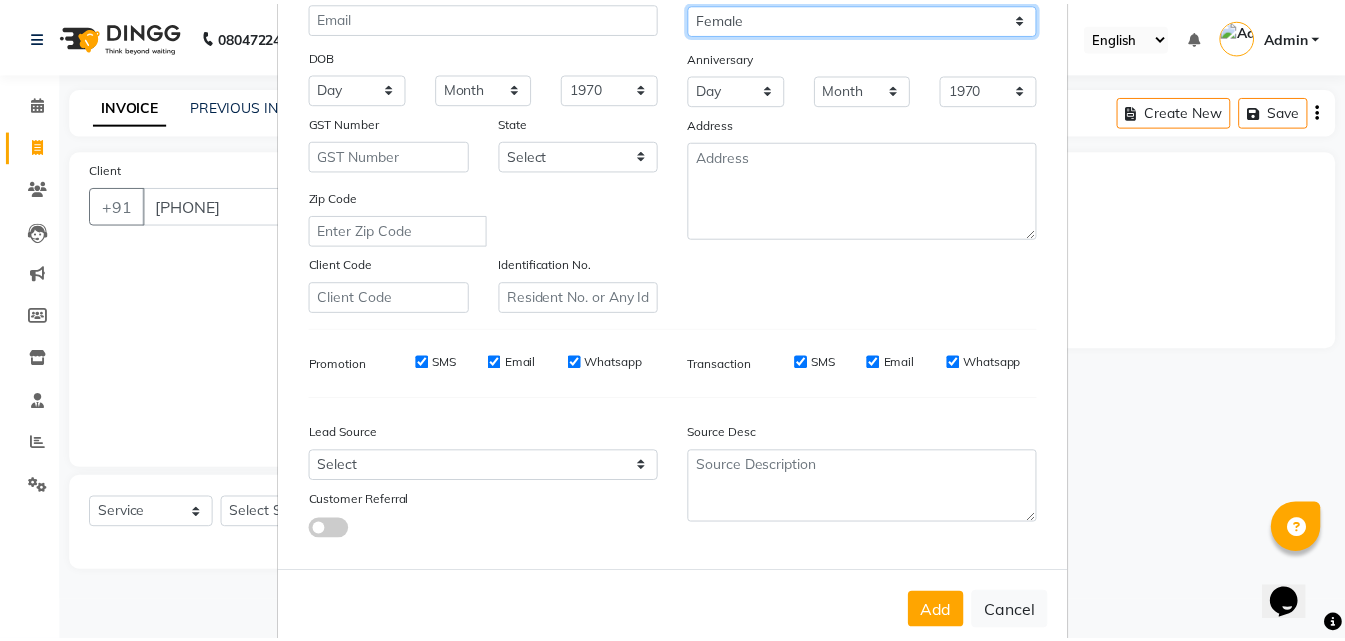 scroll, scrollTop: 282, scrollLeft: 0, axis: vertical 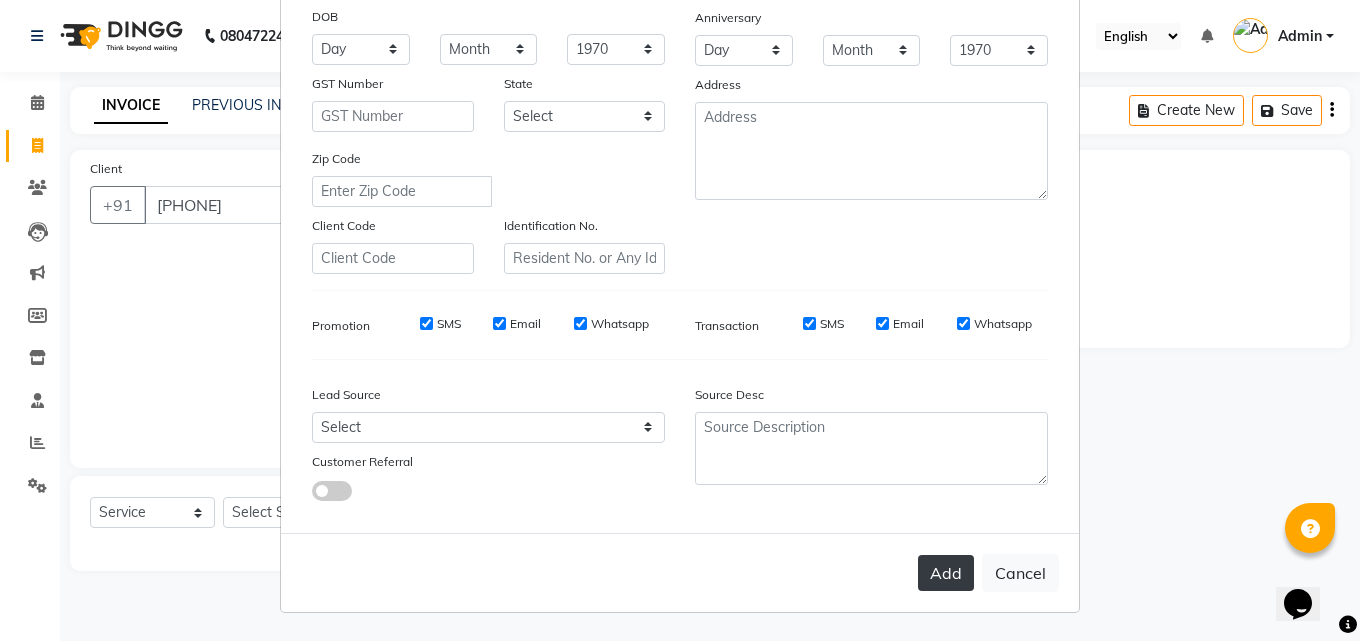 click on "Add" at bounding box center [946, 573] 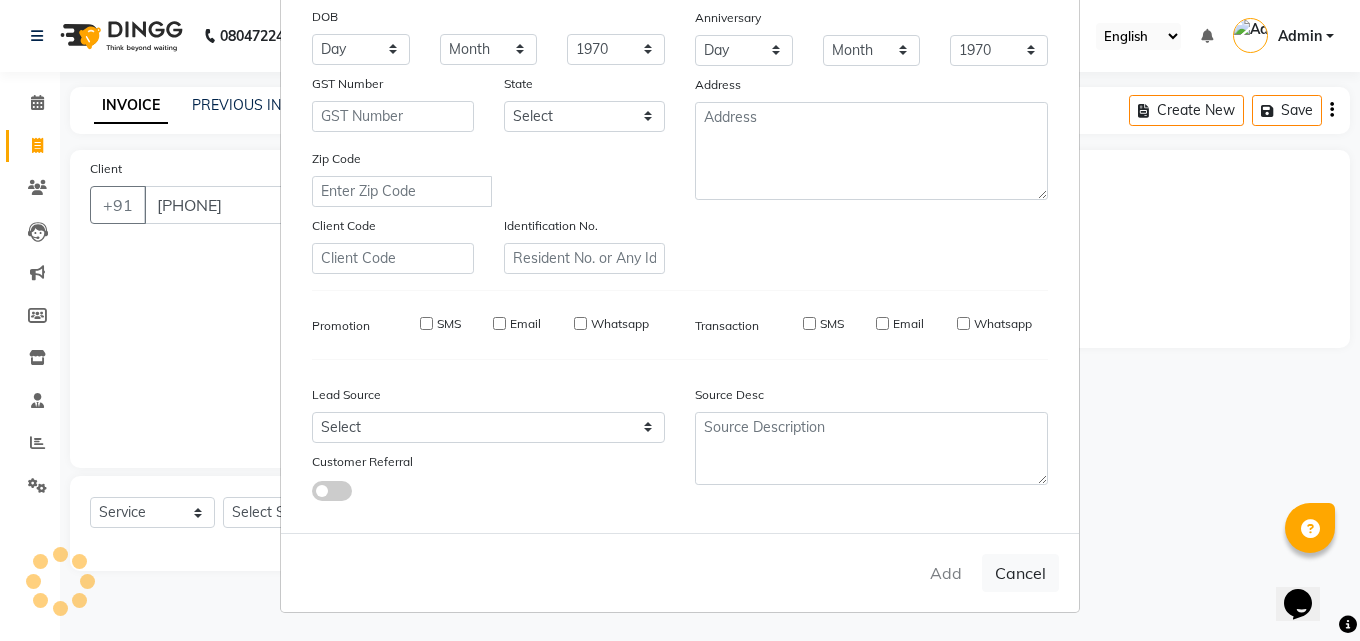 type 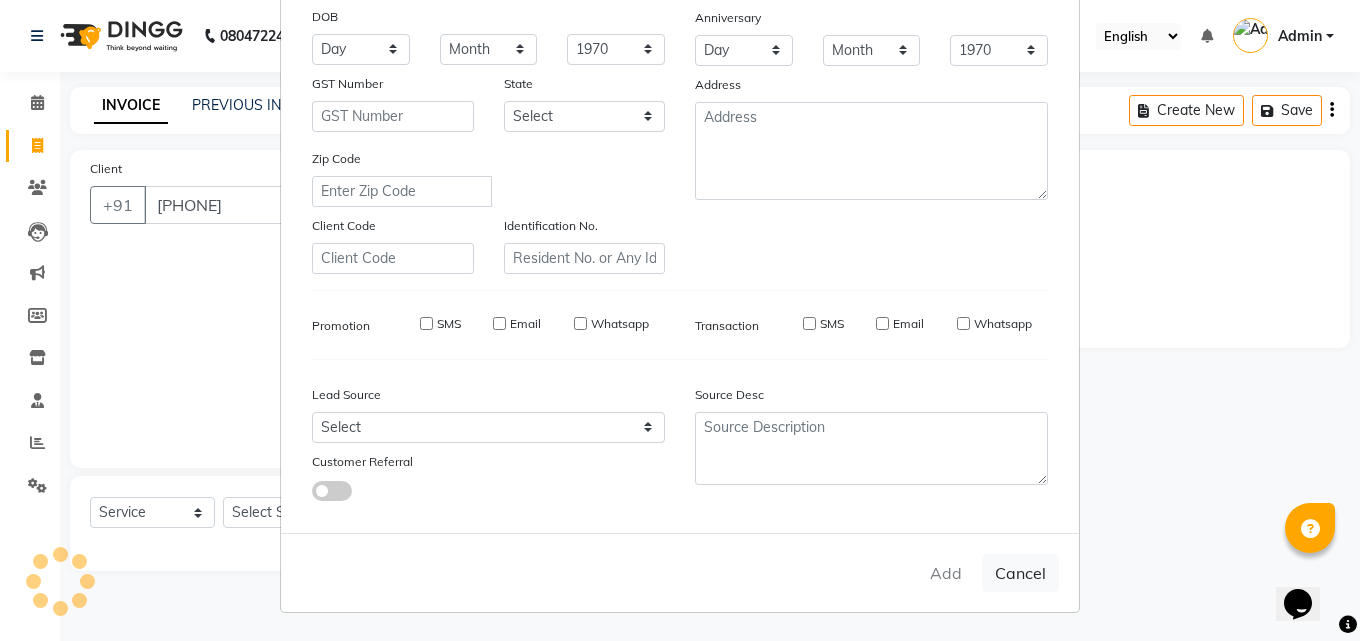 type 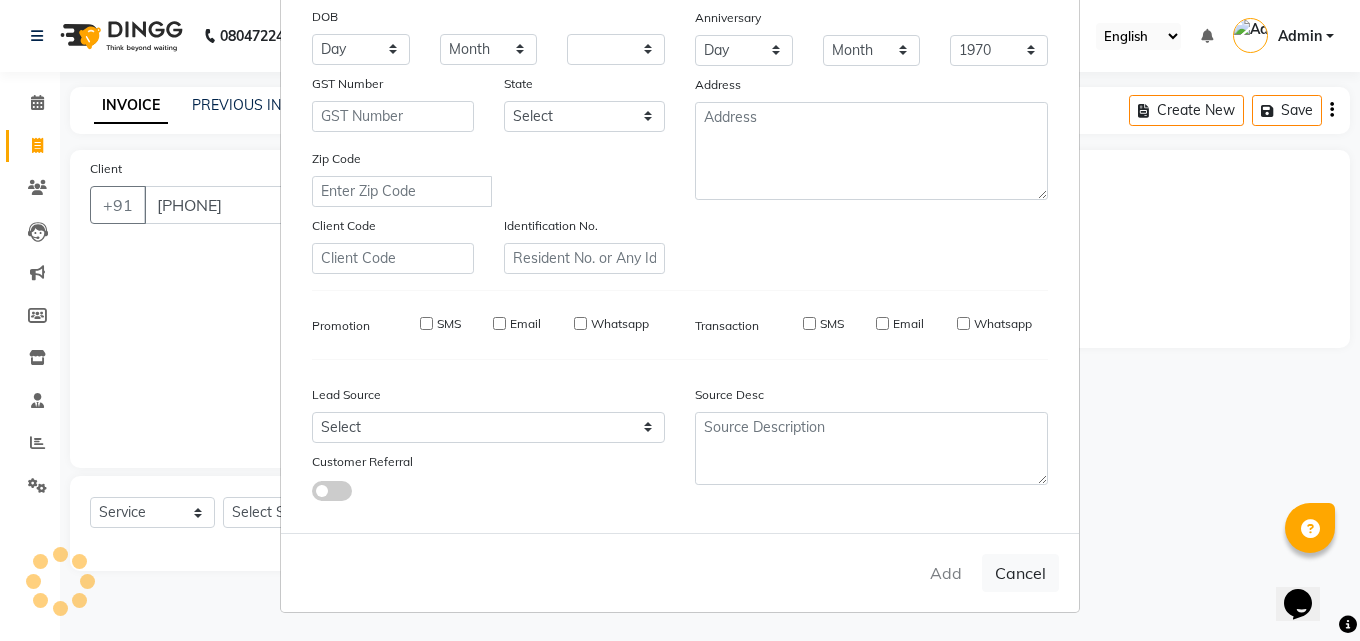 select 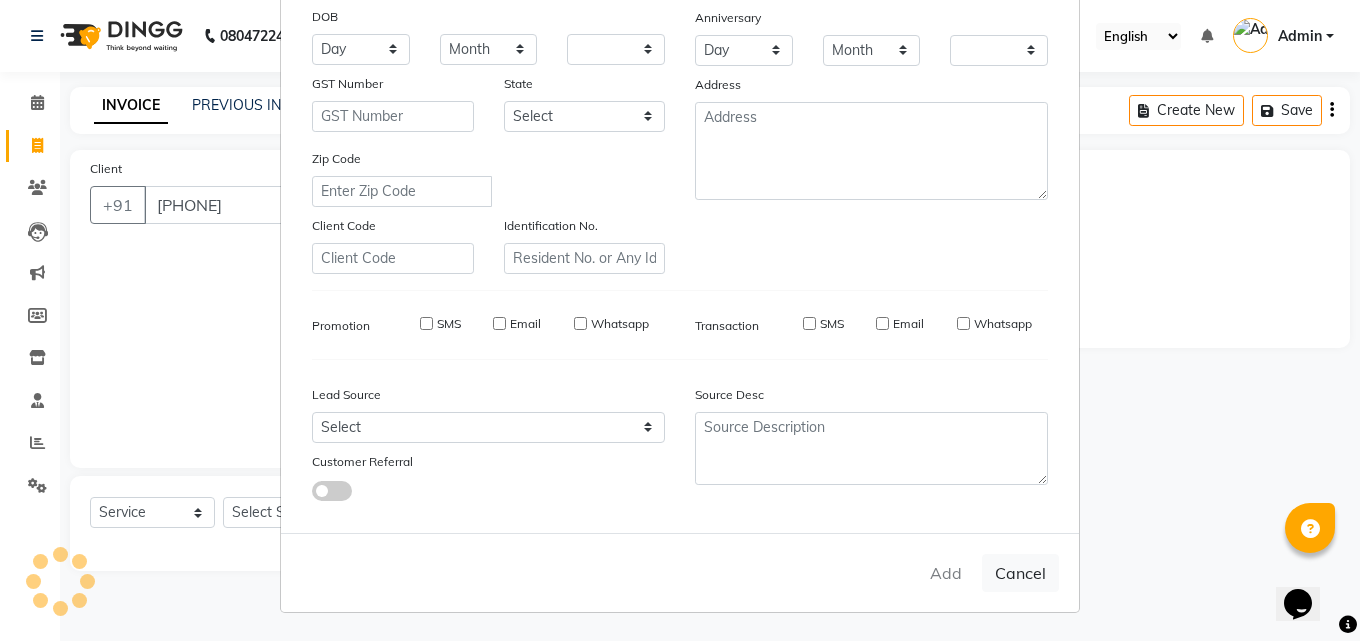 select on "1: Object" 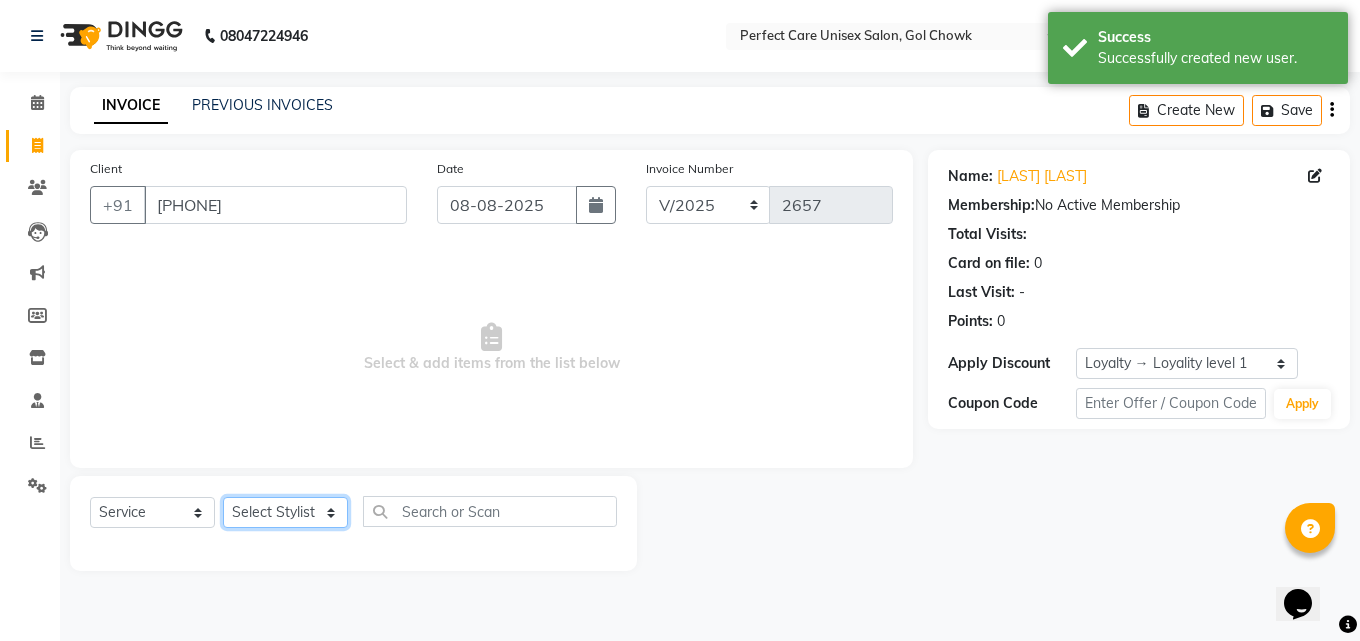 click on "Select Stylist MISS CHANDA MISS KAYNAT MISS KRITIKA  MISS PIHU MISS POOJA MISS.SHRADDHA MISS.SHREYA  MISS SUDHA  MISS. USHA MISS YAMINI mohbat MR. AARIF MR.ANGAD MR. ARBAZ MR. ARUN  MR ARYAN MR. AVINASH MR. FARMAN MR.KARAN MR.KASIM MR. NAUSHAD MR.NAZIM MR. SAM MR.SAMEER MR.VIKASH MR.VISHAL MS RAMCHARAN NONE rashmi" 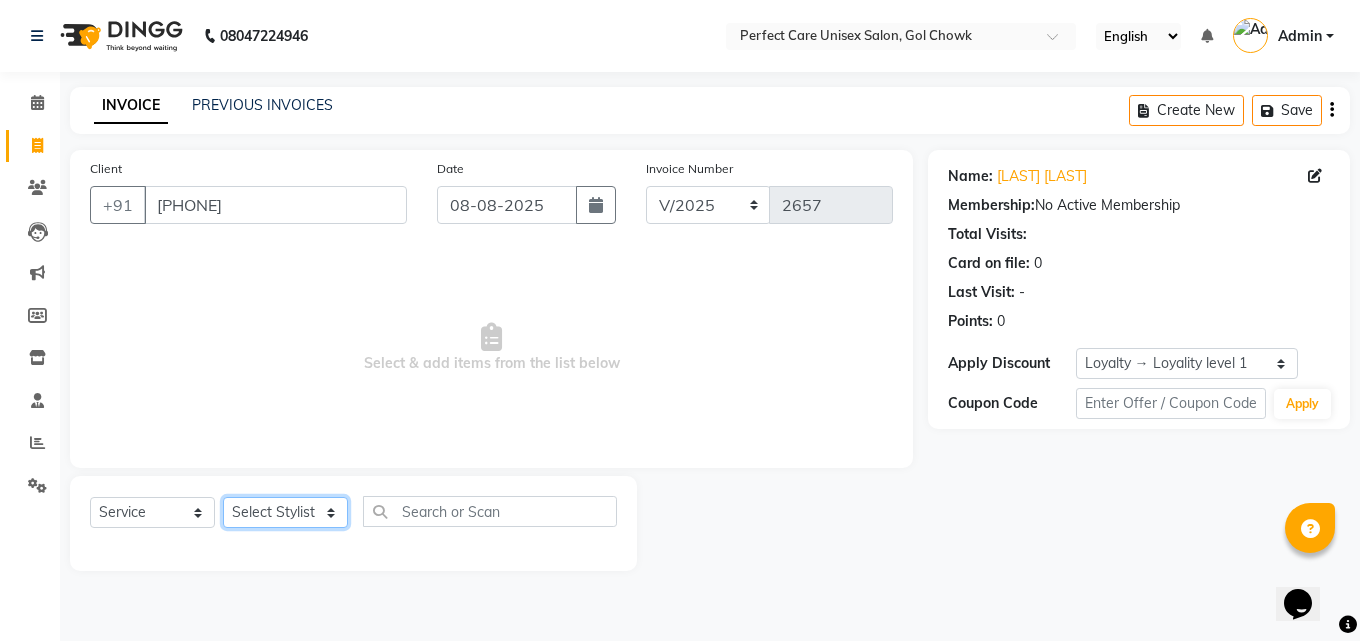 select on "28404" 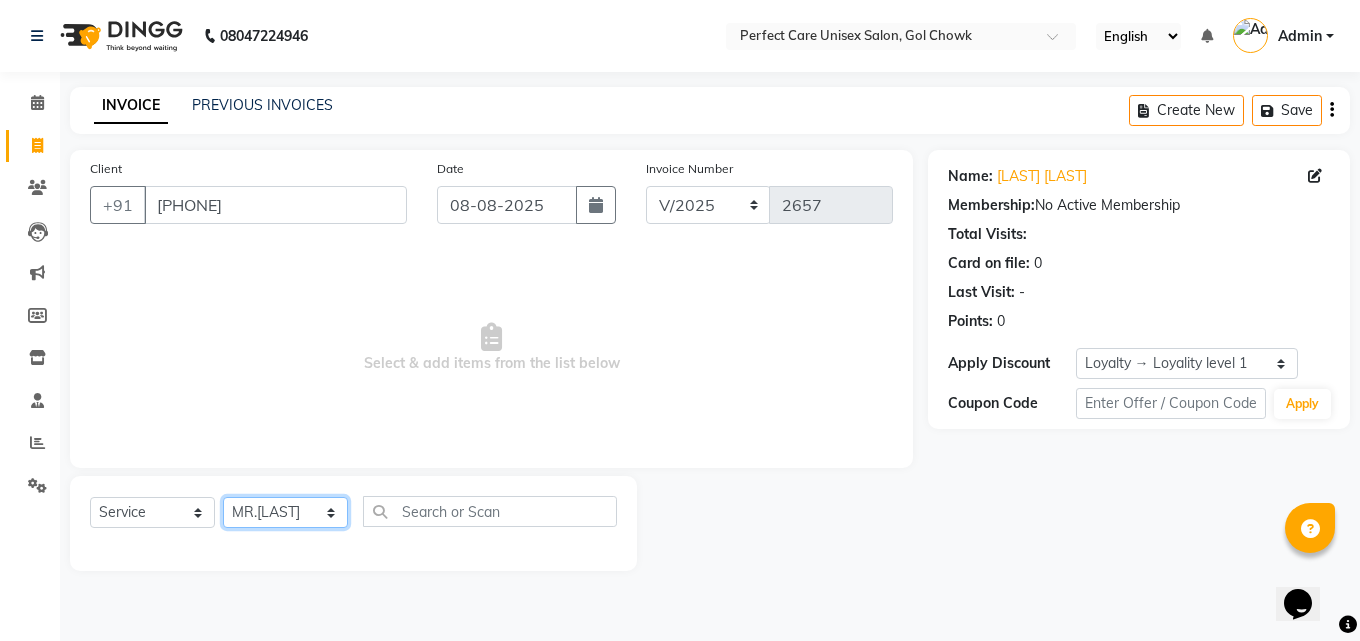 click on "Select Stylist MISS CHANDA MISS KAYNAT MISS KRITIKA  MISS PIHU MISS POOJA MISS.SHRADDHA MISS.SHREYA  MISS SUDHA  MISS. USHA MISS YAMINI mohbat MR. AARIF MR.ANGAD MR. ARBAZ MR. ARUN  MR ARYAN MR. AVINASH MR. FARMAN MR.KARAN MR.KASIM MR. NAUSHAD MR.NAZIM MR. SAM MR.SAMEER MR.VIKASH MR.VISHAL MS RAMCHARAN NONE rashmi" 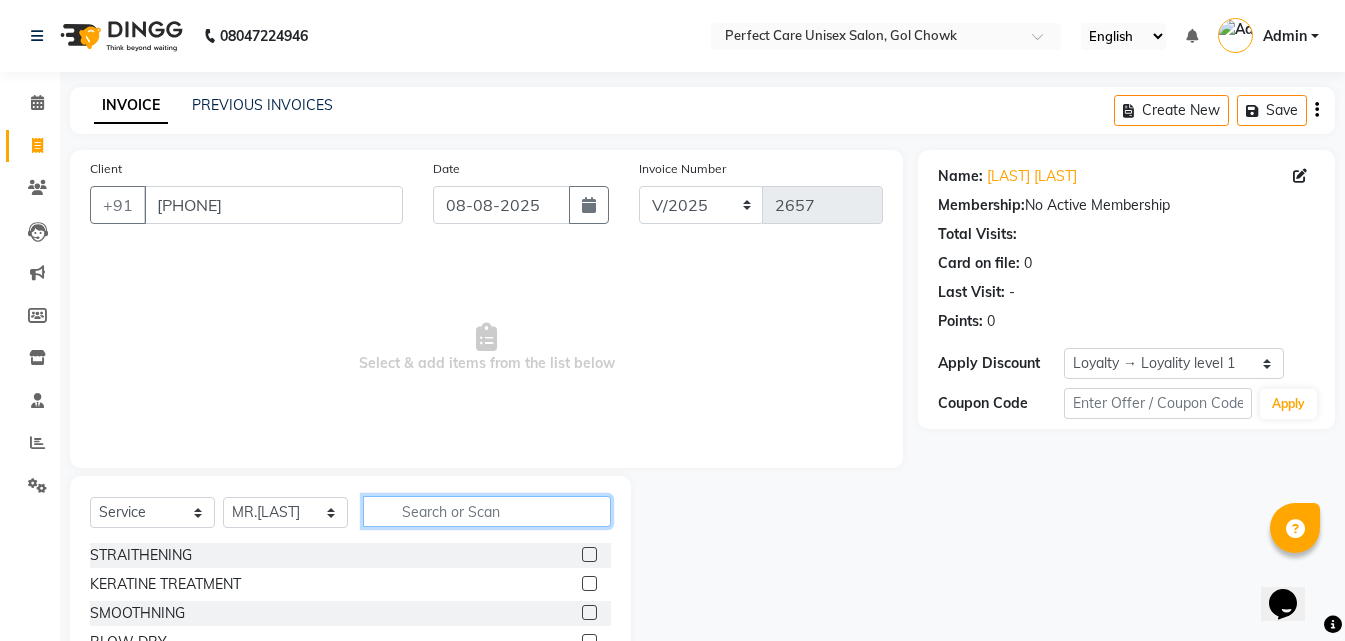 click 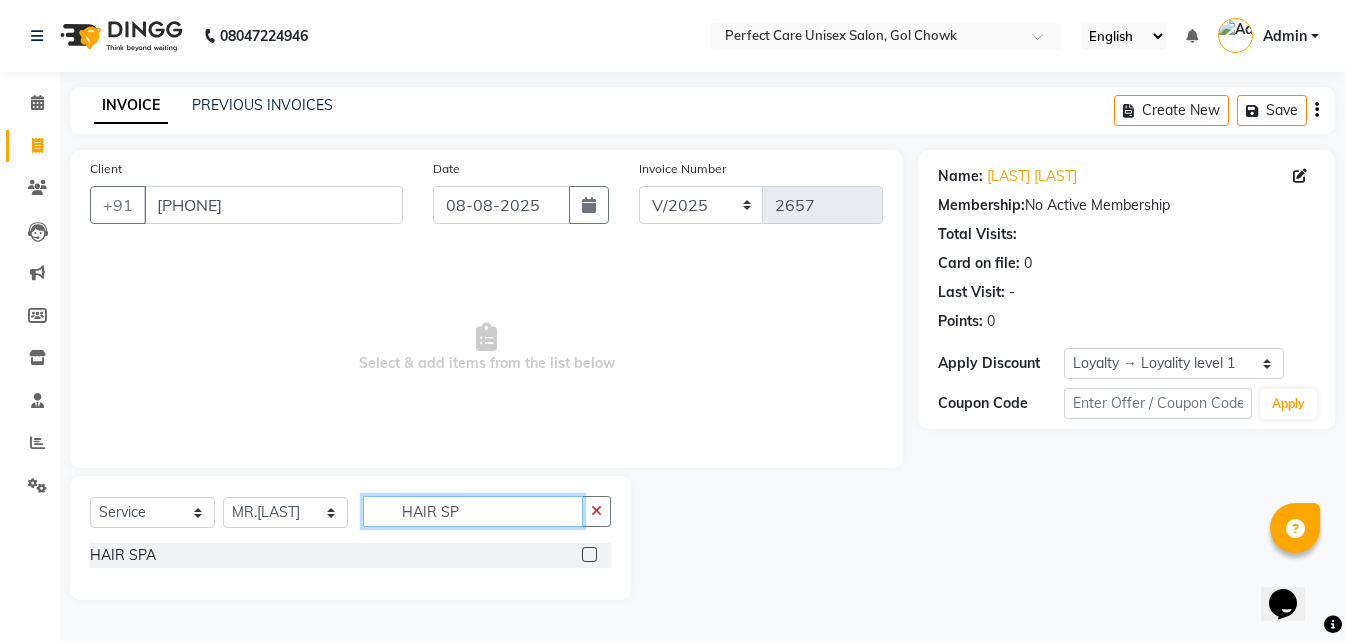 scroll, scrollTop: 0, scrollLeft: 0, axis: both 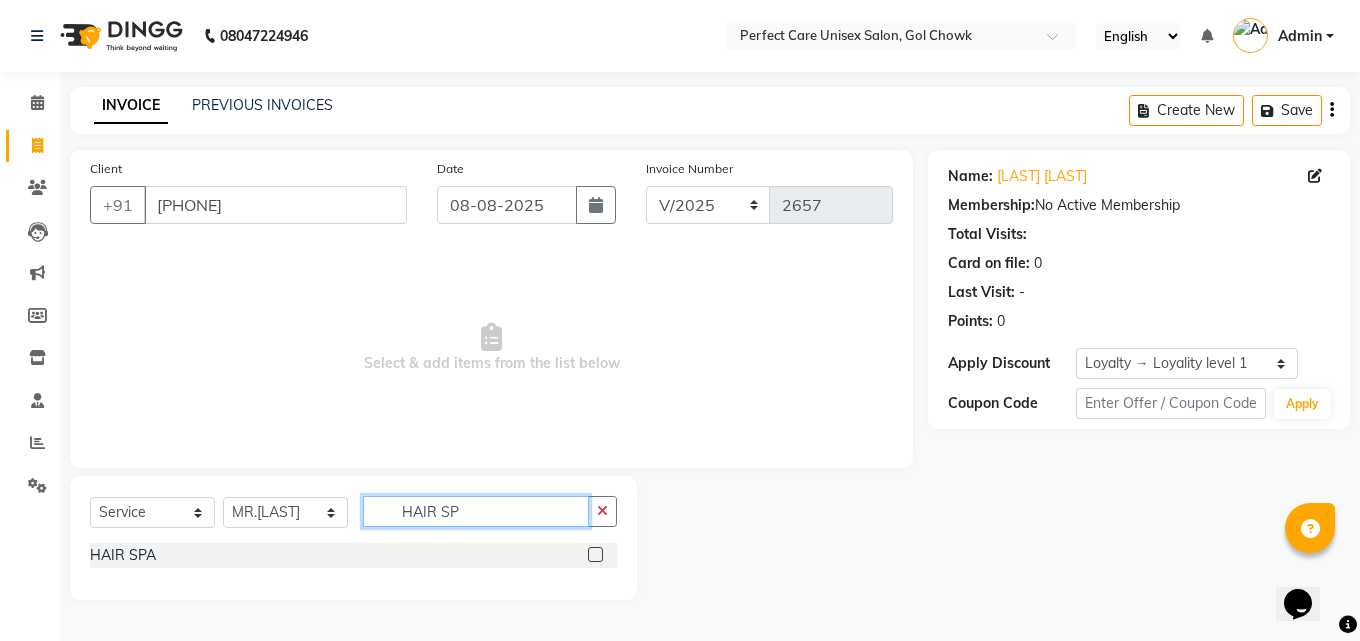 type on "HAIR SP" 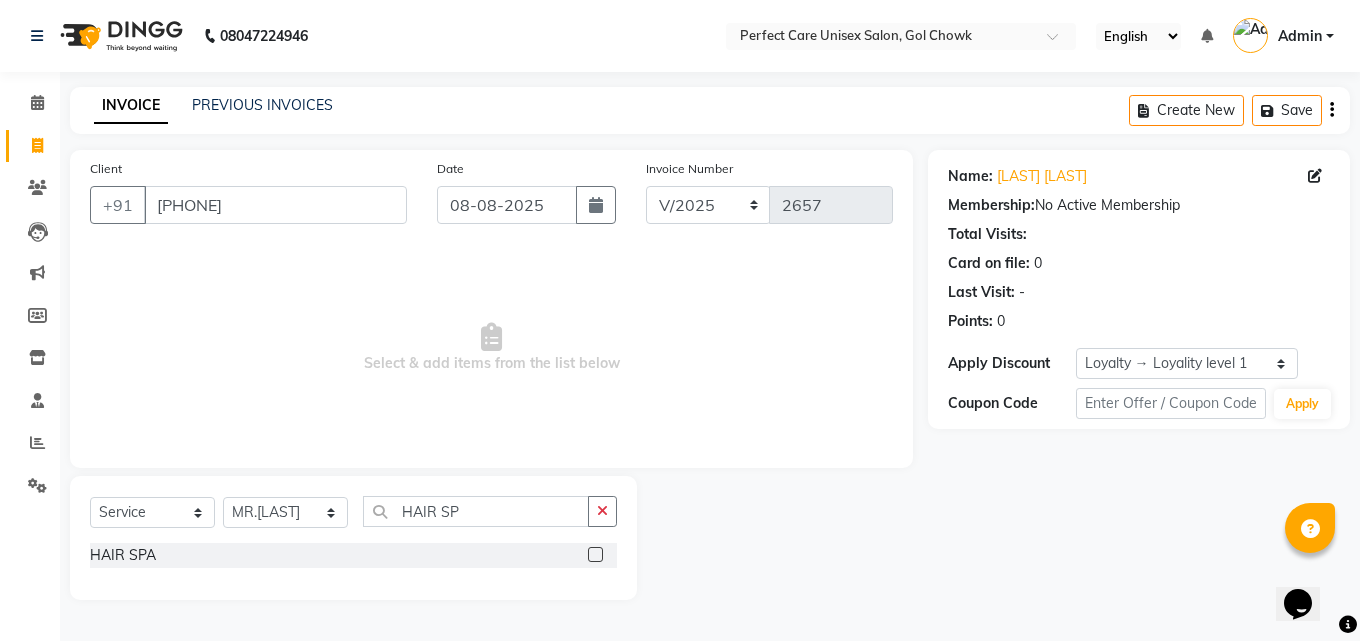 click 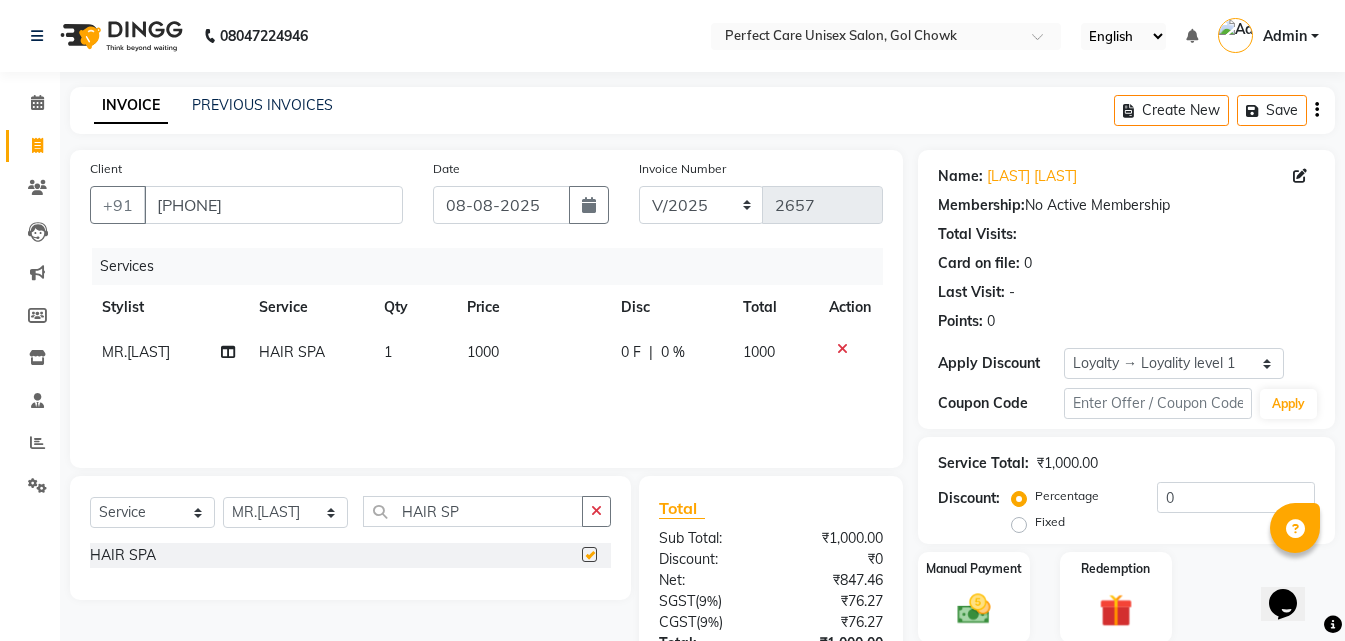 checkbox on "false" 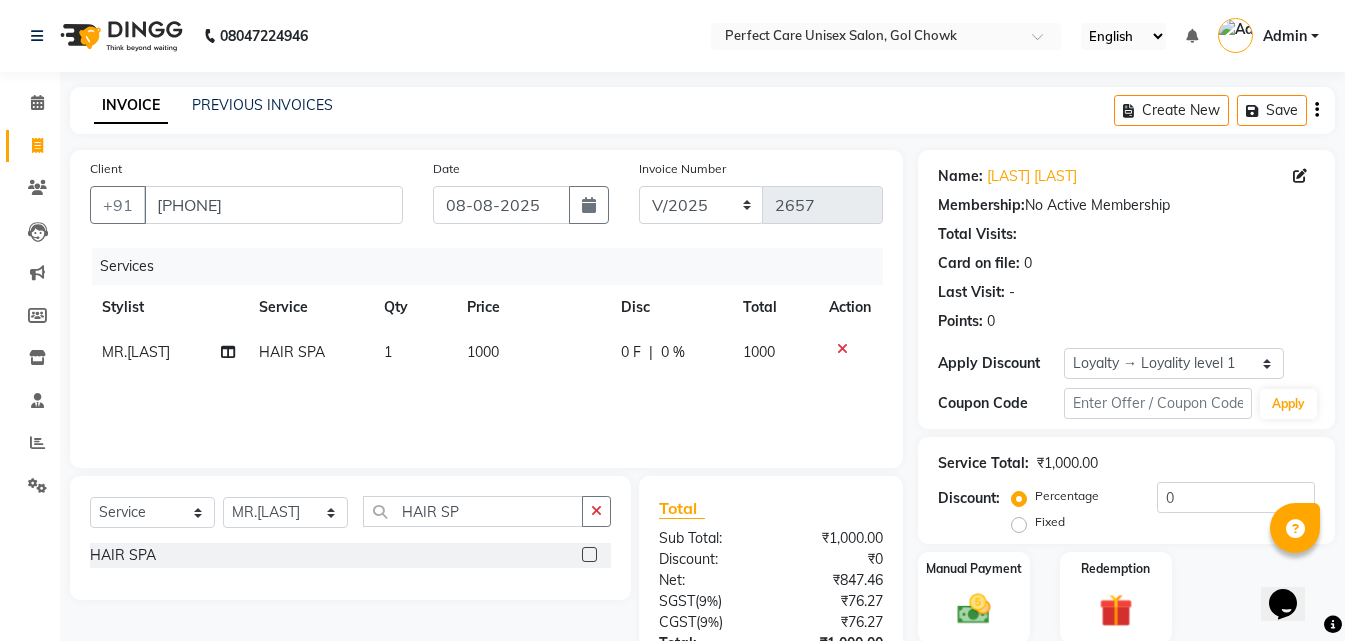 click on "1000" 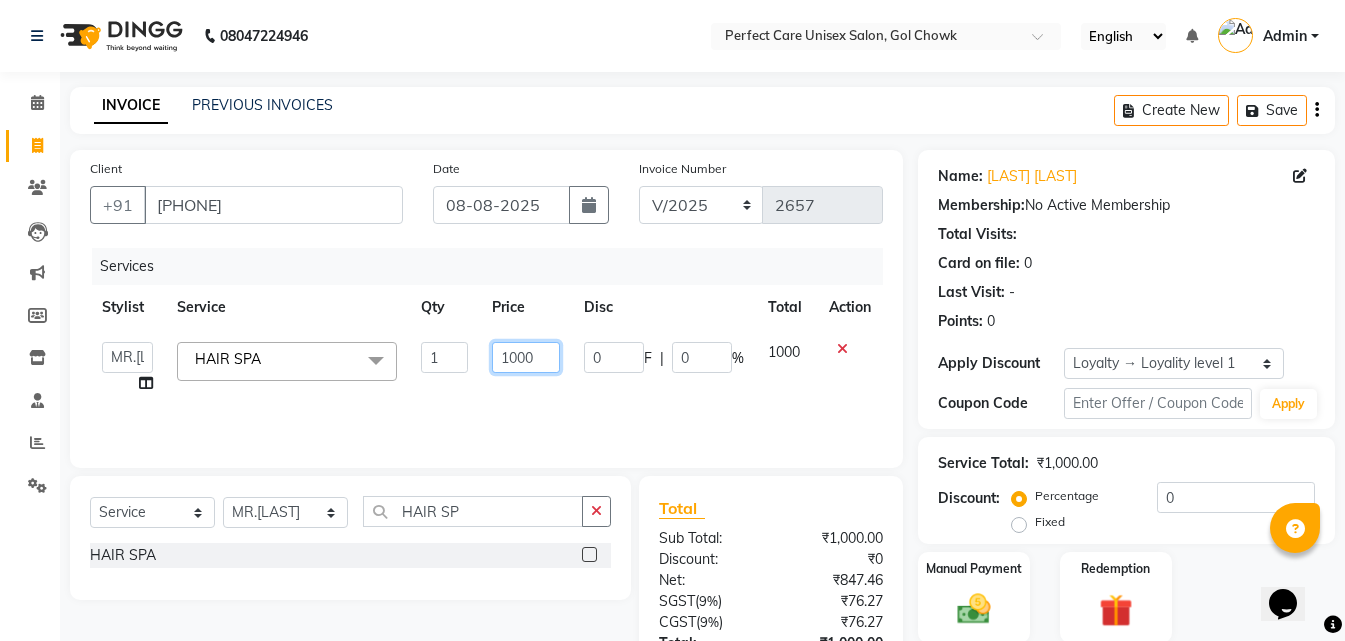 click on "1000" 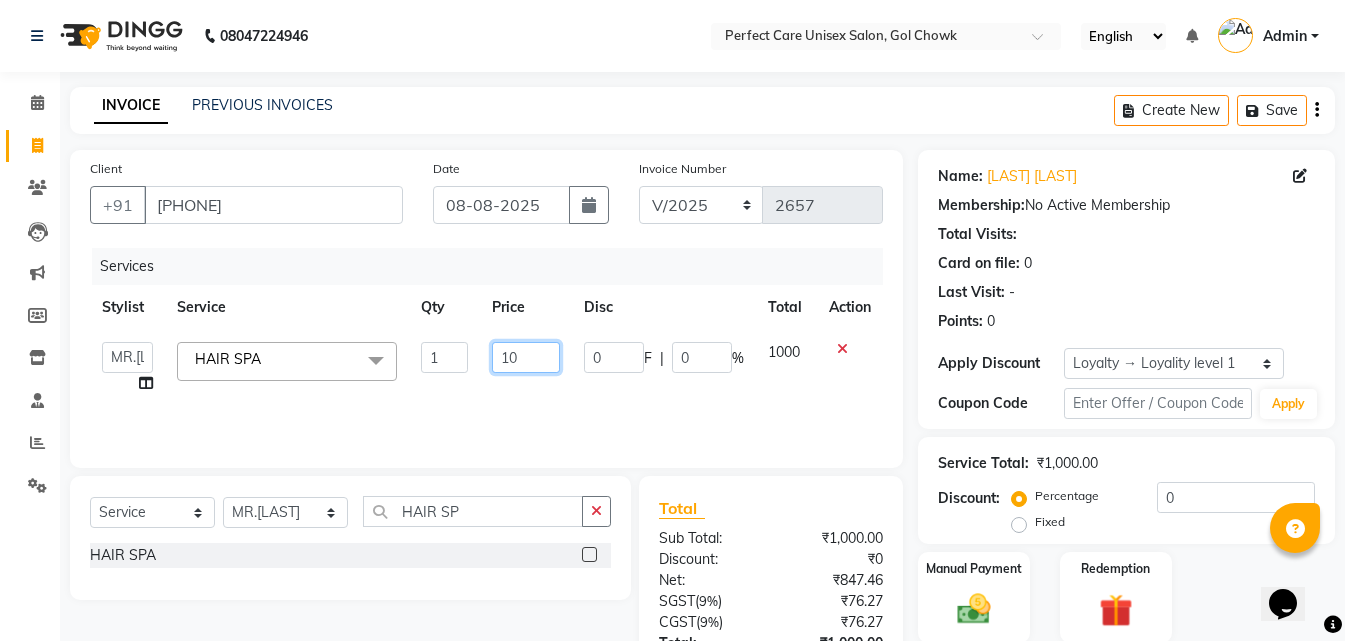 type on "1" 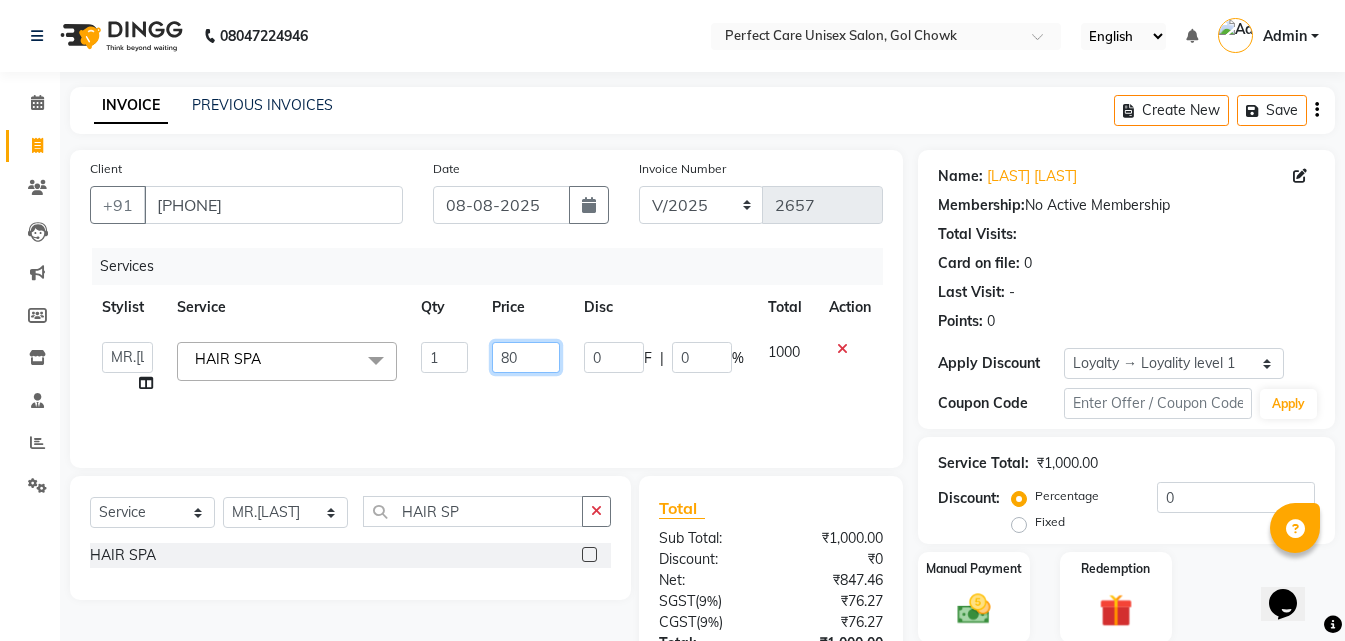 type on "800" 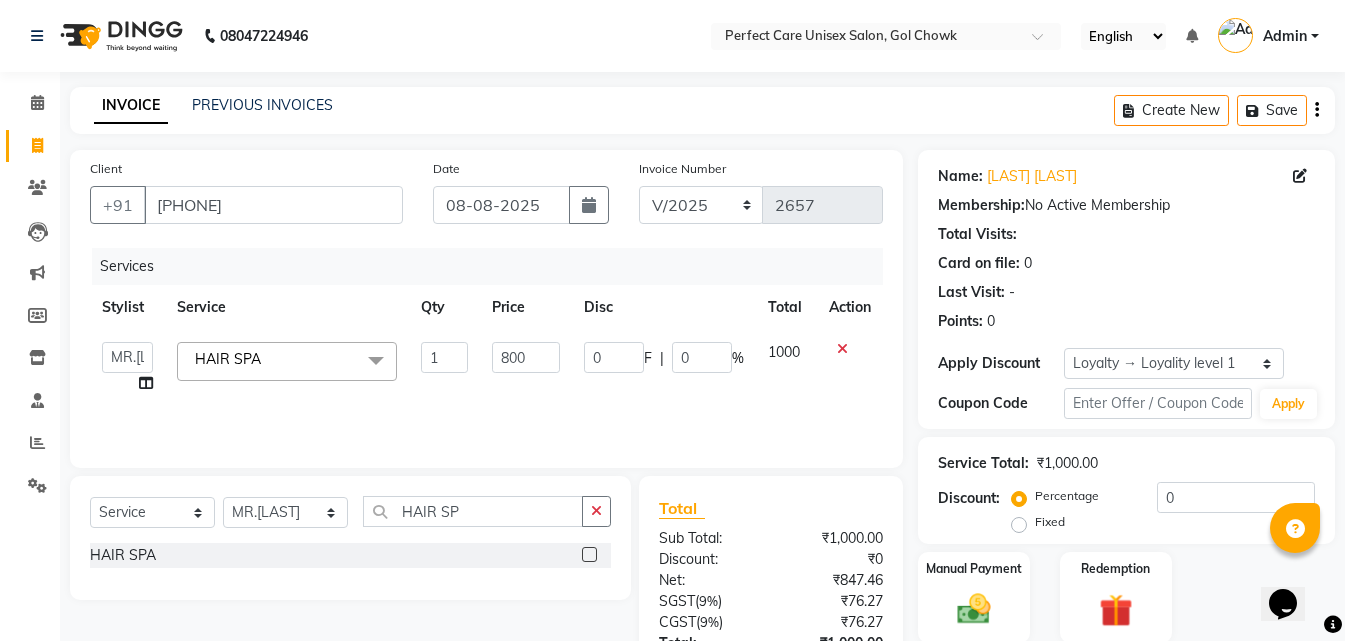 click on "Services Stylist Service Qty Price Disc Total Action  MISS CHANDA   MISS KAYNAT   MISS KRITIKA    MISS PIHU   MISS POOJA   MISS.SHRADDHA   MISS.SHREYA    MISS SUDHA    MISS. USHA   MISS YAMINI   mohbat   MR. AARIF   MR.ANGAD   MR. ARBAZ   MR. ARUN    MR ARYAN   MR. AVINASH   MR. FARMAN   MR.KARAN   MR.KASIM   MR. NAUSHAD   MR.NAZIM   MR. SAM   MR.SAMEER   MR.VIKASH   MR.VISHAL   MS RAMCHARAN   NONE   rashmi   HAIR SPA  x STRAITHENING KERATINE TREATMENT  SMOOTHNING BLOW DRY HiGHLIGHTS  PER STREAK( 300 ) MENS HAIR COLOUR  MENS BEARD COLOUR  ROOT TOUCHUP FEMALE FULL HAND  CHOCLATE WAX FULL LEG CHOCLATE WAX UNDERARMS CHOCLATE WAX FULL HAND NORMAL WAX UNDERARMS NORMAL WAX FULL LEG NORMAL WAX FULL HAND RICA WAX FULL LEG RICA WAX EYE BROWS  UPPER LIP FOR HEAD  CHIN SIDE LOCK NORMAL WAX SIDE LOCK THREAD SIDE LOCK RICA WAX  HAIR SPA HAIR IRONING  FEMALE HAIR WASH  FEMALE HAIR DO  NOSE WAX HAIR CUT FEMALE TOUCH-UP FACIAL BLEACH BODY POLISH BEARD STYLING GLOBAL COLOR B WAXING HALF LEG RICA WAX UNDERARMS RICA WAX D-TAN" 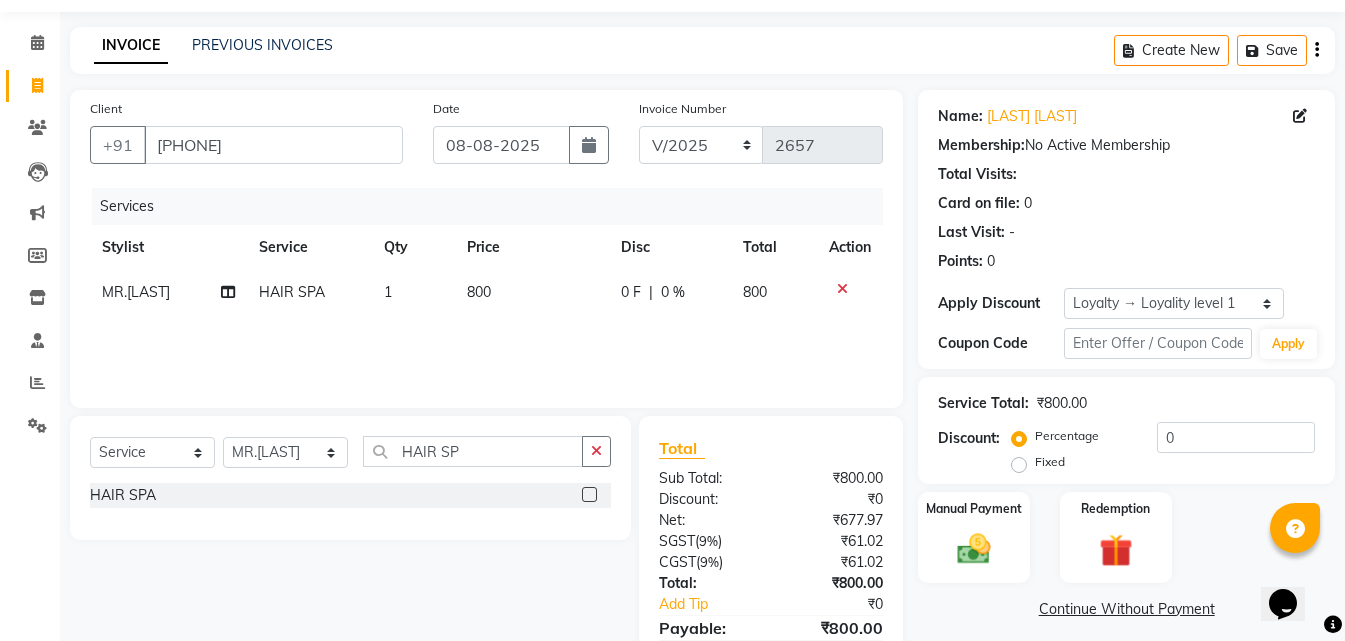 scroll, scrollTop: 159, scrollLeft: 0, axis: vertical 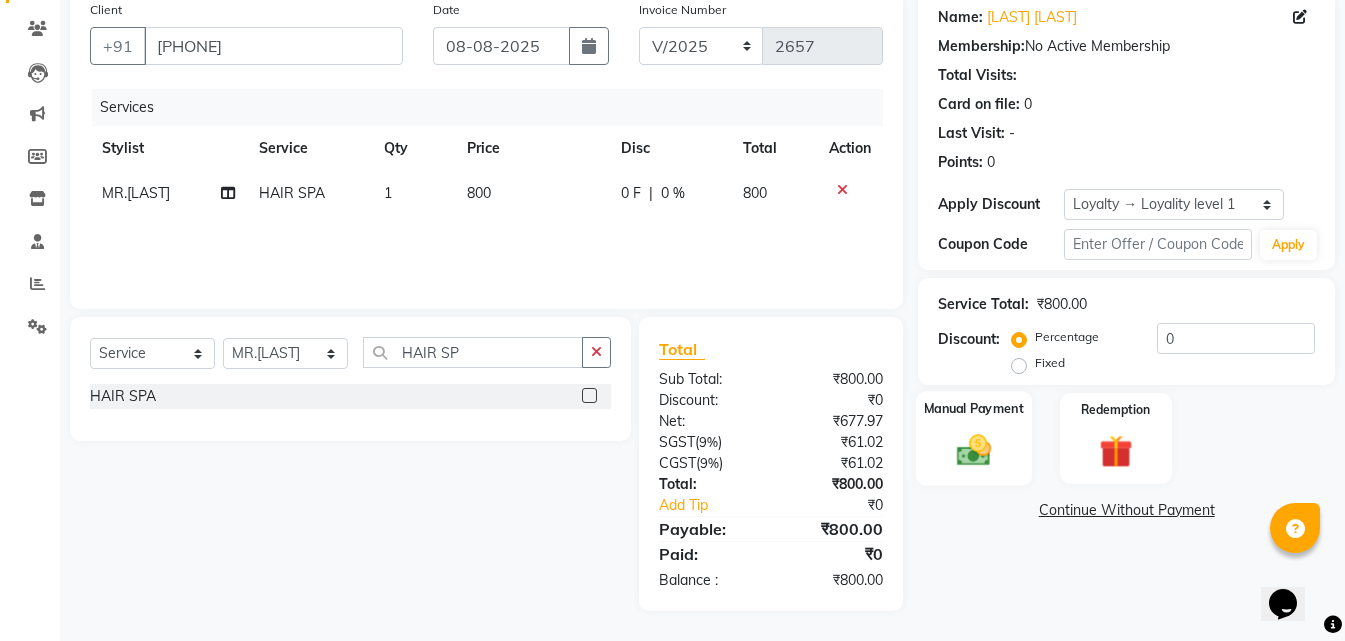 click 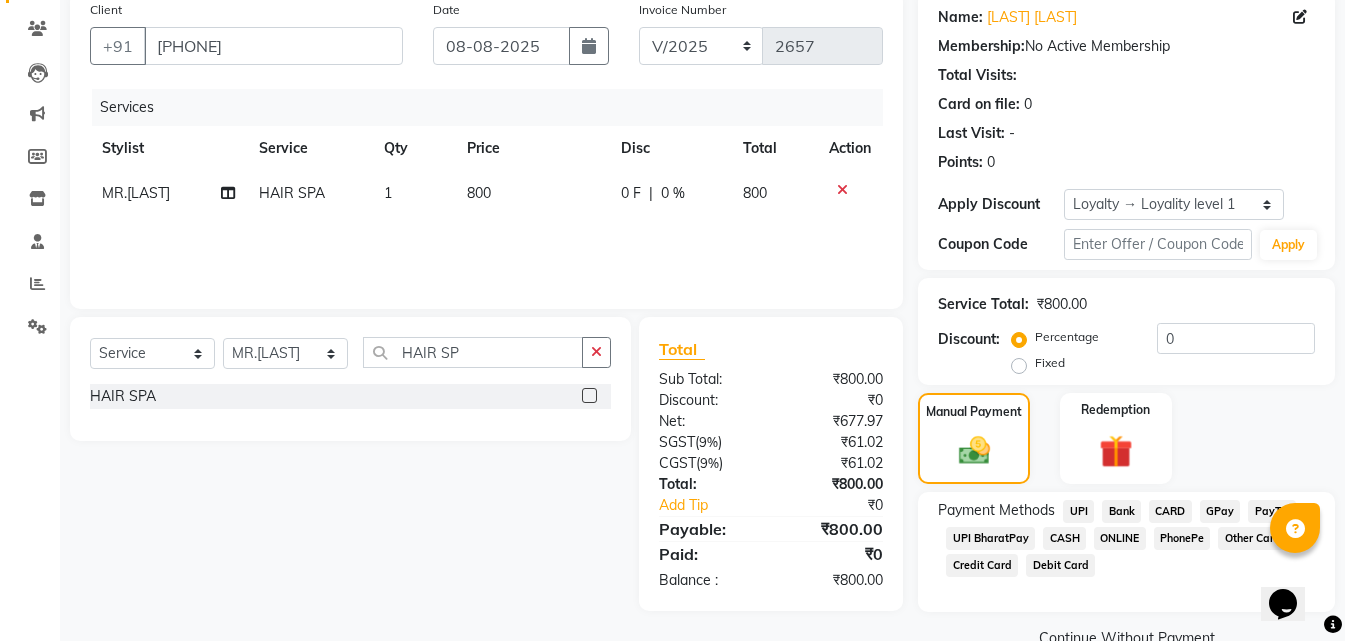 click on "ONLINE" 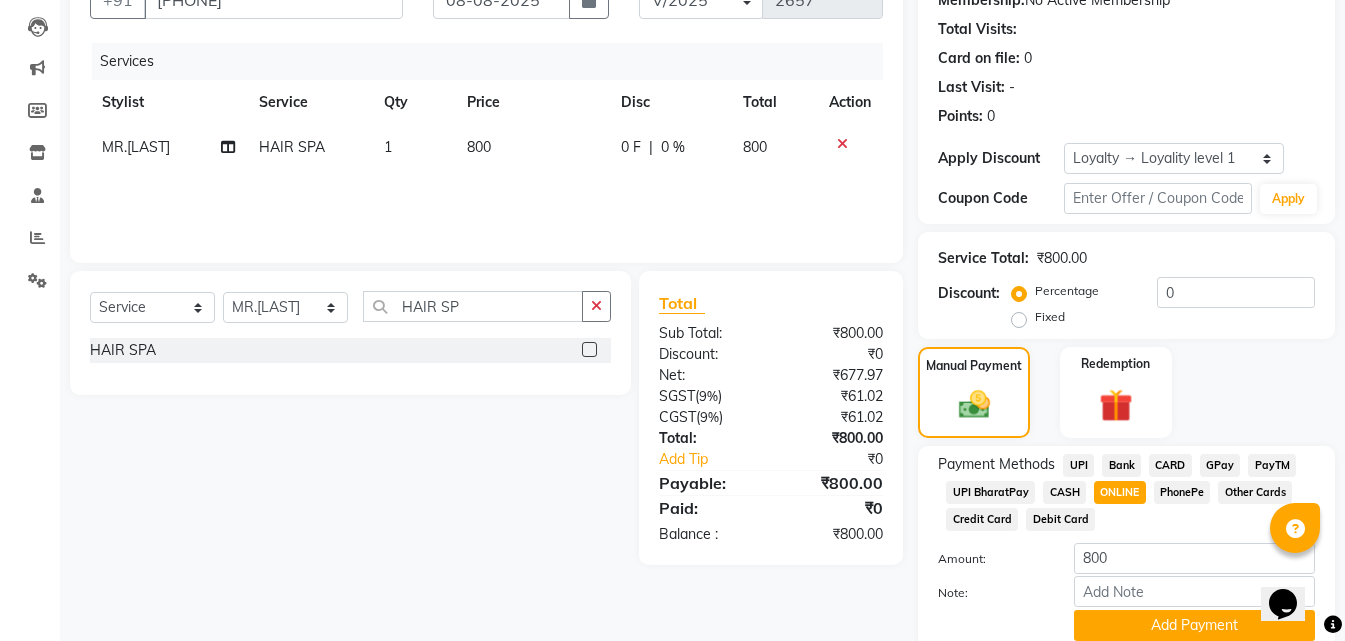 scroll, scrollTop: 0, scrollLeft: 0, axis: both 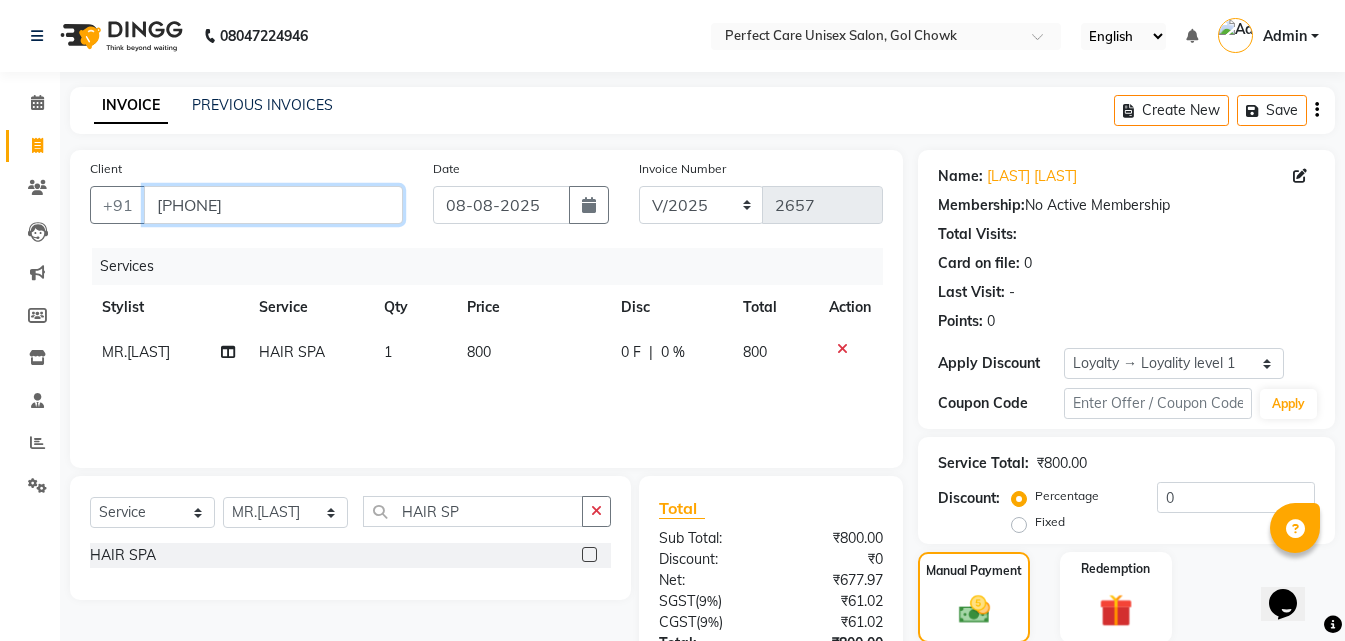 click on "[PHONE]" at bounding box center (273, 205) 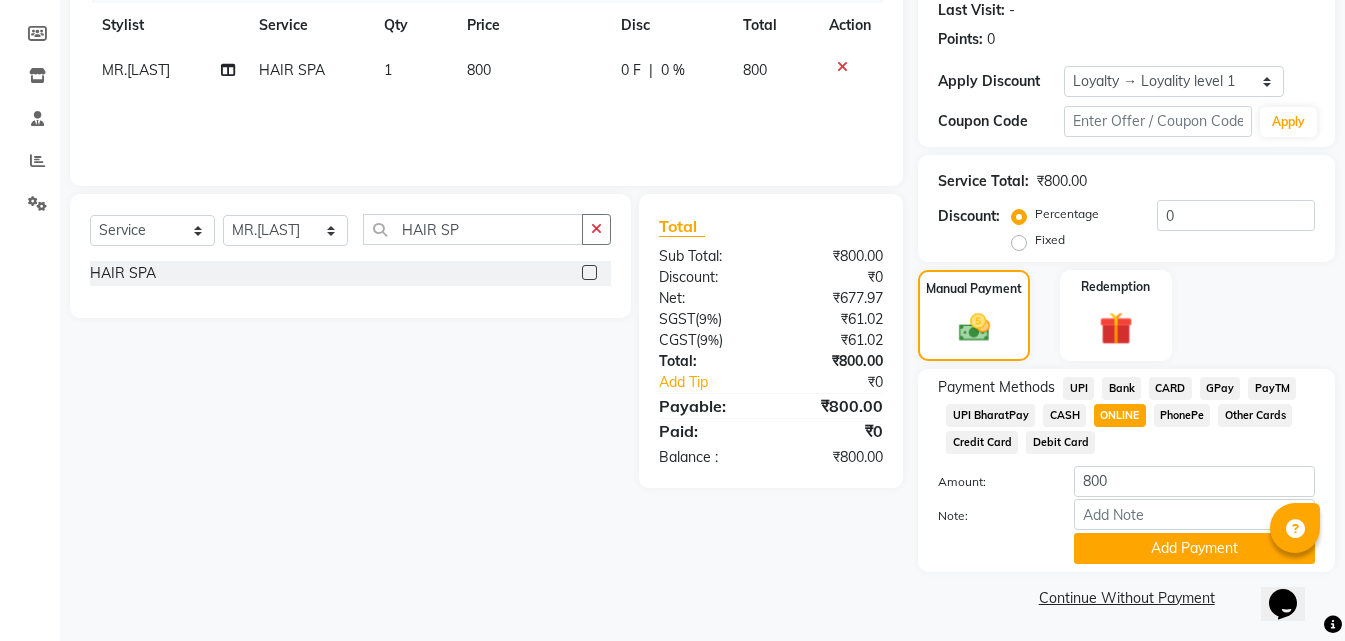 scroll, scrollTop: 284, scrollLeft: 0, axis: vertical 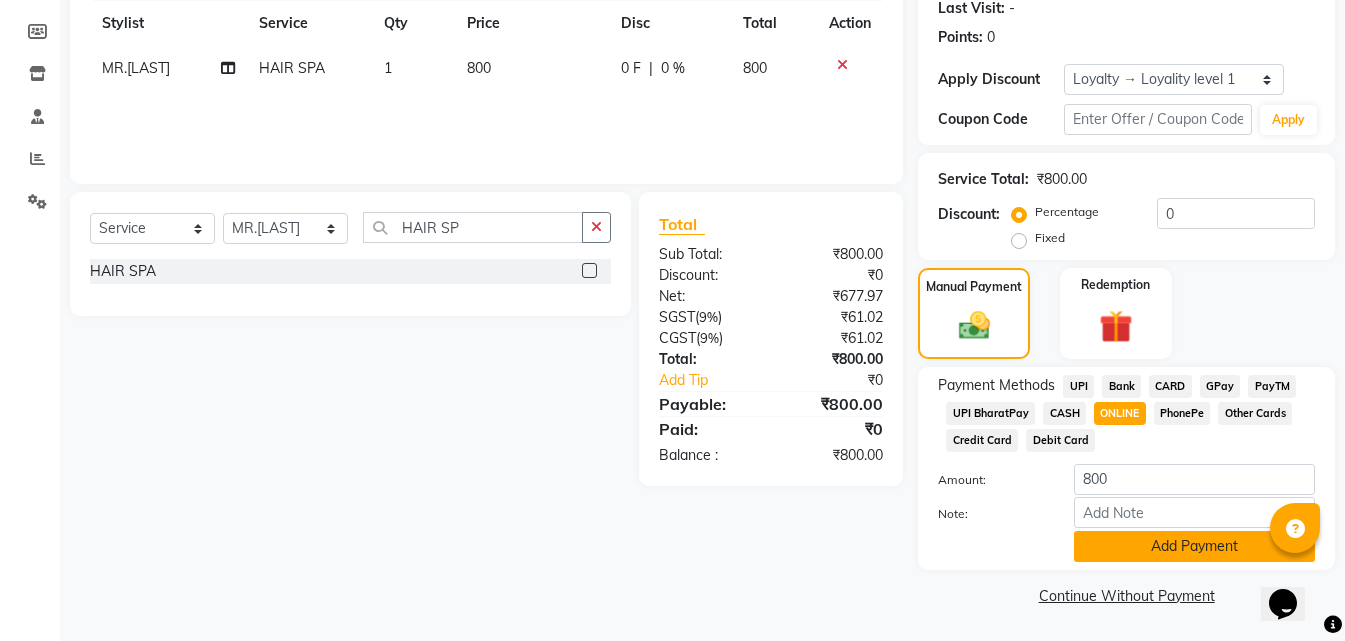 click on "Add Payment" 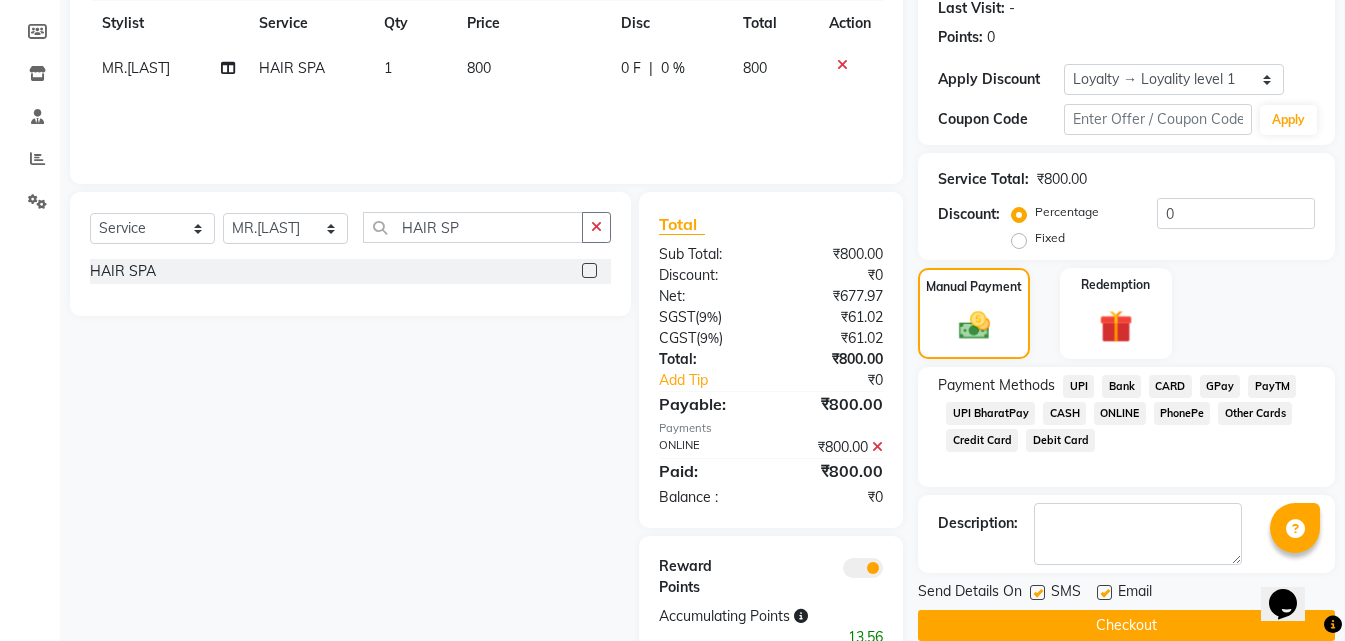 click on "Checkout" 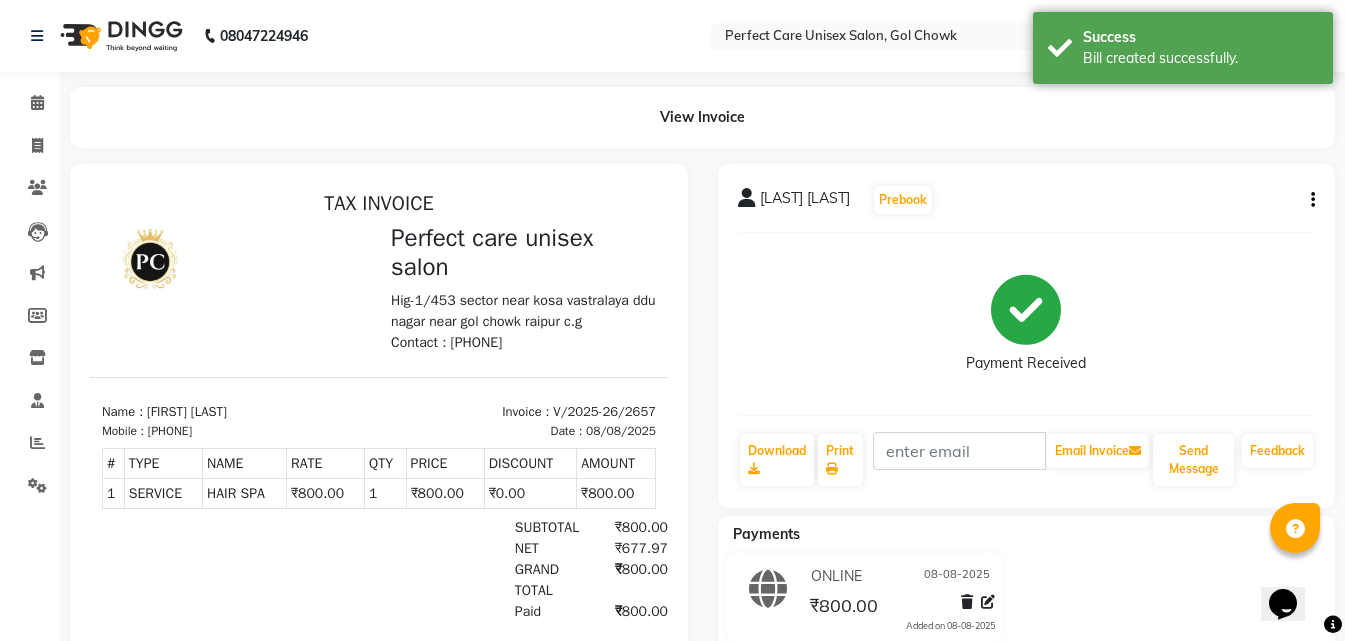 scroll, scrollTop: 0, scrollLeft: 0, axis: both 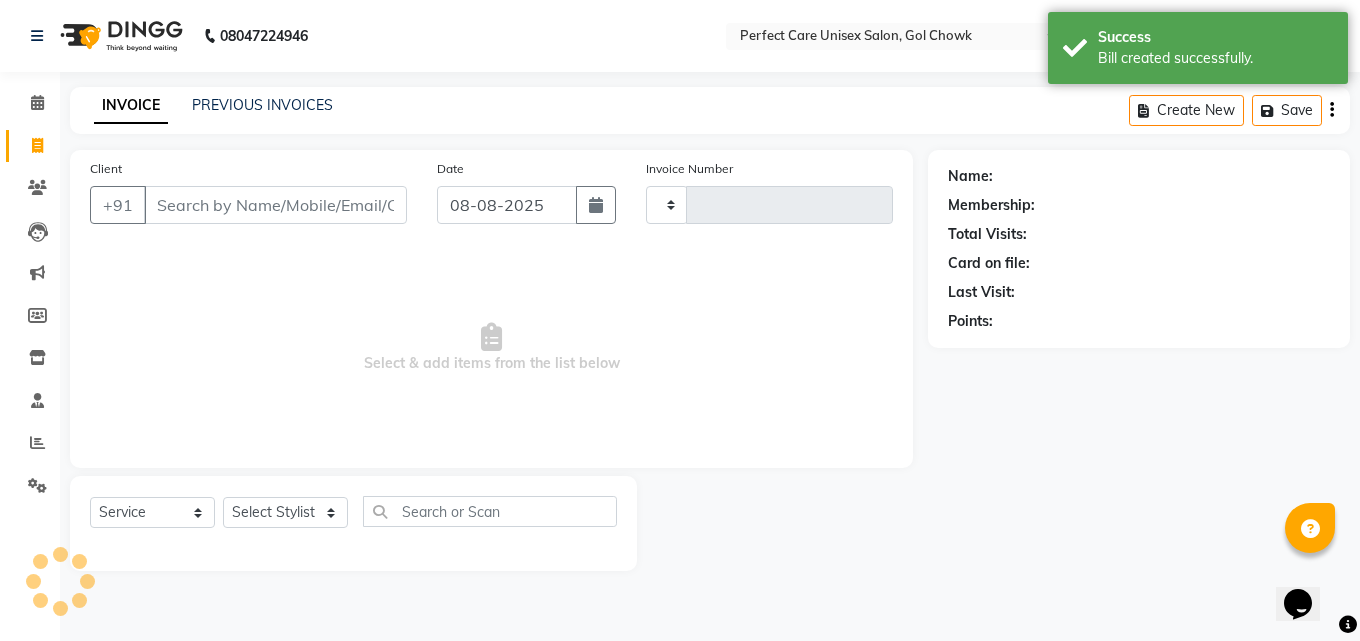 type on "2658" 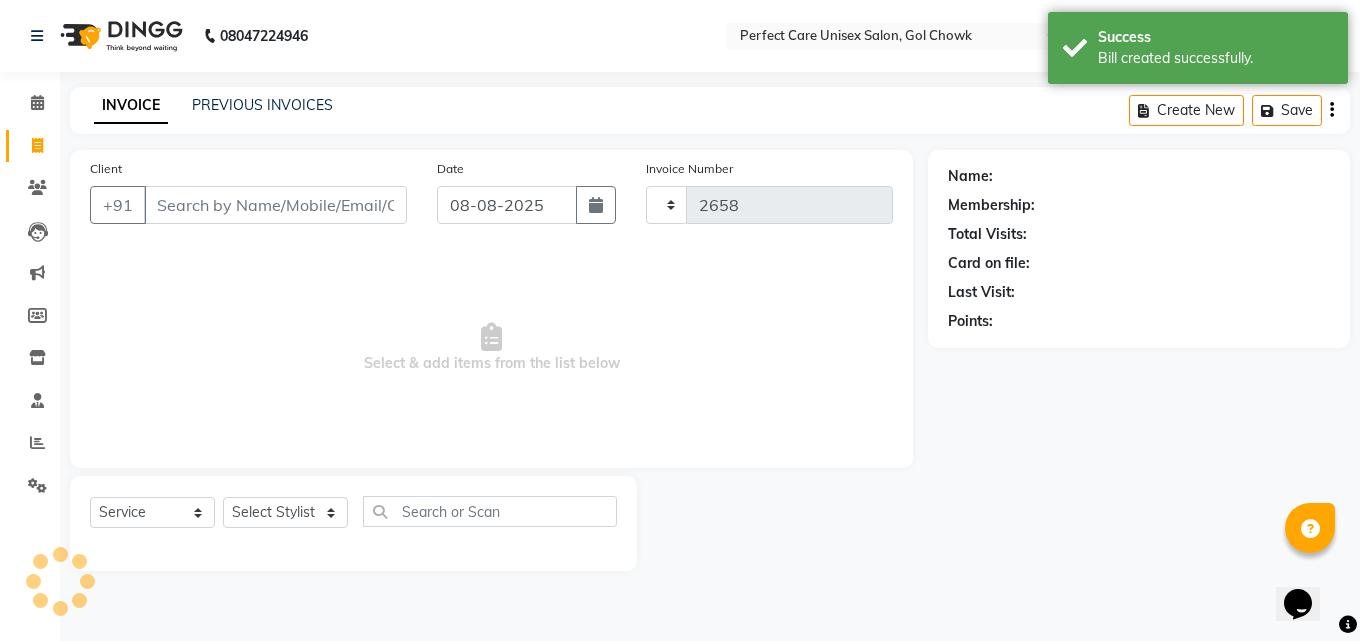 select on "[PHONE]" 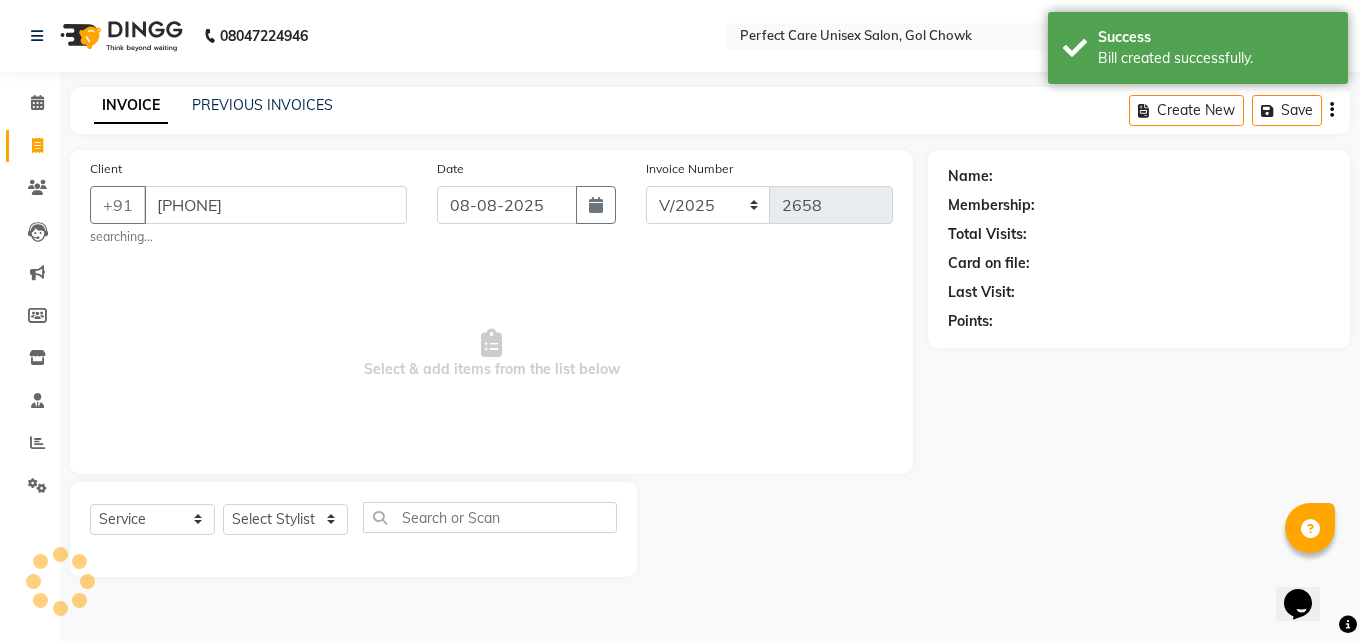 type on "[PHONE]" 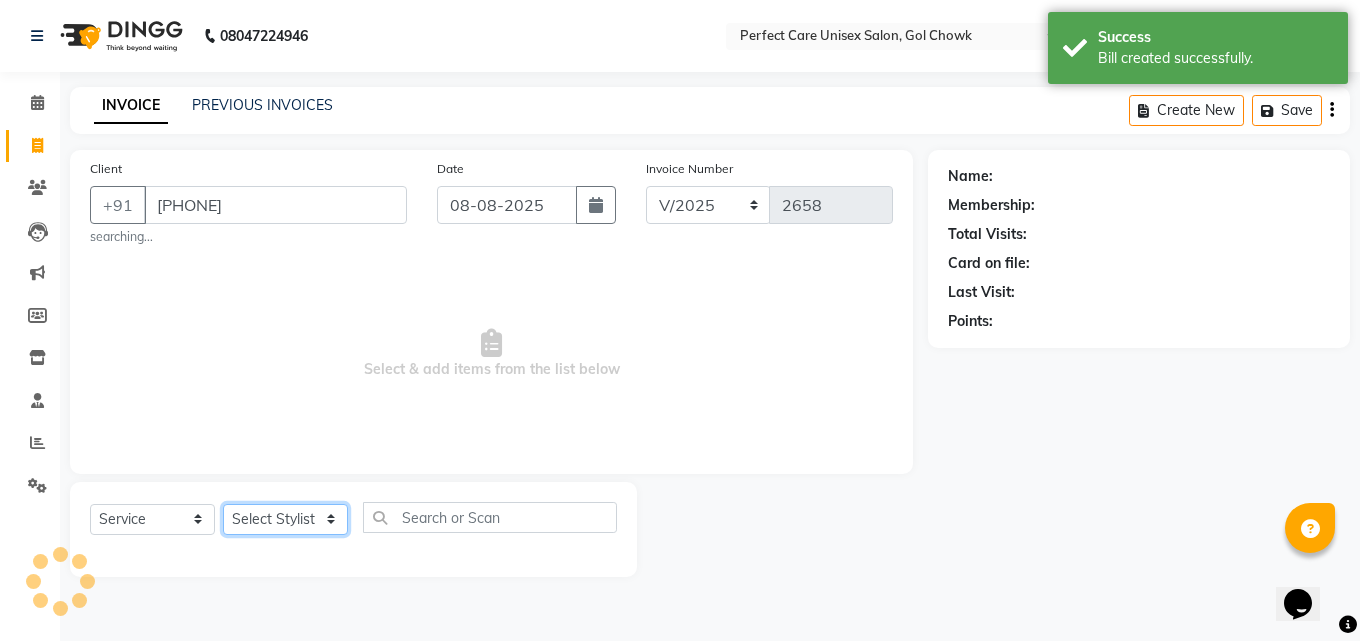 click on "Select Stylist MISS CHANDA MISS KAYNAT MISS KRITIKA  MISS PIHU MISS POOJA MISS.SHRADDHA MISS.SHREYA  MISS SUDHA  MISS. USHA MISS YAMINI mohbat MR. AARIF MR.ANGAD MR. ARBAZ MR. ARUN  MR ARYAN MR. AVINASH MR. FARMAN MR.KARAN MR.KASIM MR. NAUSHAD MR.NAZIM MR. SAM MR.SAMEER MR.VIKASH MR.VISHAL MS RAMCHARAN NONE rashmi" 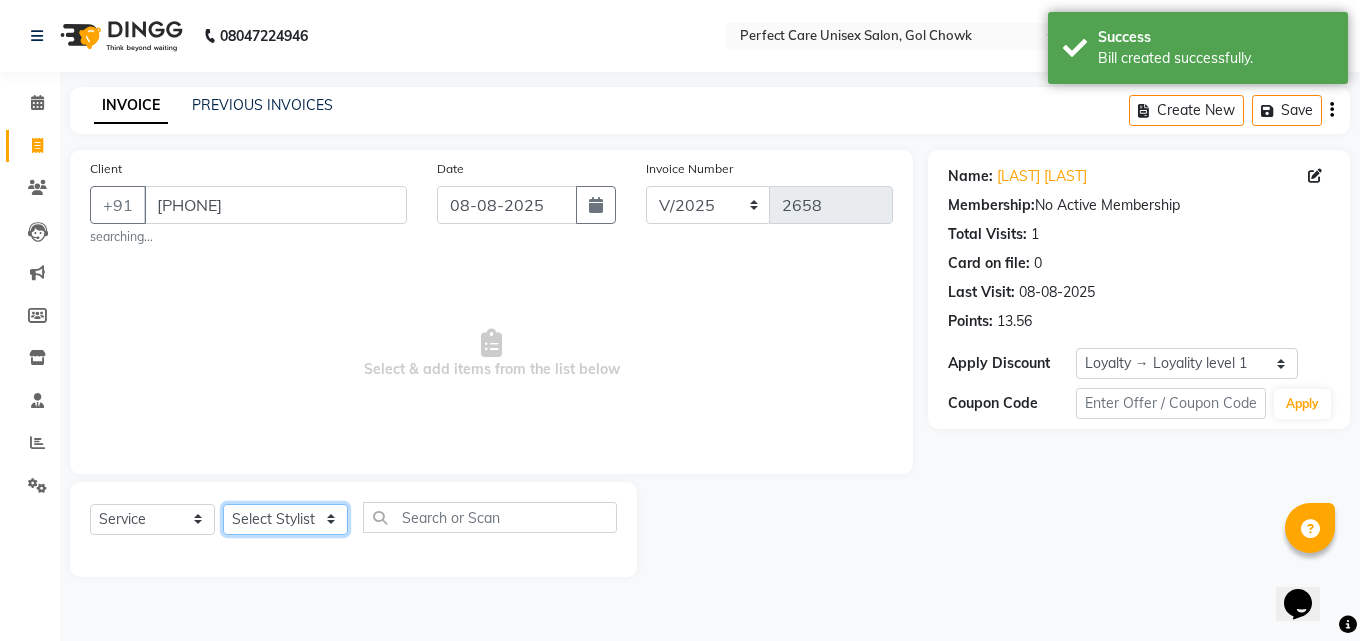 select on "32651" 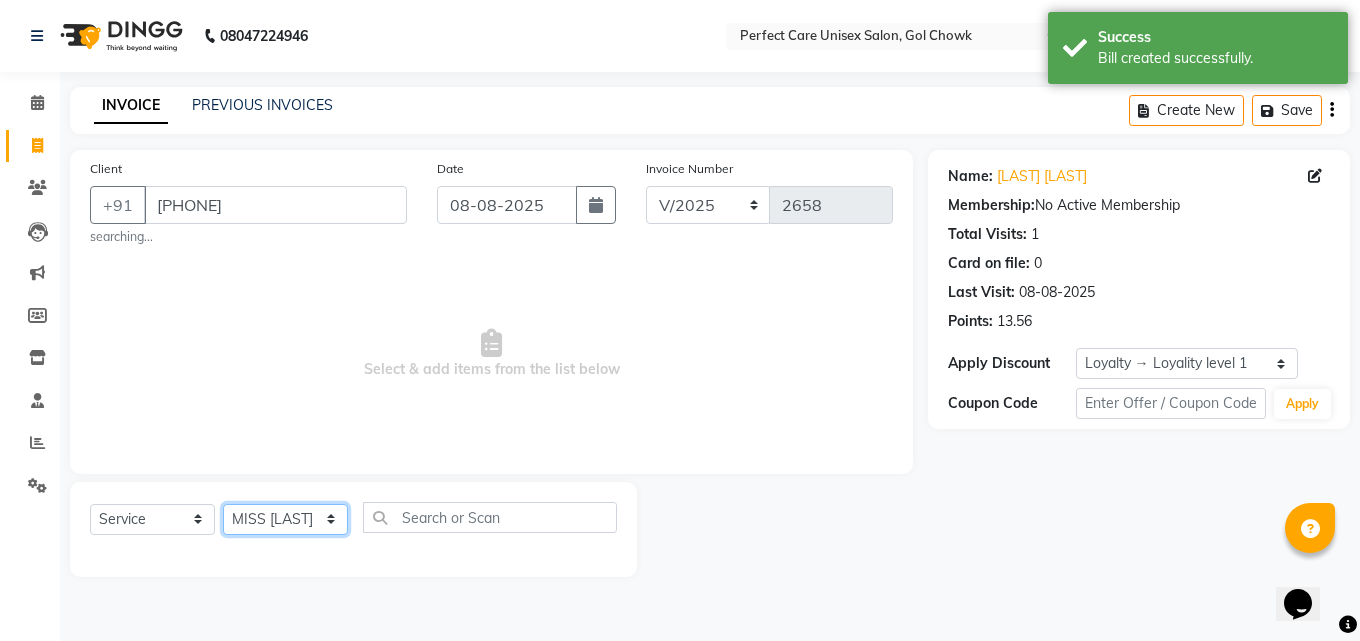 click on "Select Stylist MISS CHANDA MISS KAYNAT MISS KRITIKA  MISS PIHU MISS POOJA MISS.SHRADDHA MISS.SHREYA  MISS SUDHA  MISS. USHA MISS YAMINI mohbat MR. AARIF MR.ANGAD MR. ARBAZ MR. ARUN  MR ARYAN MR. AVINASH MR. FARMAN MR.KARAN MR.KASIM MR. NAUSHAD MR.NAZIM MR. SAM MR.SAMEER MR.VIKASH MR.VISHAL MS RAMCHARAN NONE rashmi" 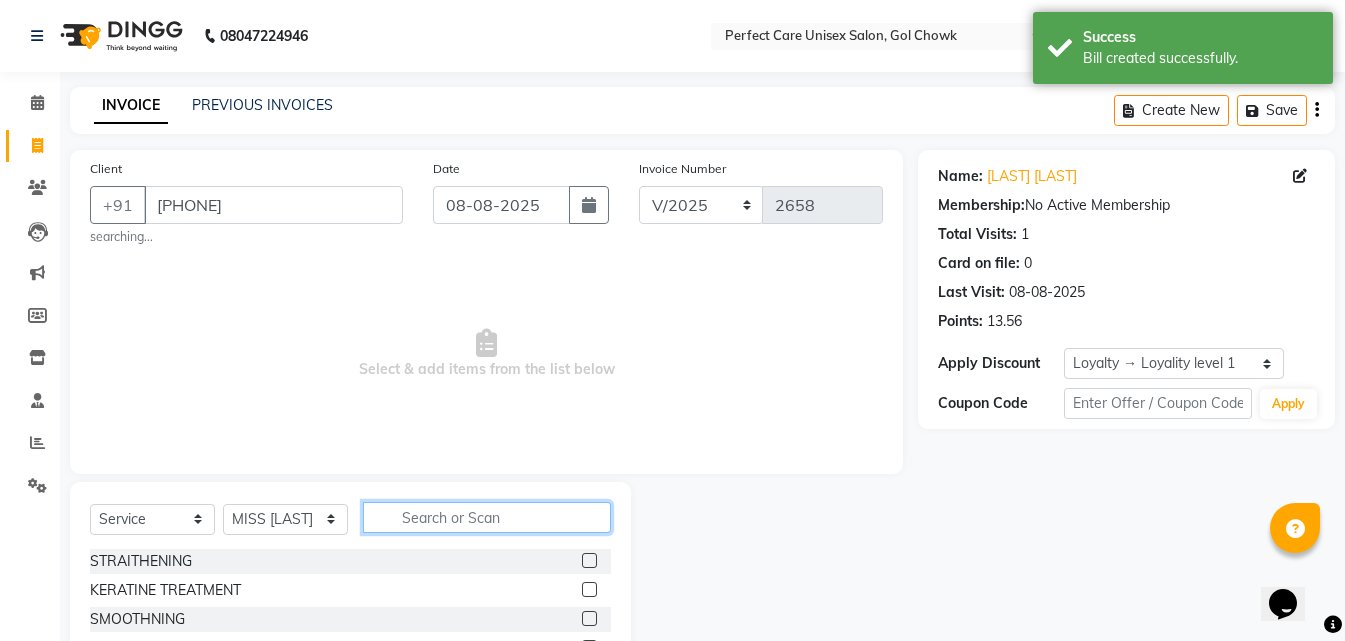 click 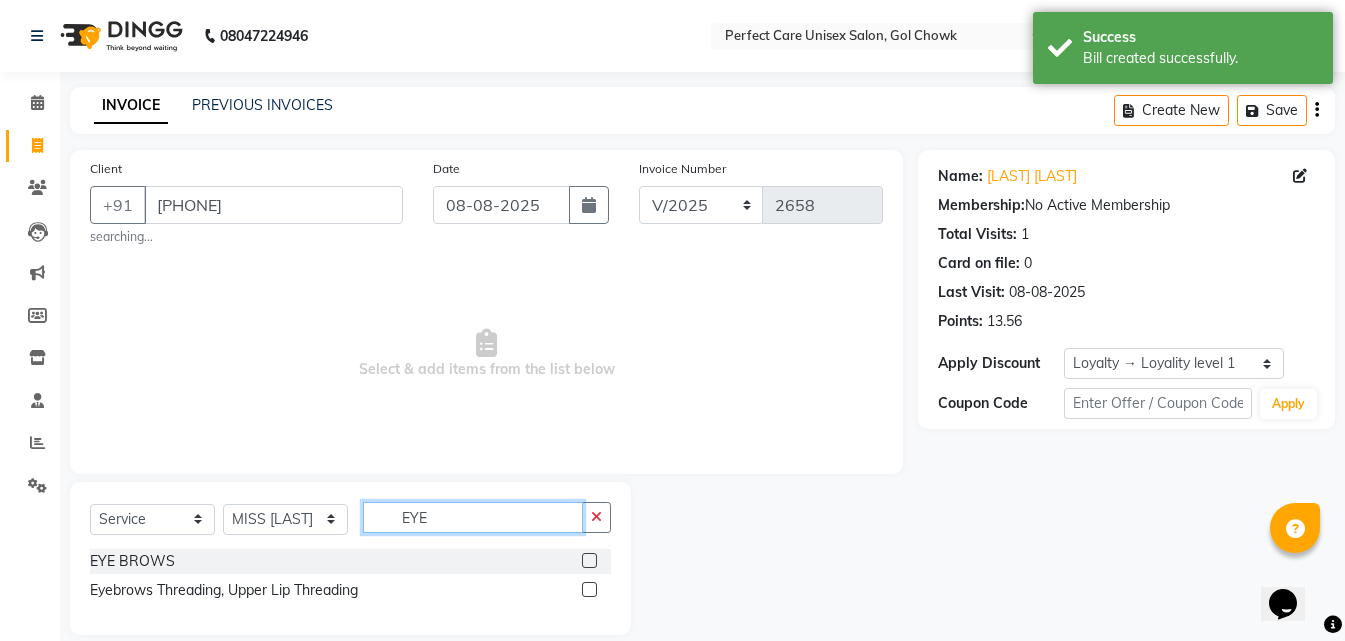 type on "EYE" 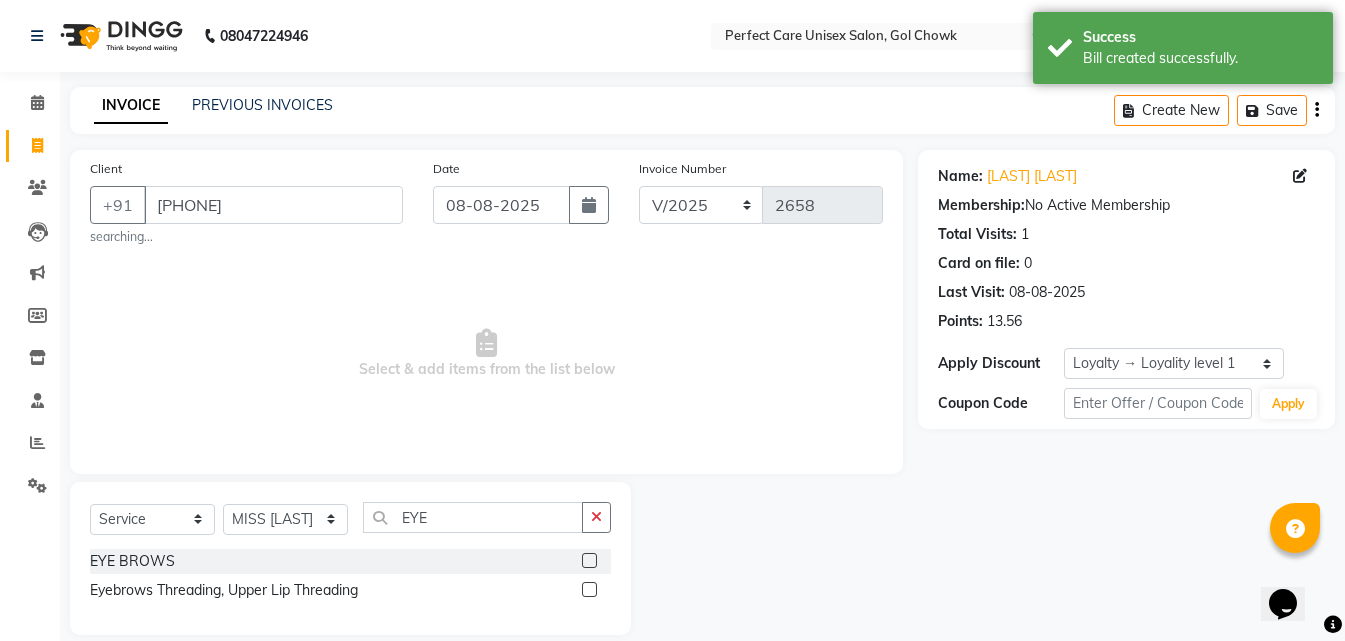 drag, startPoint x: 592, startPoint y: 563, endPoint x: 541, endPoint y: 482, distance: 95.71834 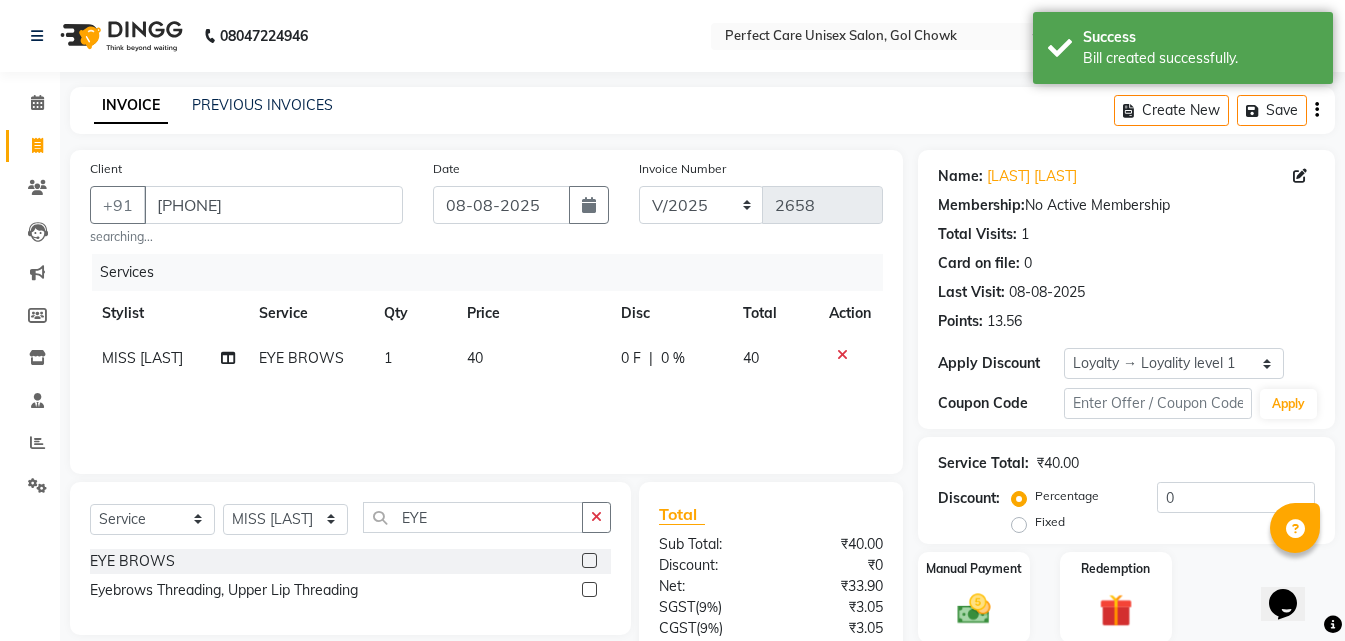 checkbox on "false" 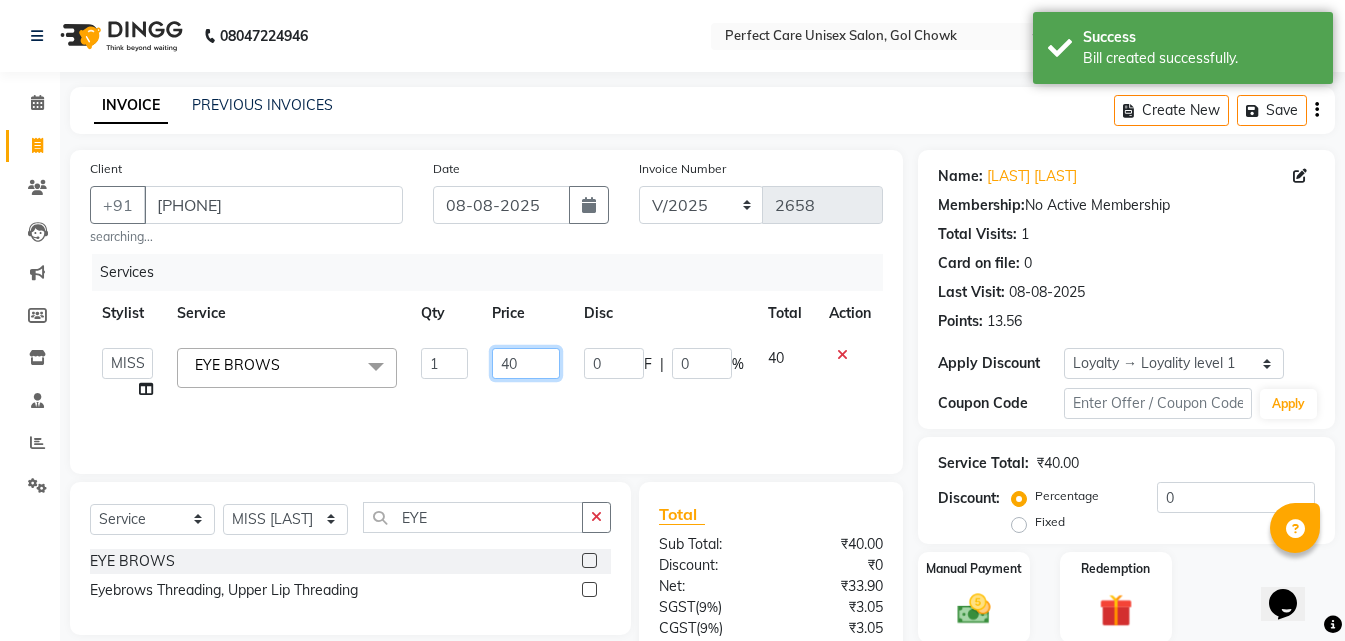 click on "40" 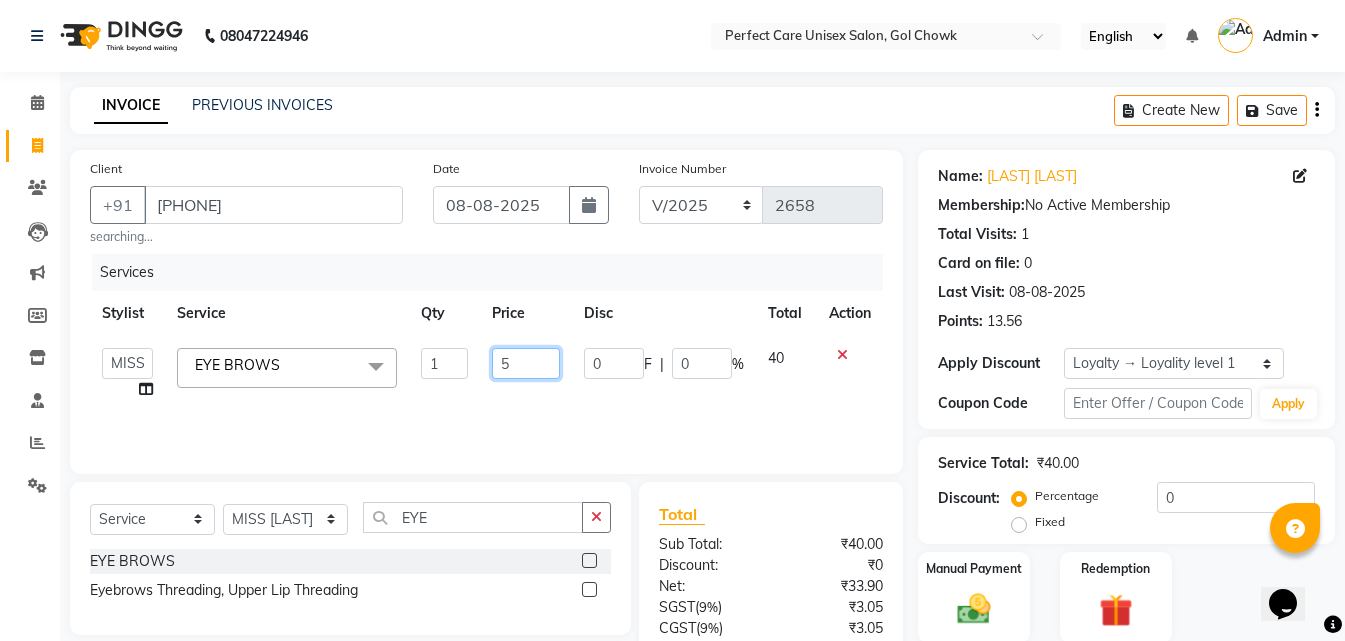 type on "50" 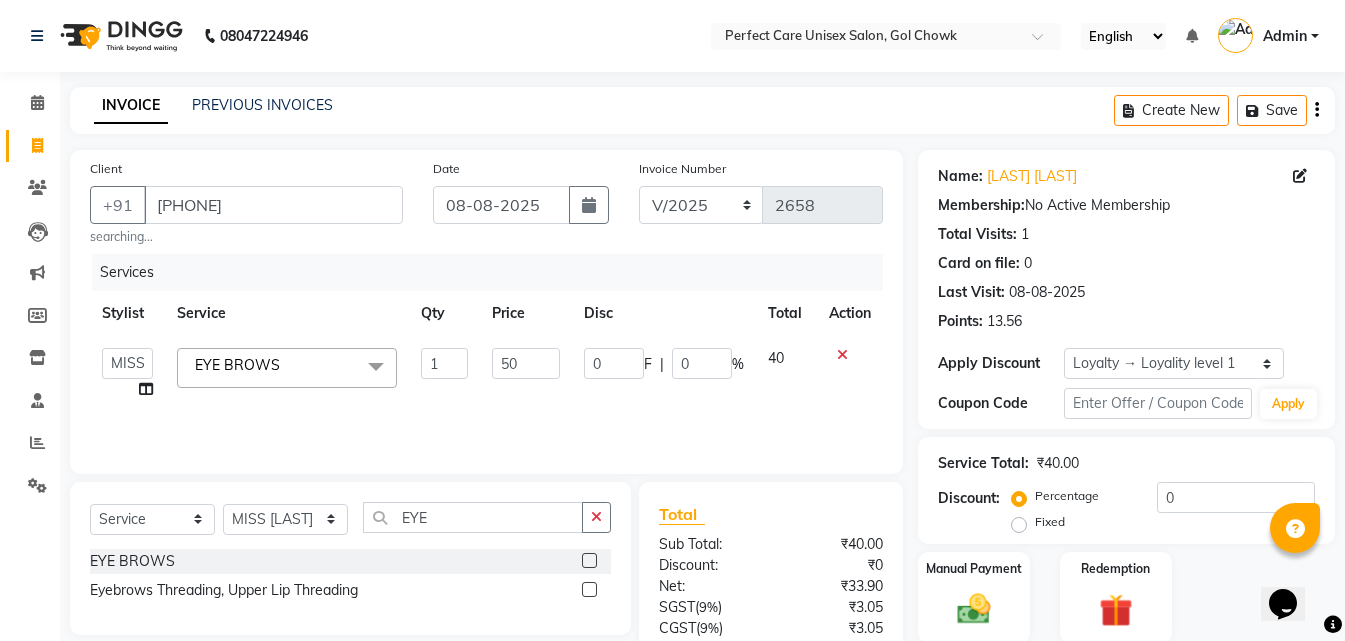 click on "Services Stylist Service Qty Price Disc Total Action  MISS CHANDA   MISS KAYNAT   MISS KRITIKA    MISS PIHU   MISS POOJA   MISS.SHRADDHA   MISS.SHREYA    MISS SUDHA    MISS. USHA   MISS YAMINI   mohbat   MR. AARIF   MR.ANGAD   MR. ARBAZ   MR. ARUN    MR ARYAN   MR. AVINASH   MR. FARMAN   MR.KARAN   MR.KASIM   MR. NAUSHAD   MR.NAZIM   MR. SAM   MR.SAMEER   MR.VIKASH   MR.VISHAL   MS RAMCHARAN   NONE   rashmi  EYE BROWS   x STRAITHENING KERATINE TREATMENT  SMOOTHNING BLOW DRY HiGHLIGHTS  PER STREAK( 300 ) MENS HAIR COLOUR  MENS BEARD COLOUR  ROOT TOUCHUP FEMALE FULL HAND  CHOCLATE WAX FULL LEG CHOCLATE WAX UNDERARMS CHOCLATE WAX FULL HAND NORMAL WAX UNDERARMS NORMAL WAX FULL LEG NORMAL WAX FULL HAND RICA WAX FULL LEG RICA WAX EYE BROWS  UPPER LIP FOR HEAD  CHIN SIDE LOCK NORMAL WAX SIDE LOCK THREAD SIDE LOCK RICA WAX  HAIR SPA HAIR IRONING  FEMALE HAIR WASH  FEMALE HAIR DO  NOSE WAX HAIR CUT FEMALE TOUCH-UP FACIAL BLEACH BODY POLISH BEARD STYLING GLOBAL COLOR B WAXING HALF LEG RICA WAX UNDERARMS RICA WAX D-TAN" 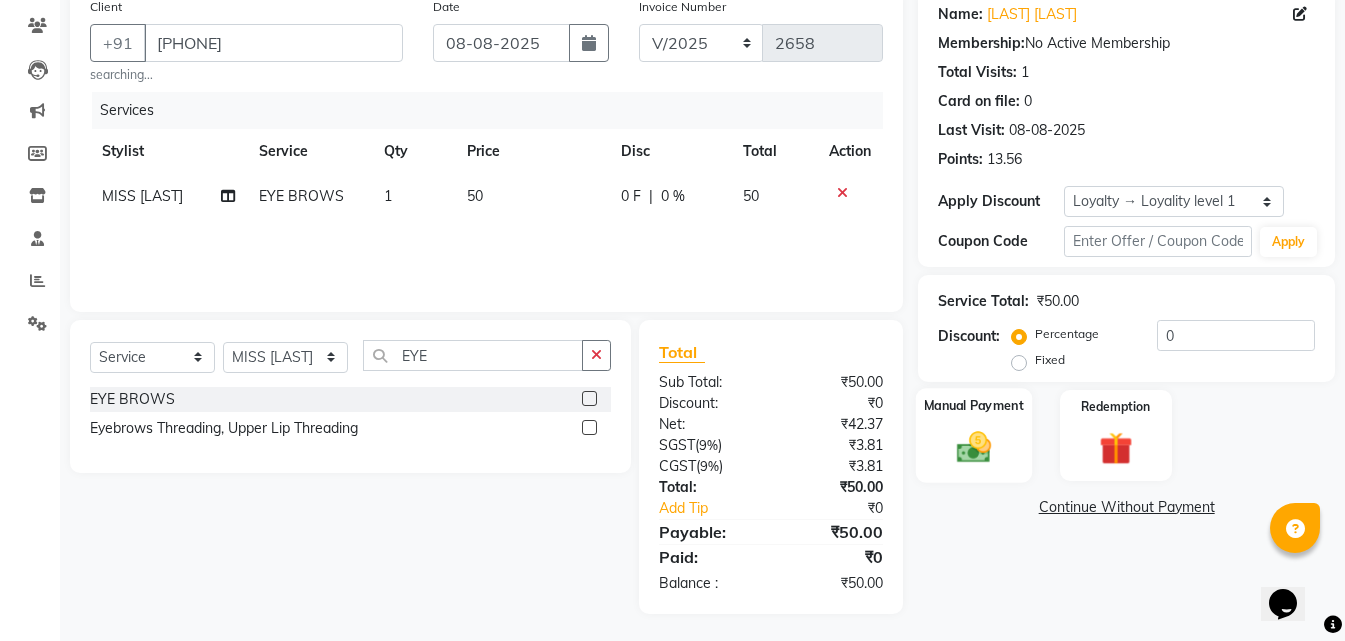 scroll, scrollTop: 165, scrollLeft: 0, axis: vertical 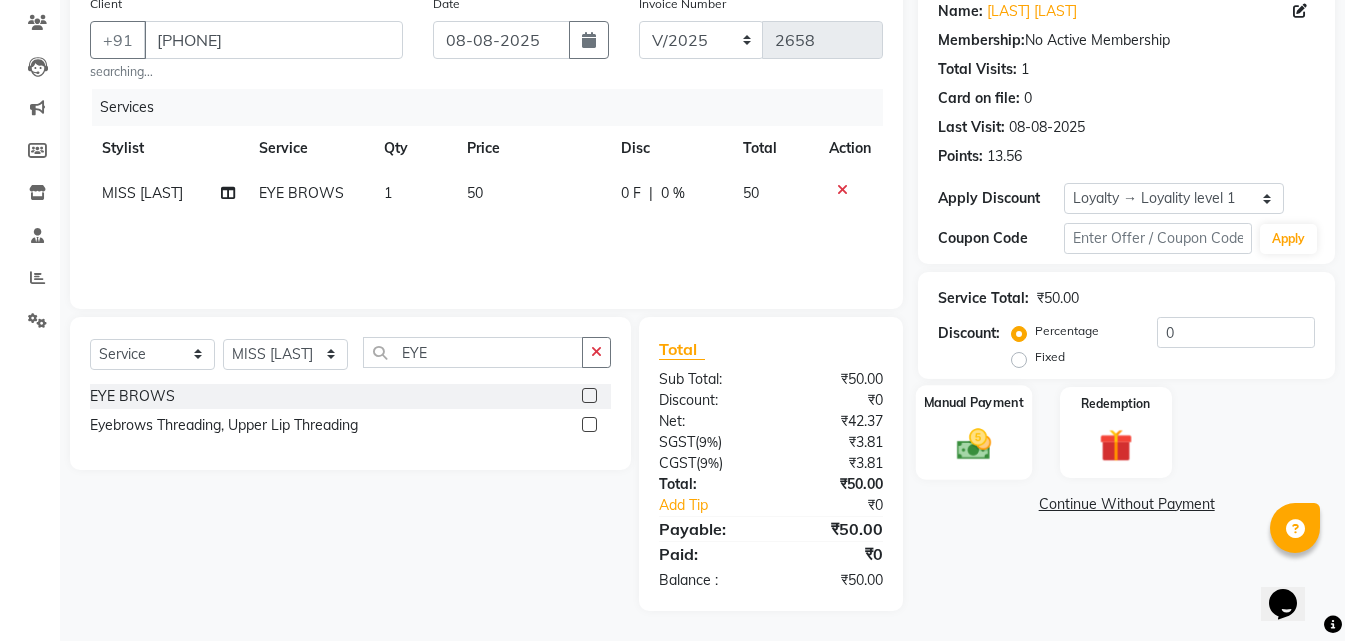click 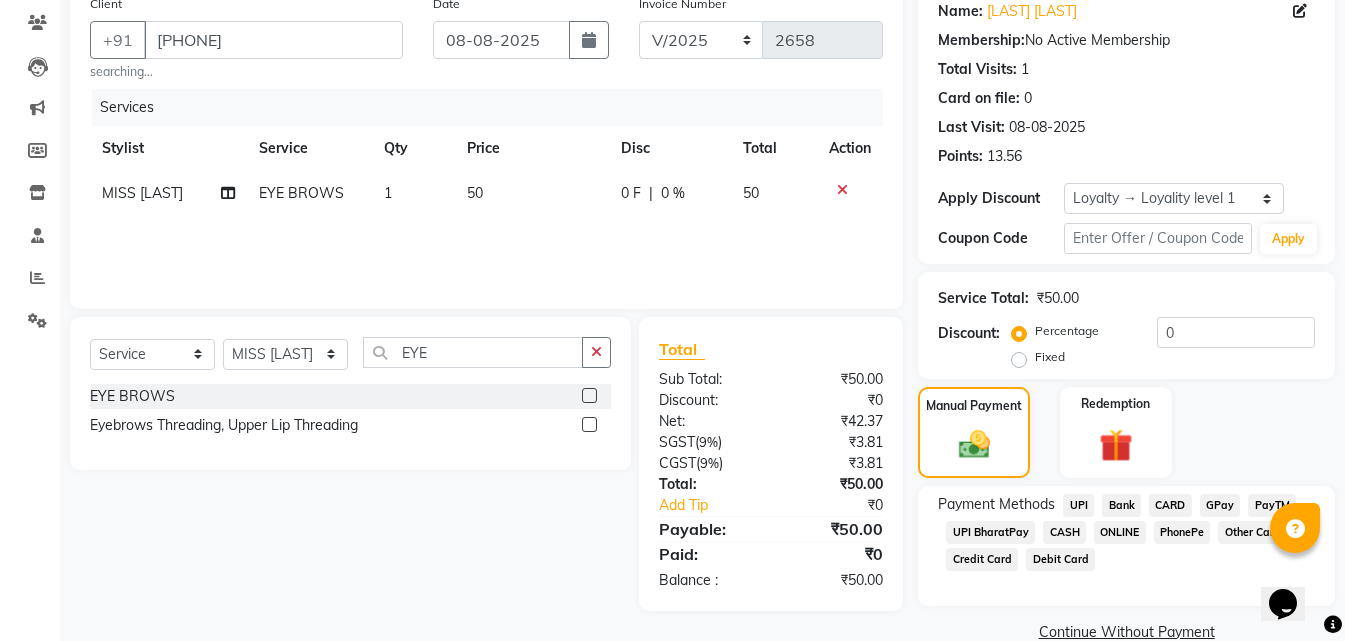click on "ONLINE" 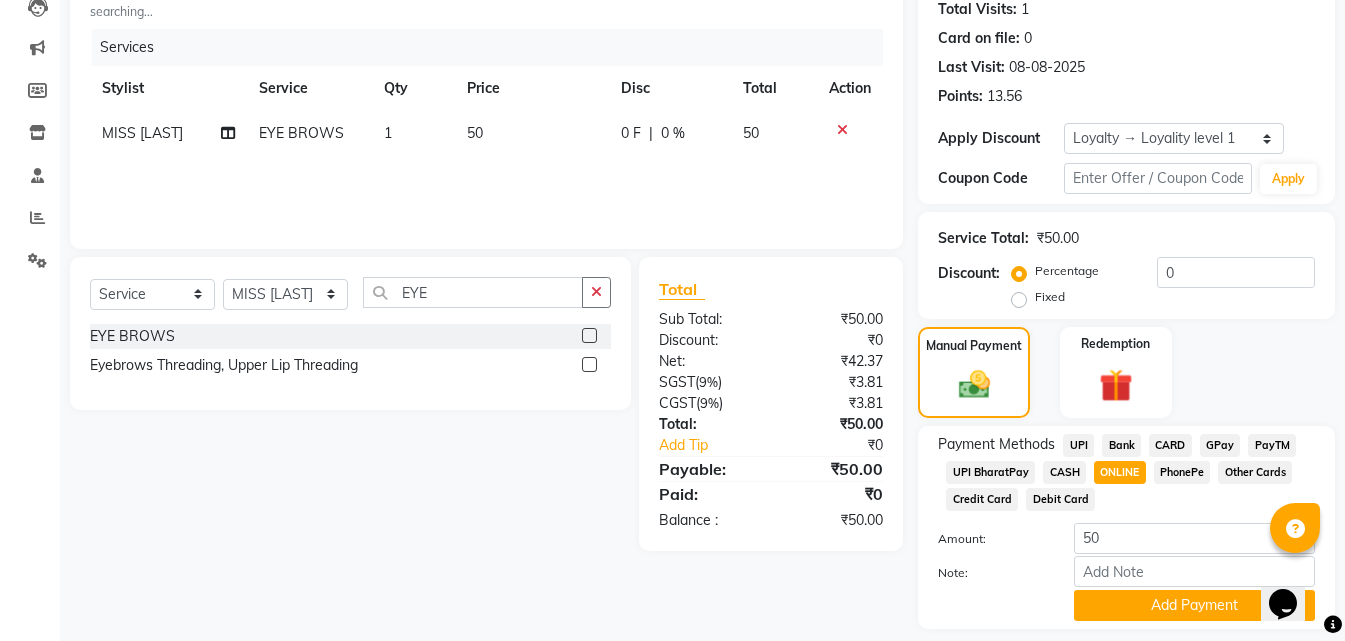 scroll, scrollTop: 284, scrollLeft: 0, axis: vertical 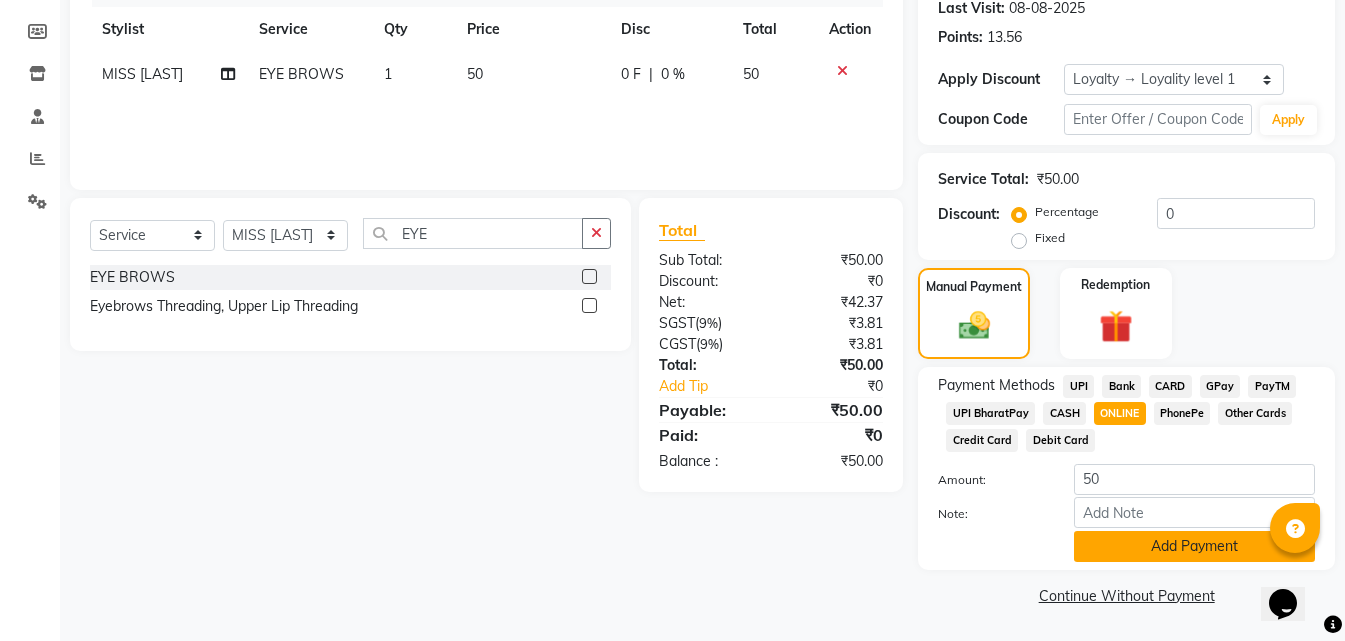 click on "Add Payment" 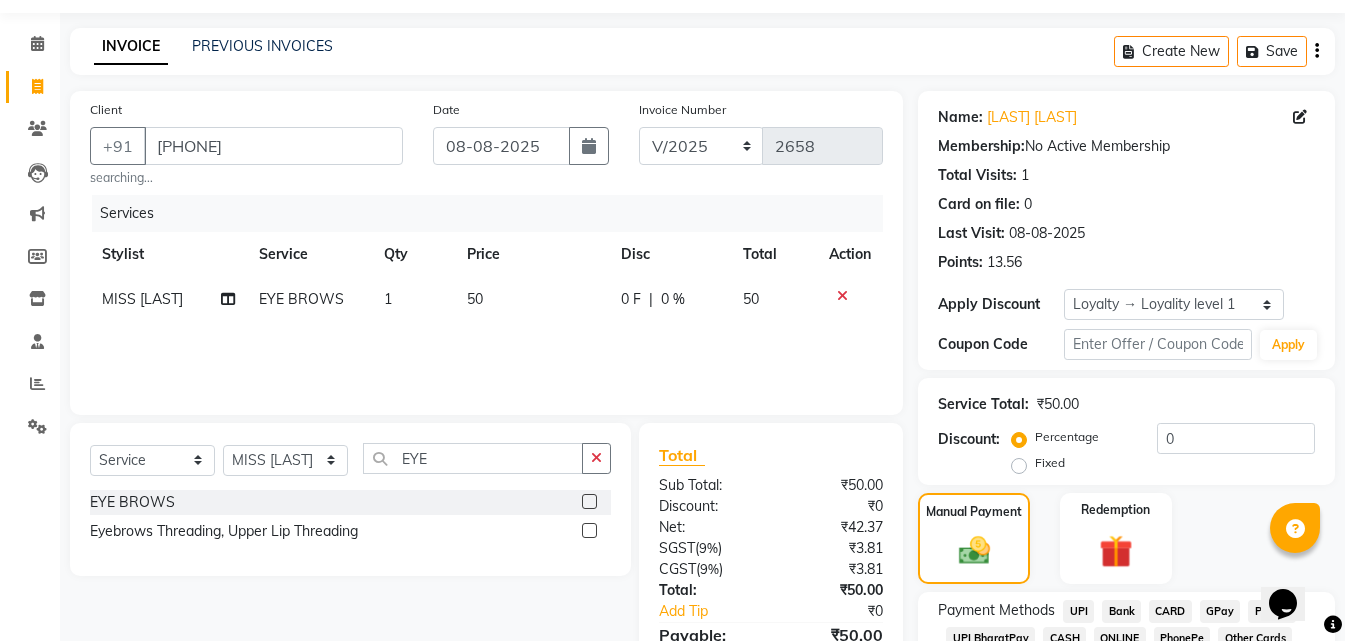 scroll, scrollTop: 0, scrollLeft: 0, axis: both 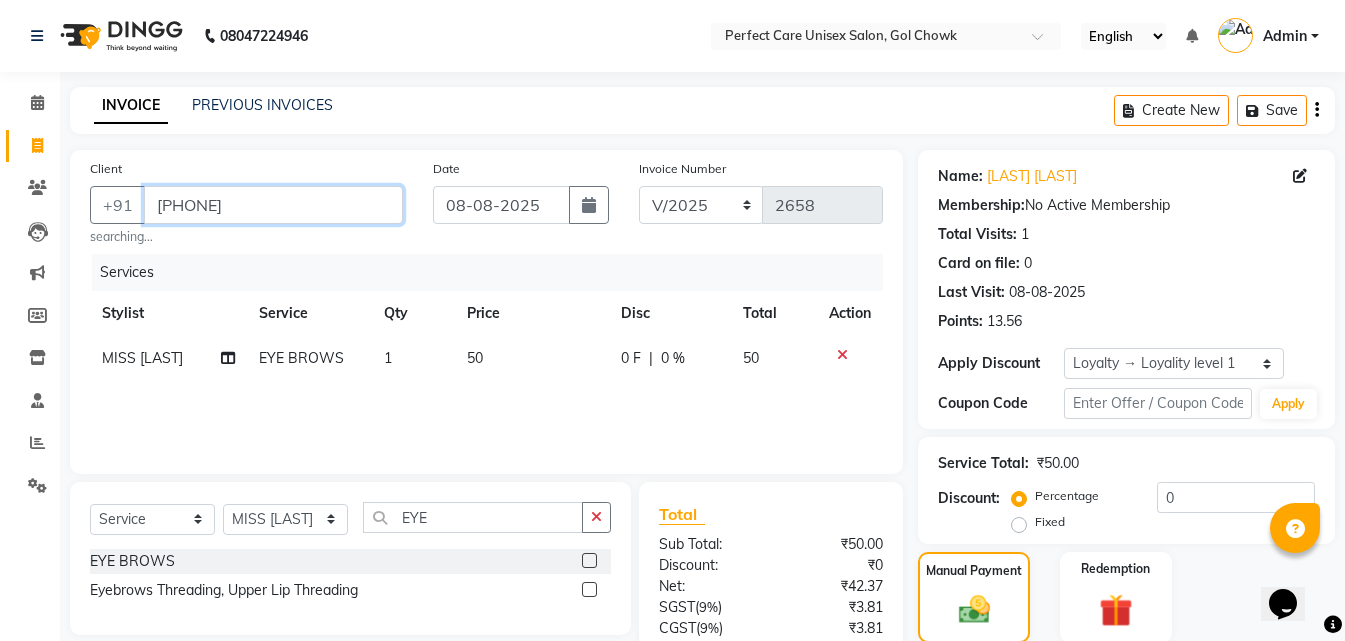 click on "[PHONE]" at bounding box center (273, 205) 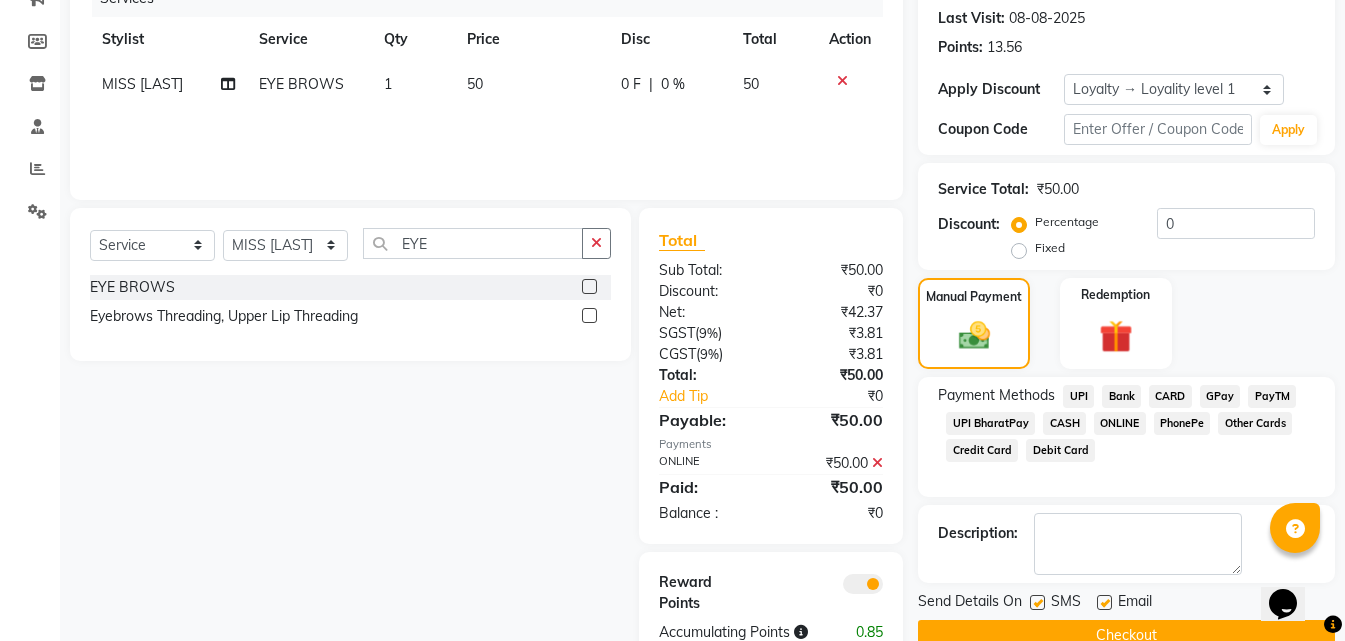 scroll, scrollTop: 326, scrollLeft: 0, axis: vertical 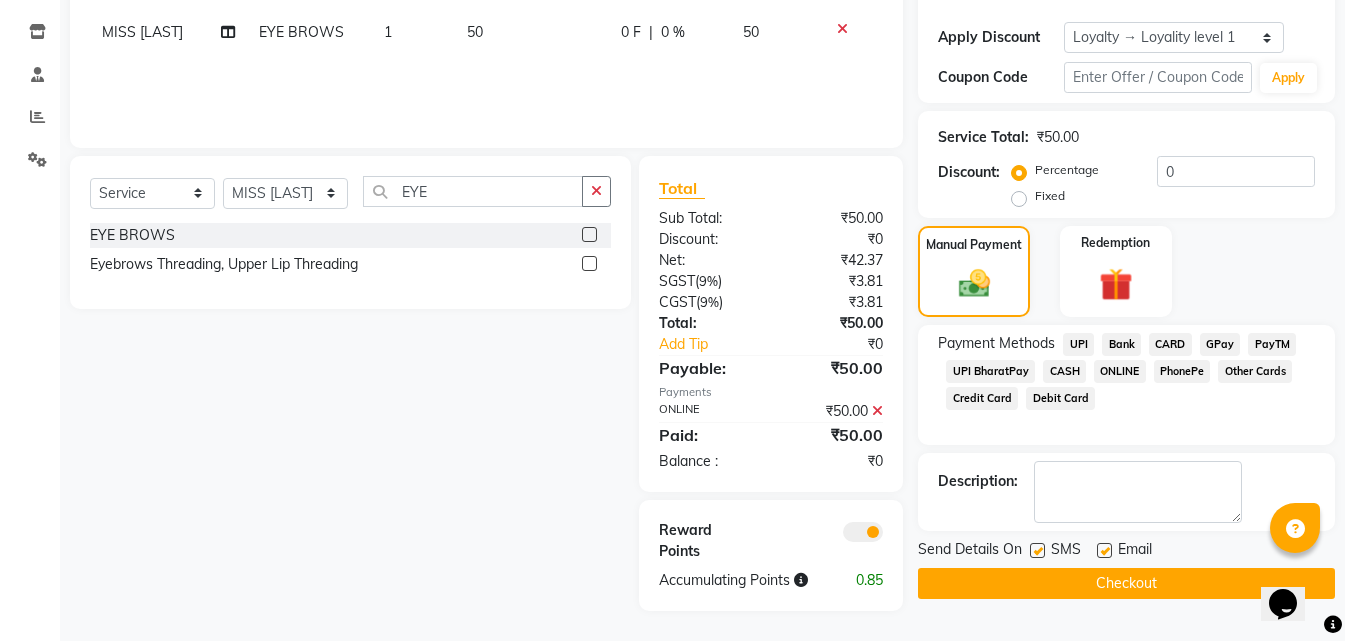 click on "Checkout" 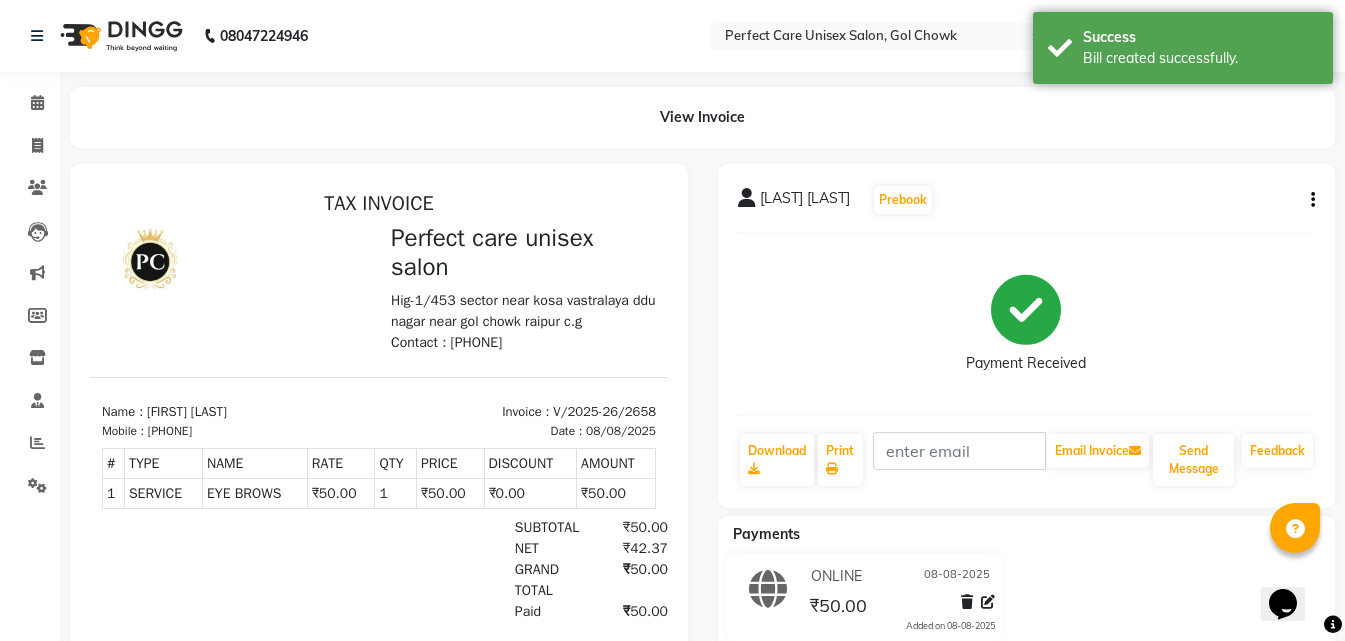 scroll, scrollTop: 0, scrollLeft: 0, axis: both 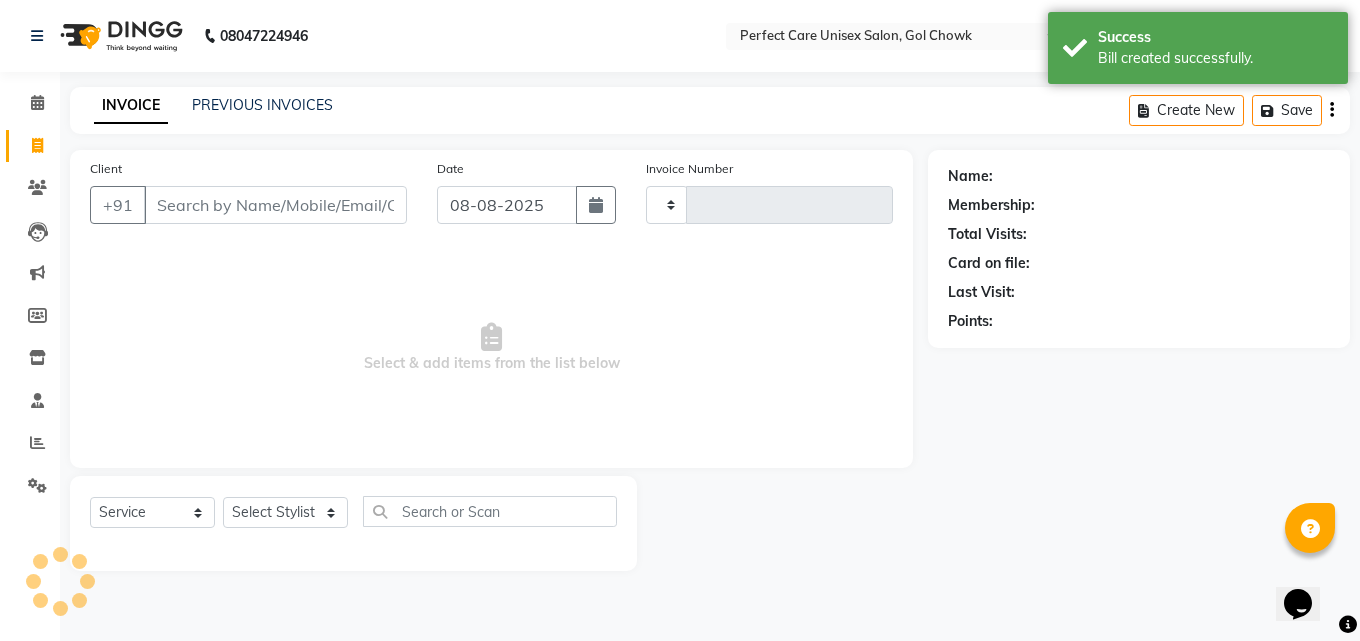 type on "2659" 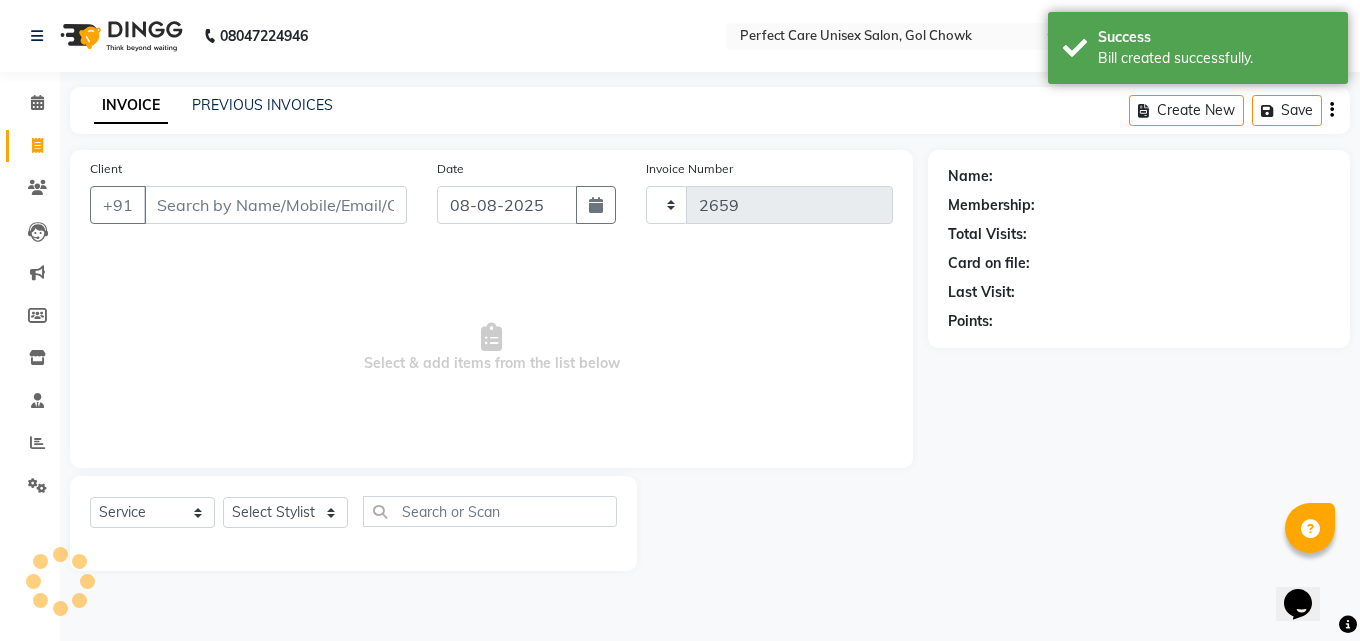 type on "[PHONE]" 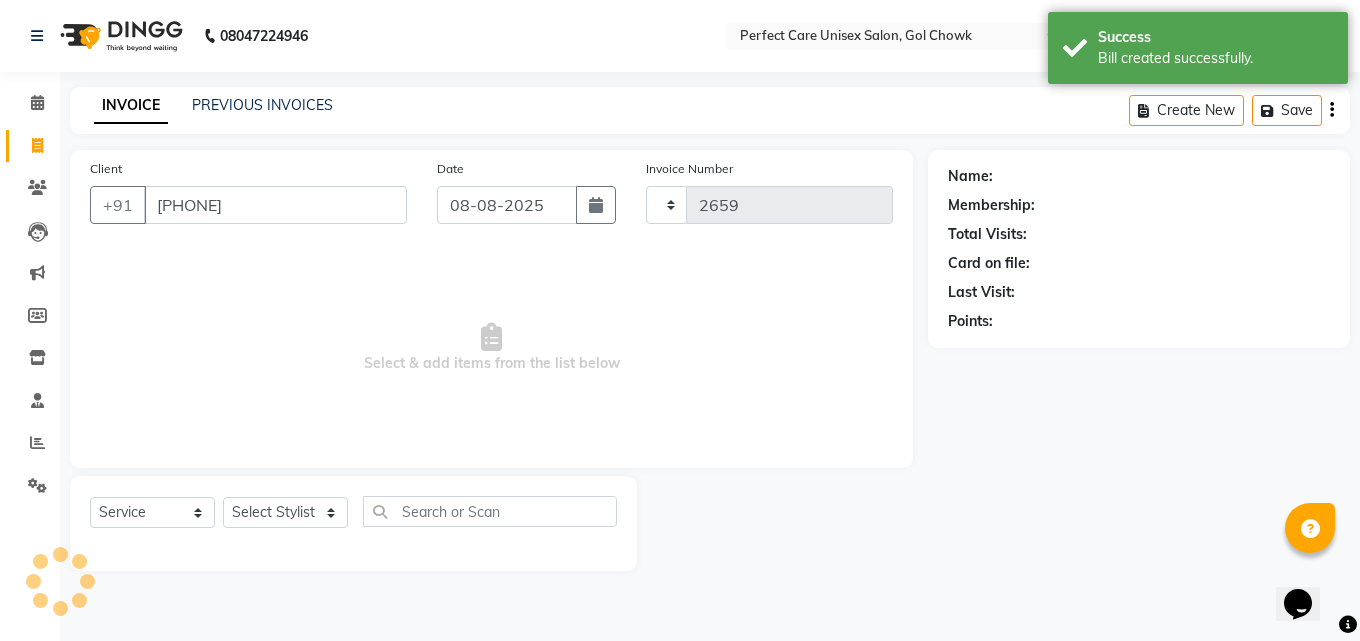 select on "[PHONE]" 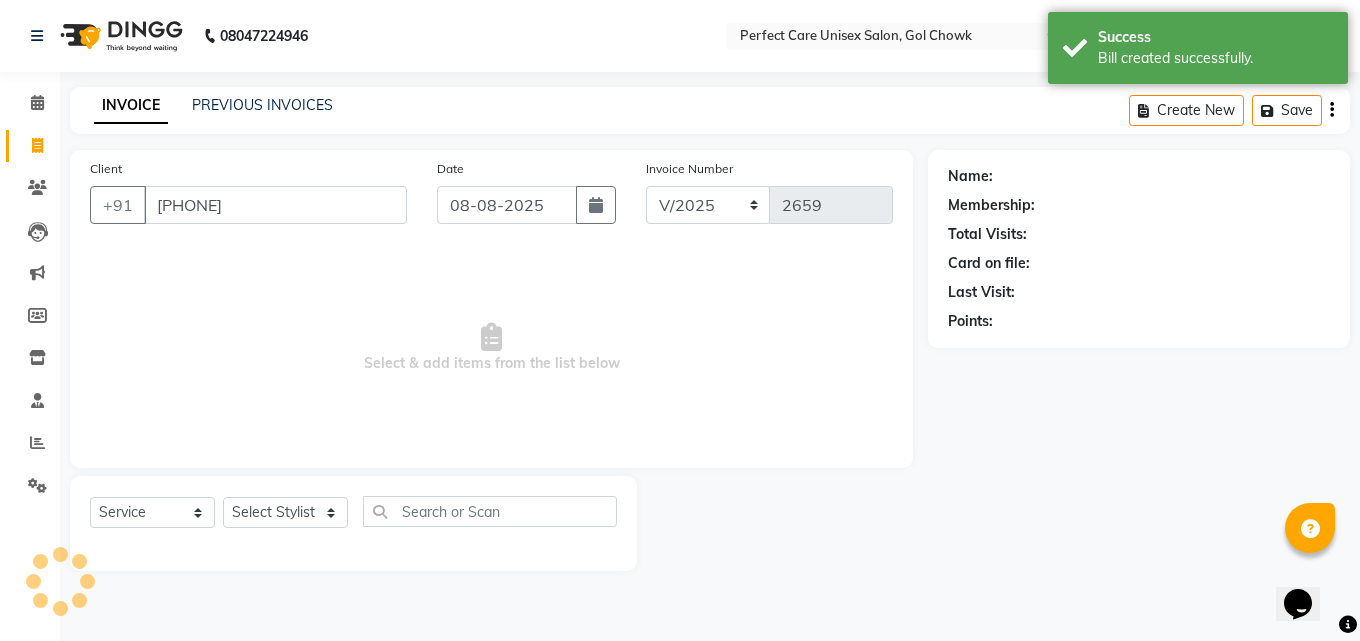 type on "[PHONE]" 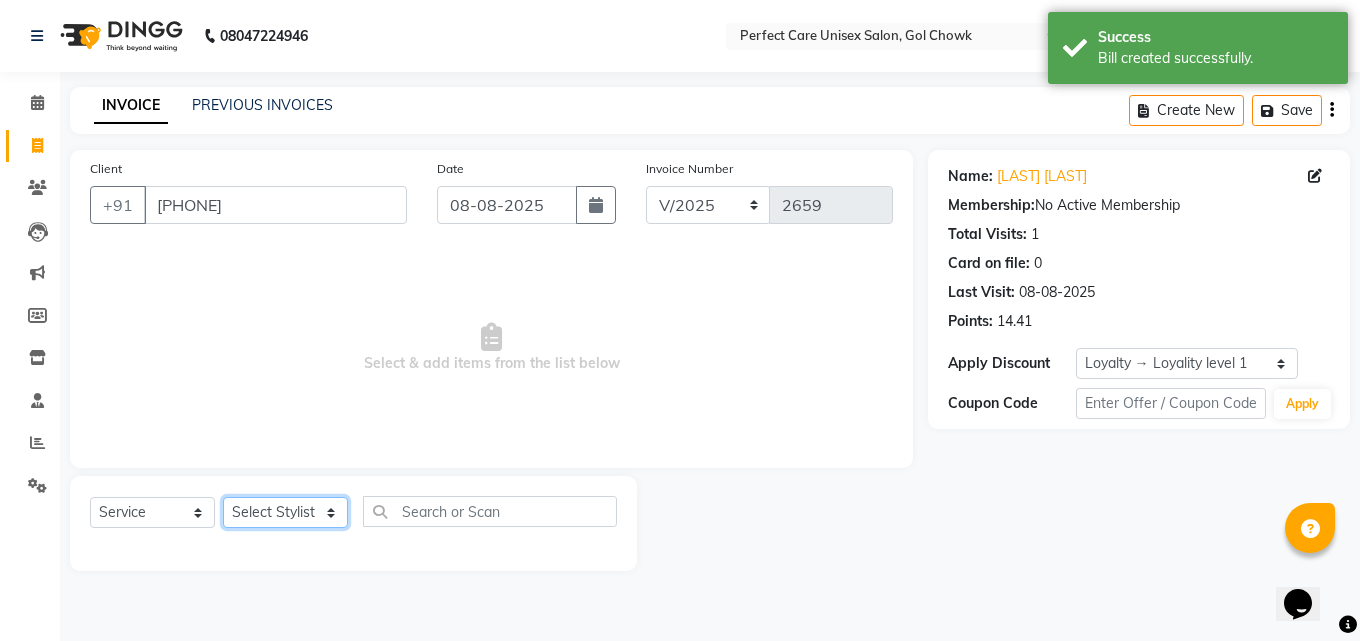 click on "Select Stylist MISS CHANDA MISS KAYNAT MISS KRITIKA  MISS PIHU MISS POOJA MISS.SHRADDHA MISS.SHREYA  MISS SUDHA  MISS. USHA MISS YAMINI mohbat MR. AARIF MR.ANGAD MR. ARBAZ MR. ARUN  MR ARYAN MR. AVINASH MR. FARMAN MR.KARAN MR.KASIM MR. NAUSHAD MR.NAZIM MR. SAM MR.SAMEER MR.VIKASH MR.VISHAL MS RAMCHARAN NONE rashmi" 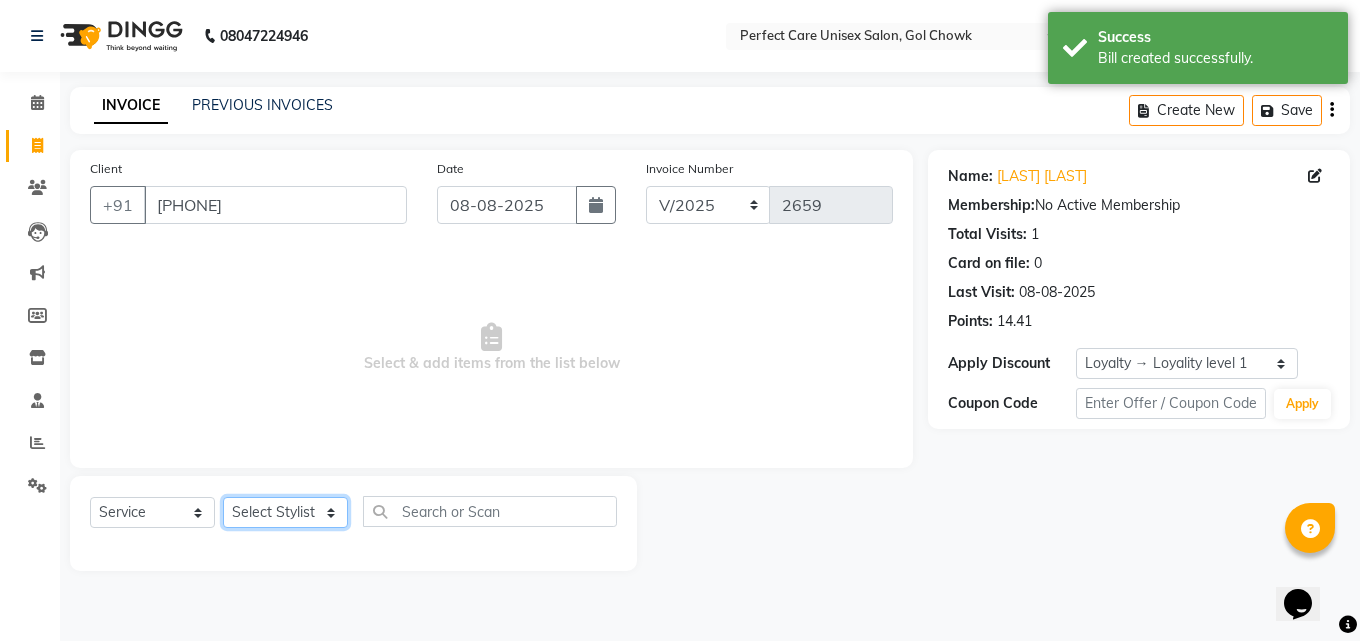 select on "78640" 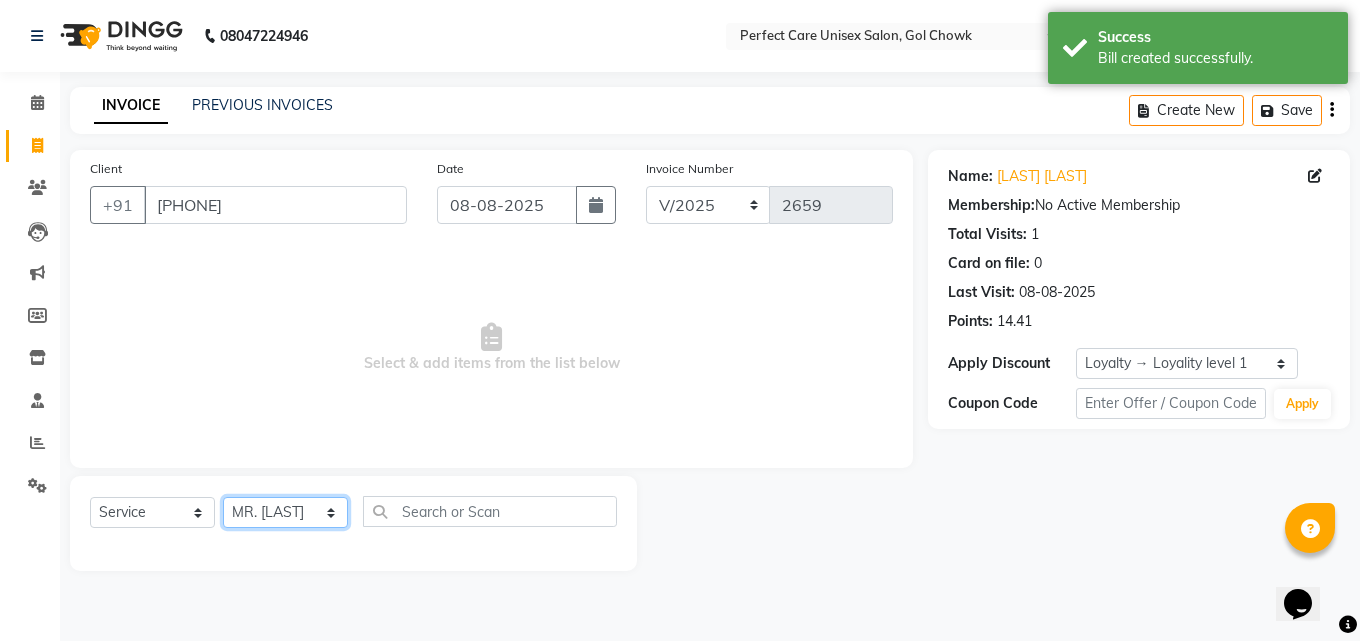 click on "Select Stylist MISS CHANDA MISS KAYNAT MISS KRITIKA  MISS PIHU MISS POOJA MISS.SHRADDHA MISS.SHREYA  MISS SUDHA  MISS. USHA MISS YAMINI mohbat MR. AARIF MR.ANGAD MR. ARBAZ MR. ARUN  MR ARYAN MR. AVINASH MR. FARMAN MR.KARAN MR.KASIM MR. NAUSHAD MR.NAZIM MR. SAM MR.SAMEER MR.VIKASH MR.VISHAL MS RAMCHARAN NONE rashmi" 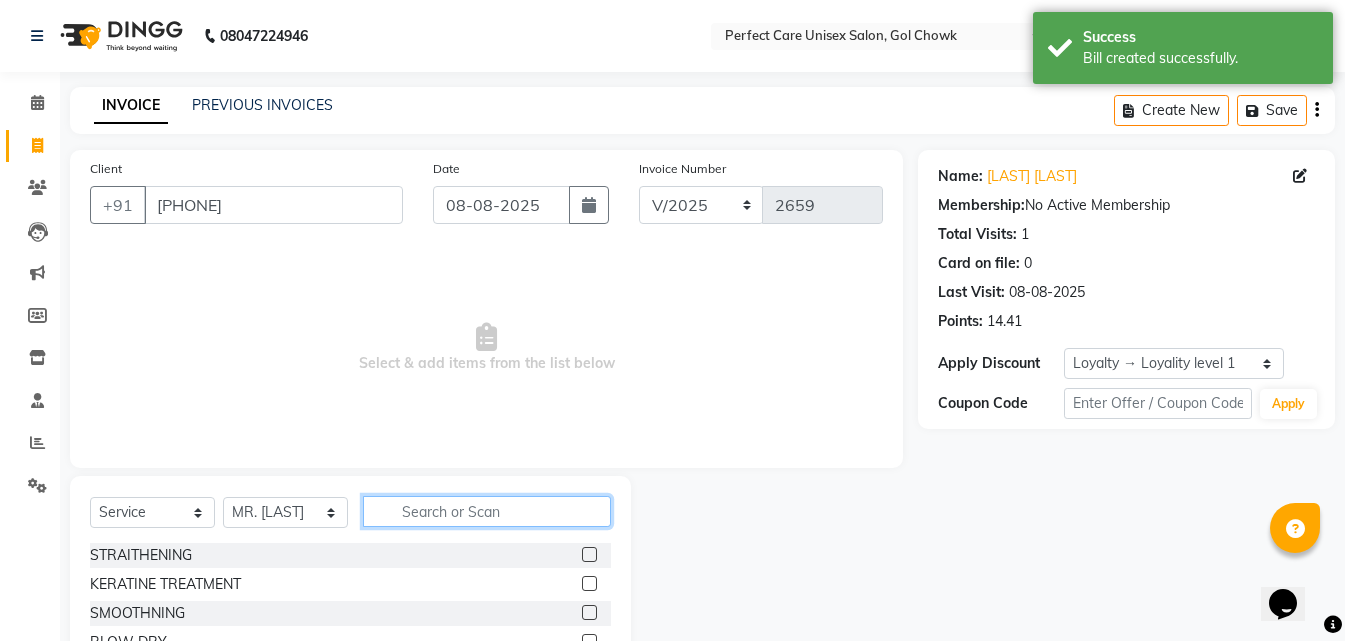 click 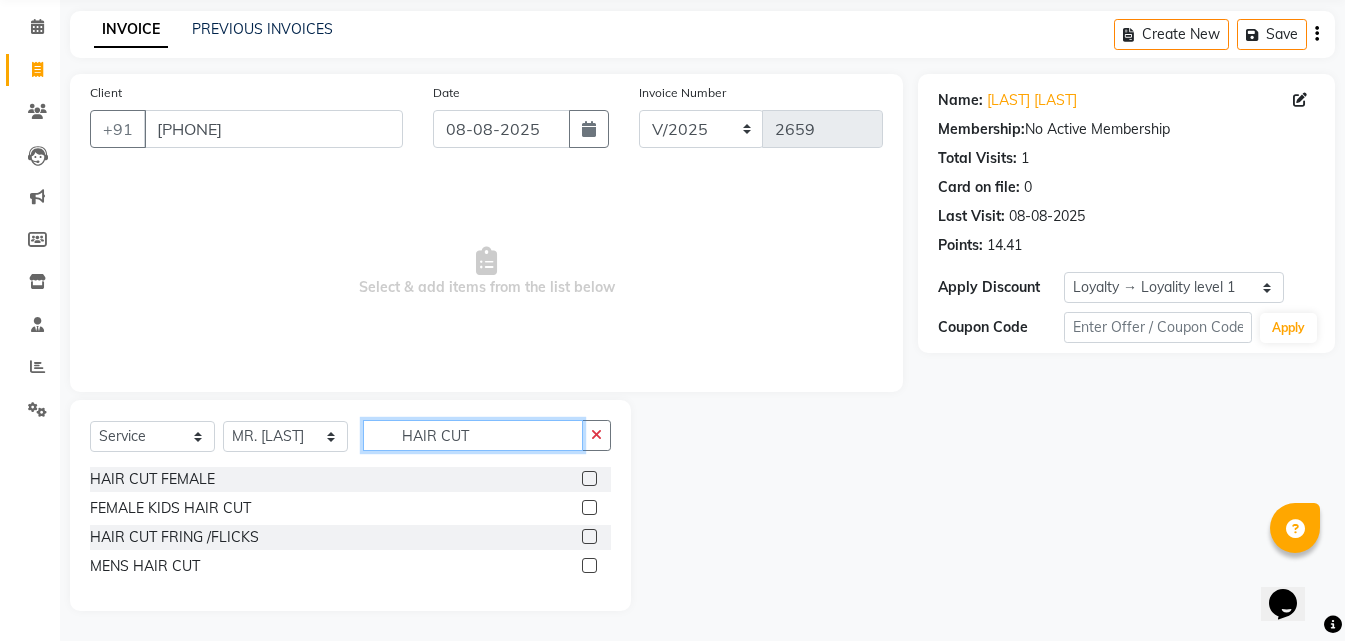 scroll, scrollTop: 76, scrollLeft: 0, axis: vertical 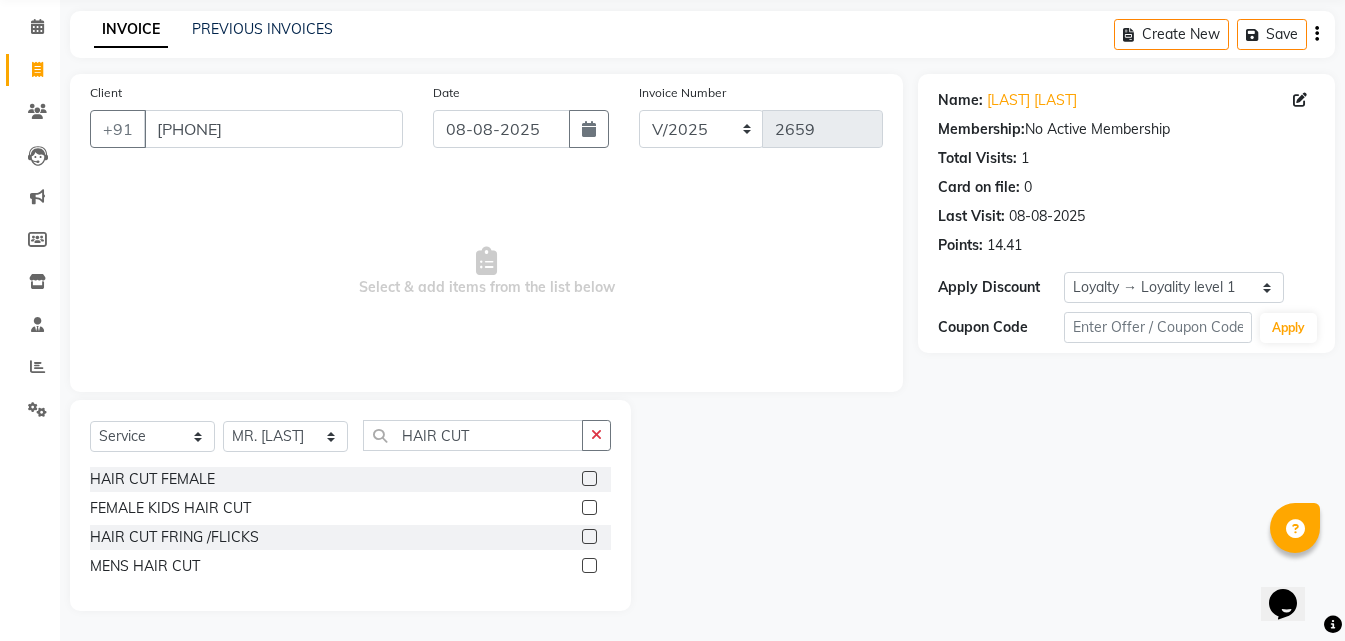 click 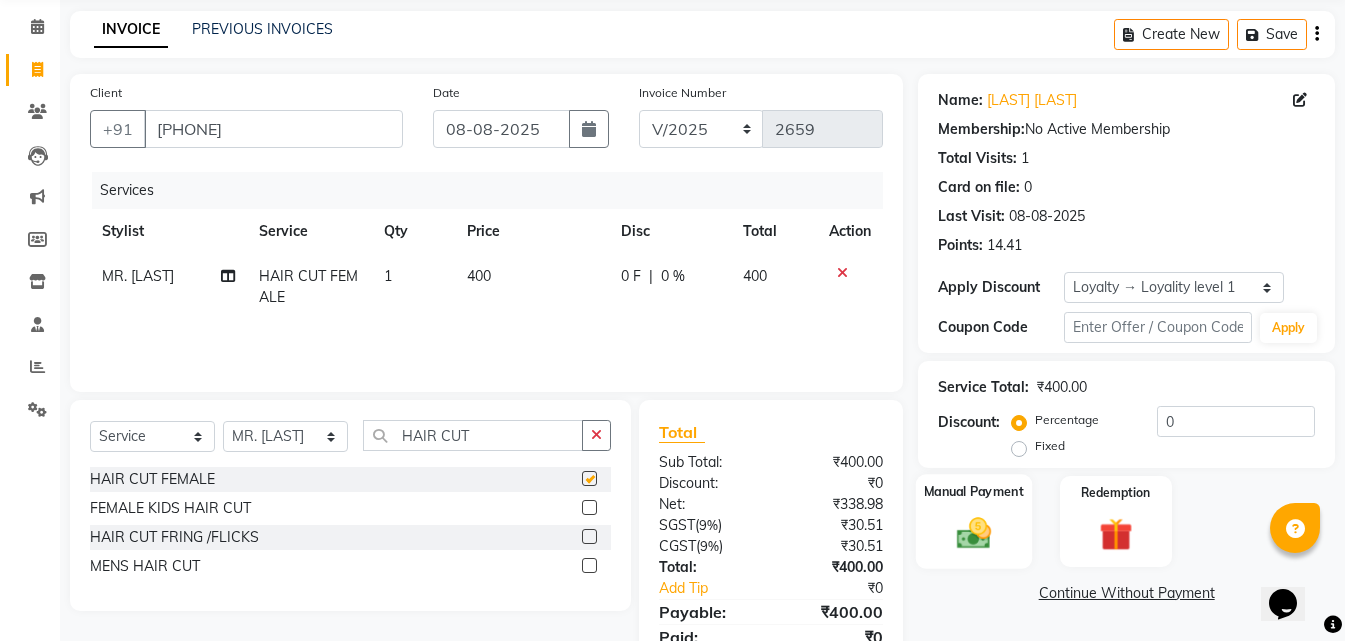 checkbox on "false" 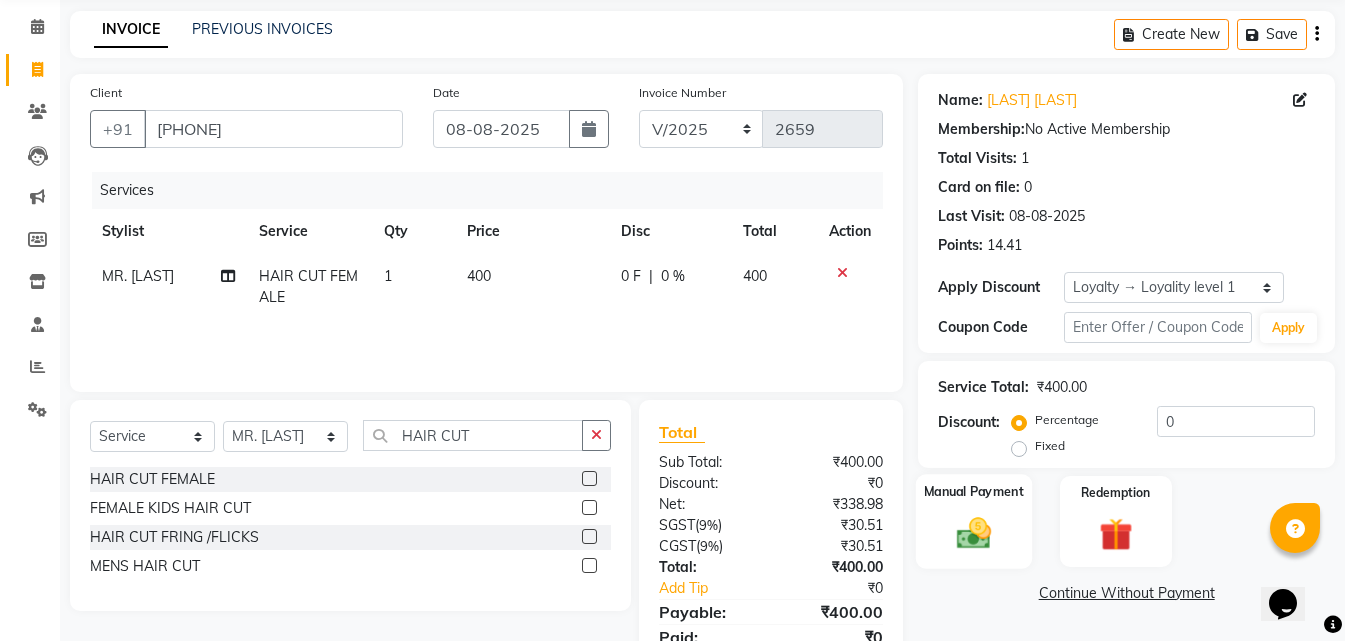 click on "Manual Payment" 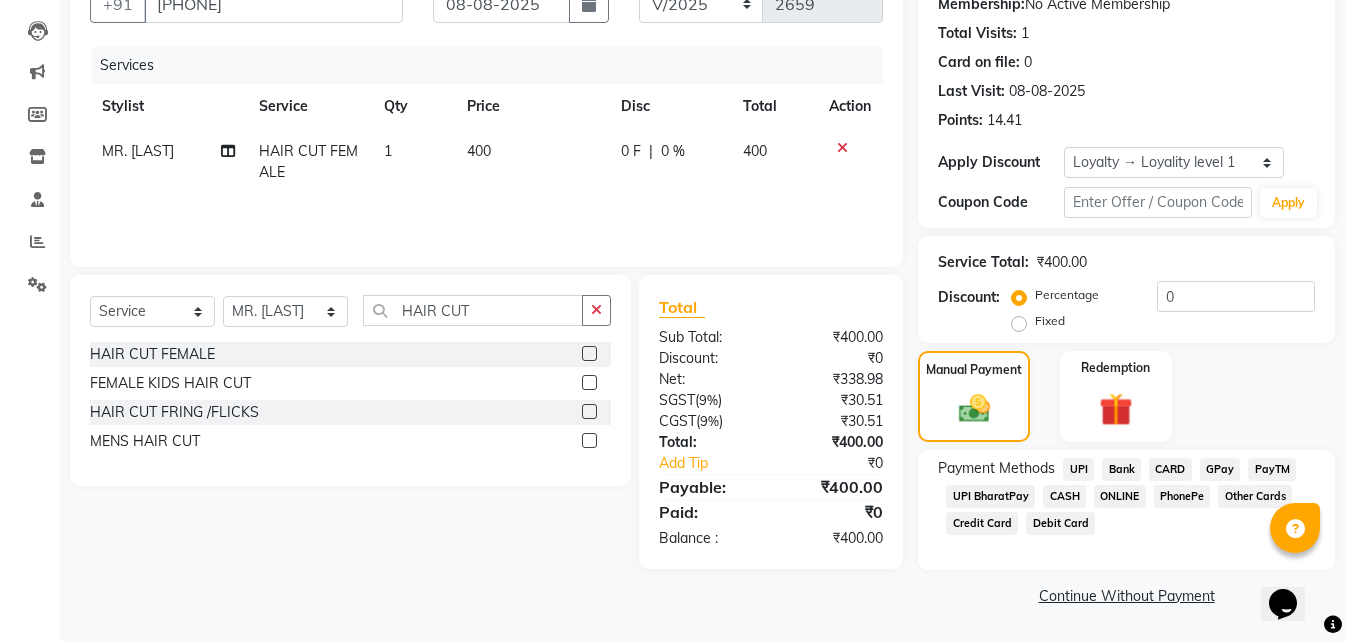 click on "CASH" 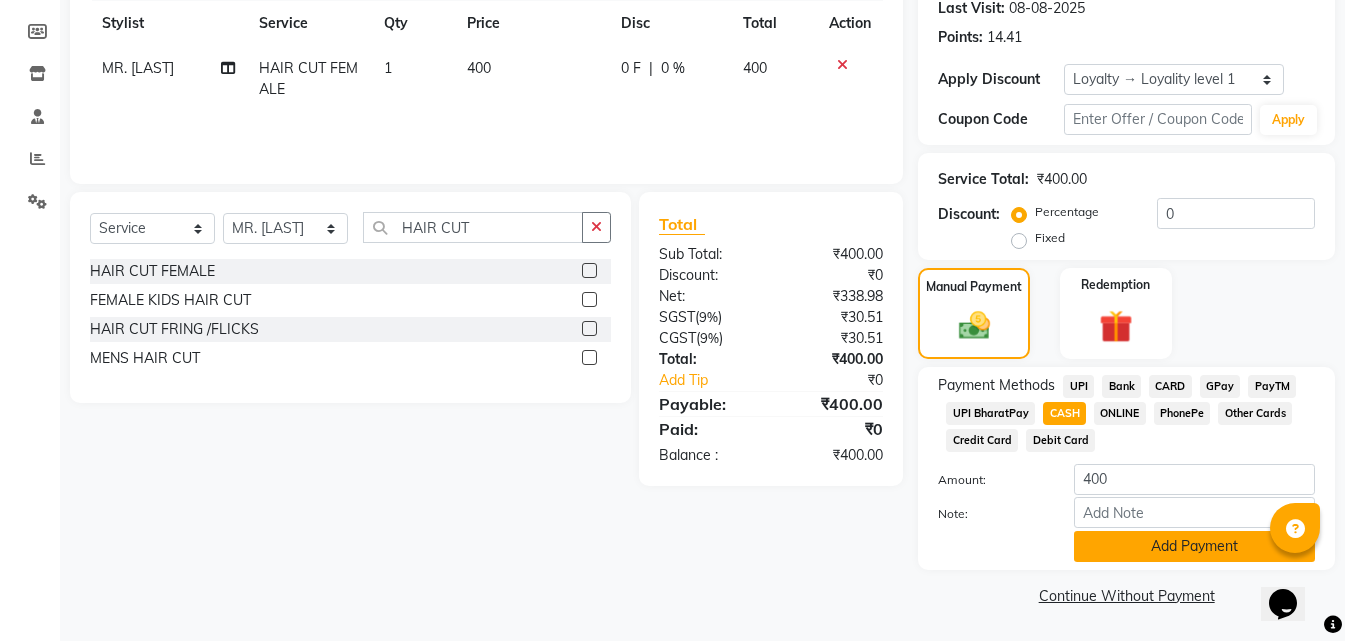 click on "Add Payment" 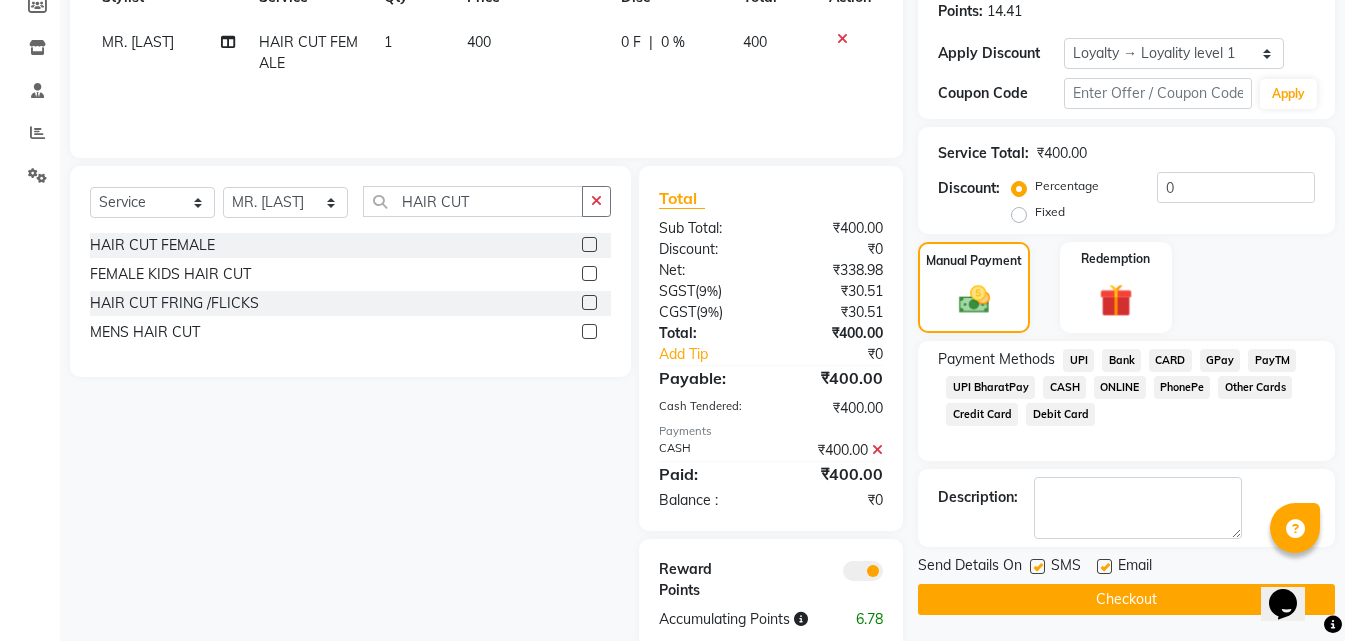 scroll, scrollTop: 349, scrollLeft: 0, axis: vertical 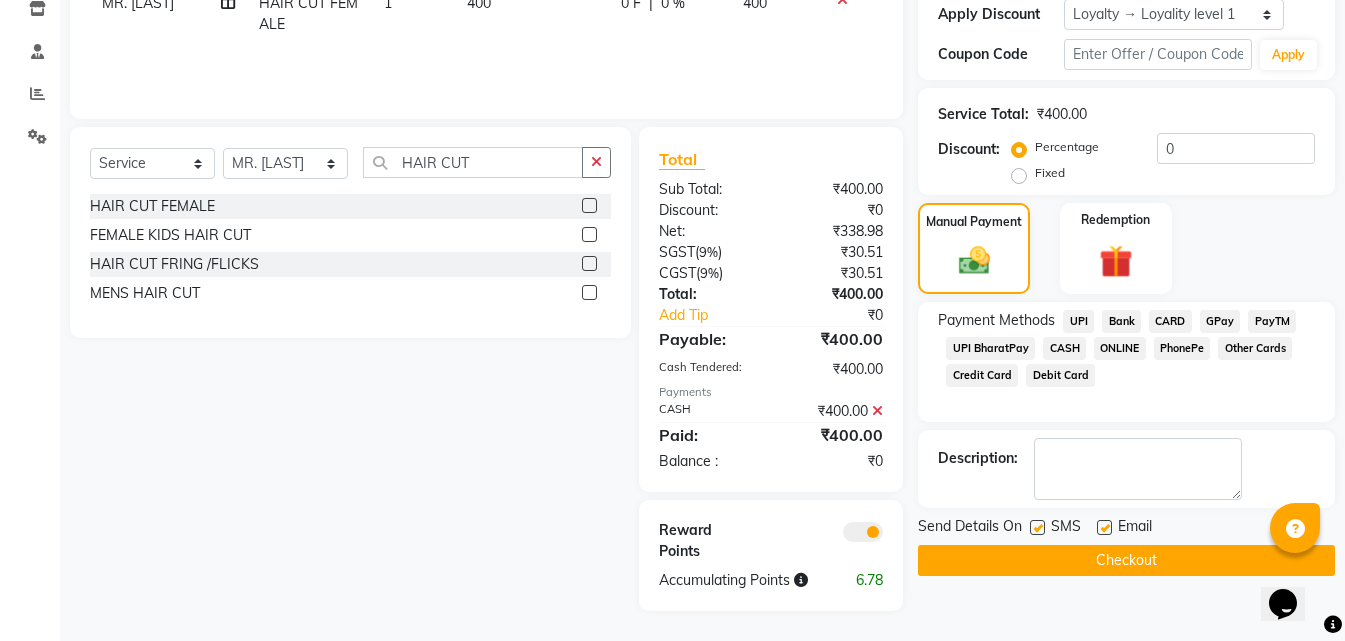 click on "Checkout" 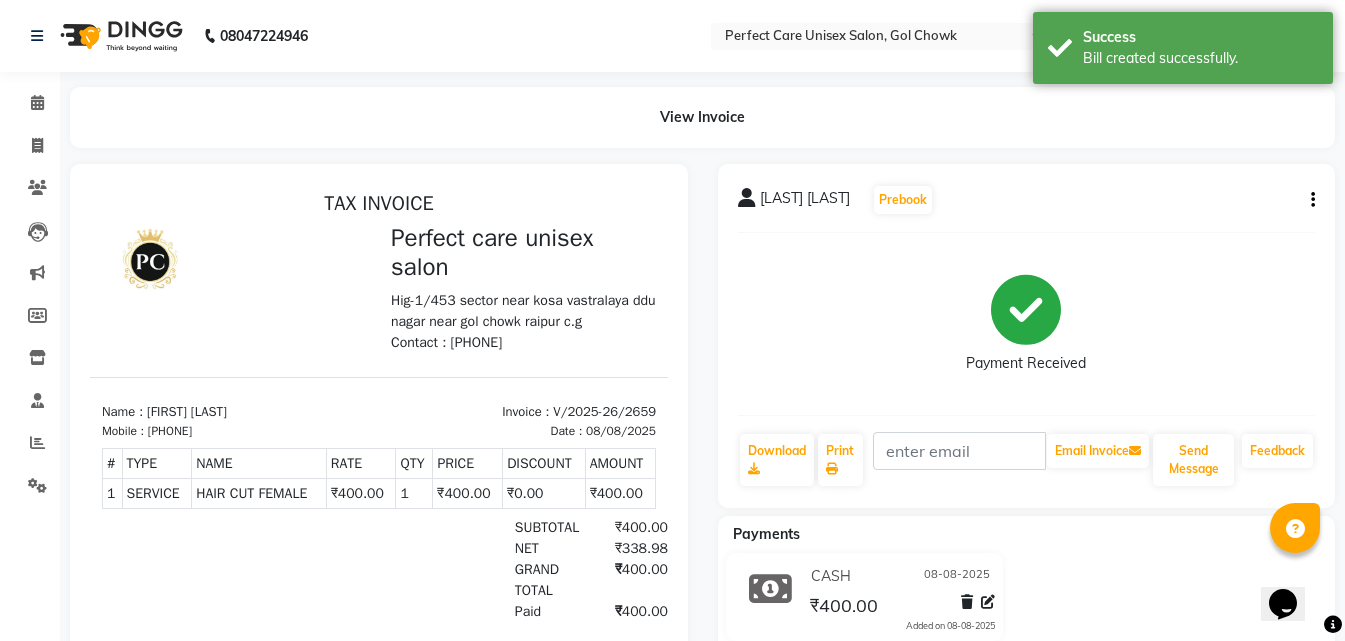 scroll, scrollTop: 0, scrollLeft: 0, axis: both 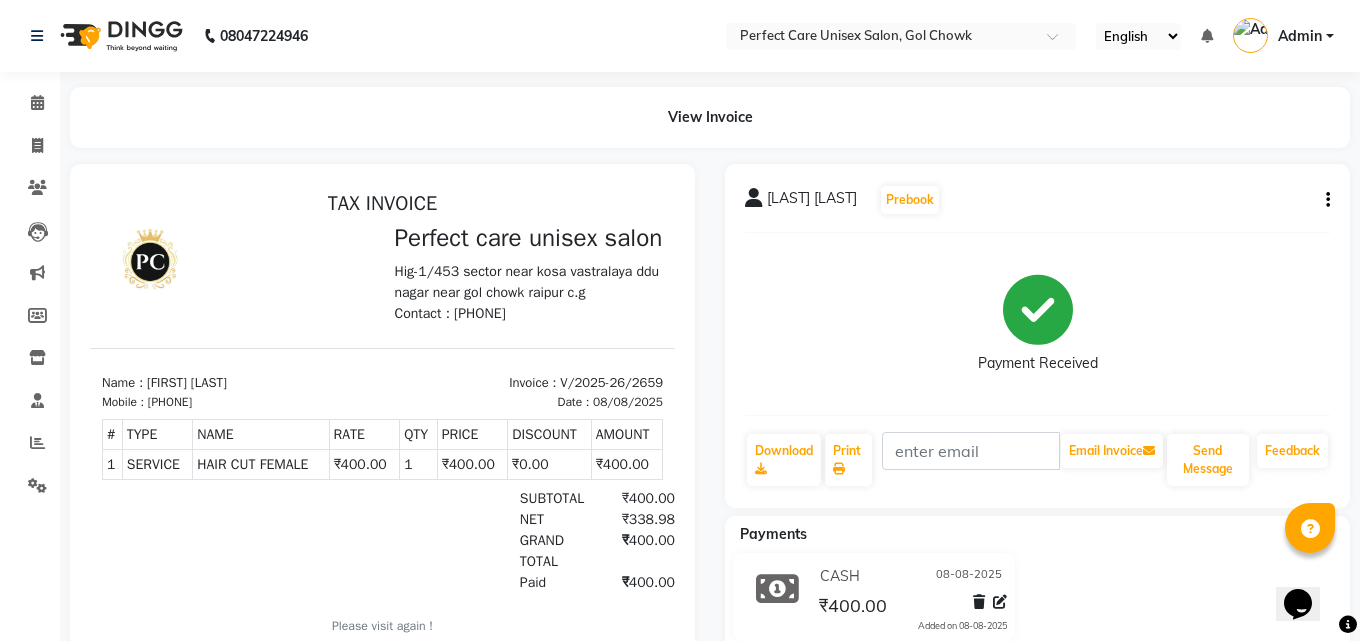 select on "service" 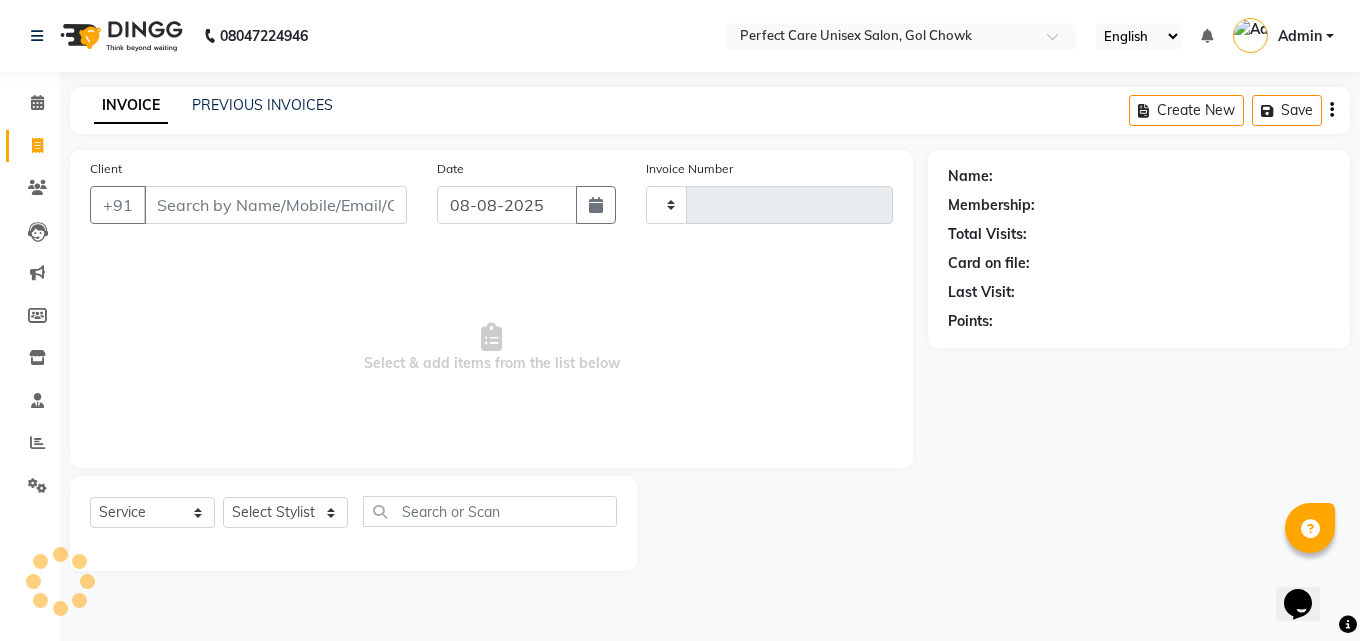 type on "2660" 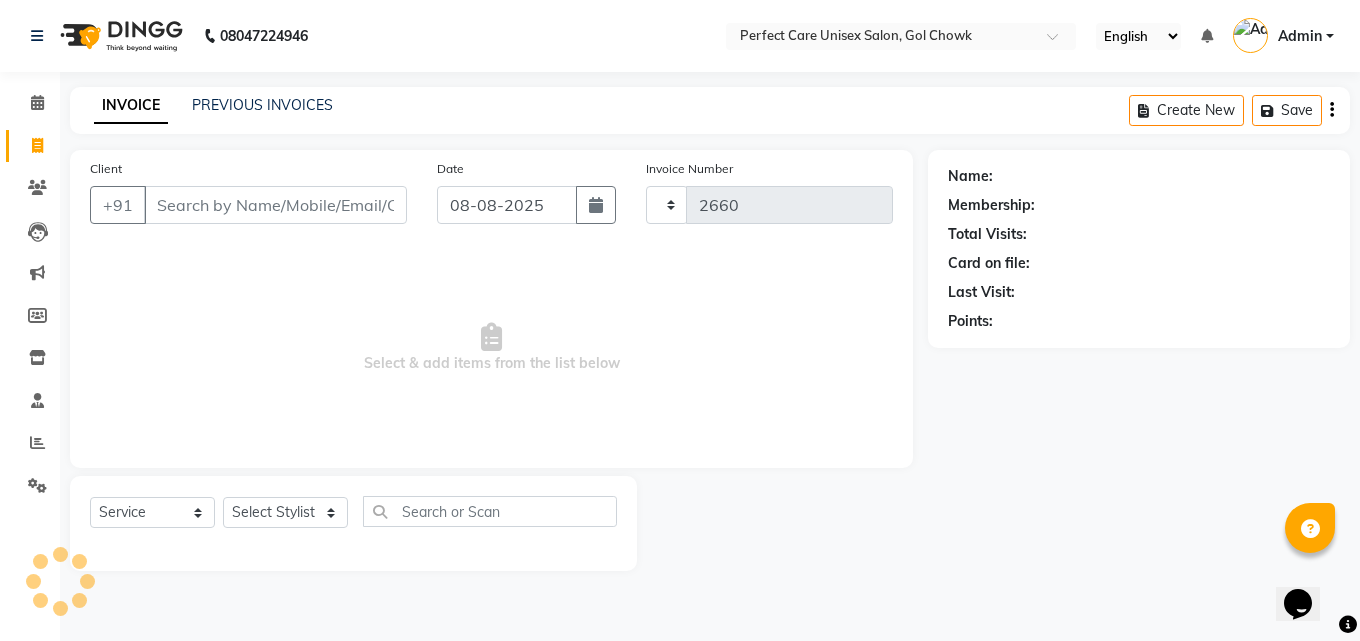select on "[PHONE]" 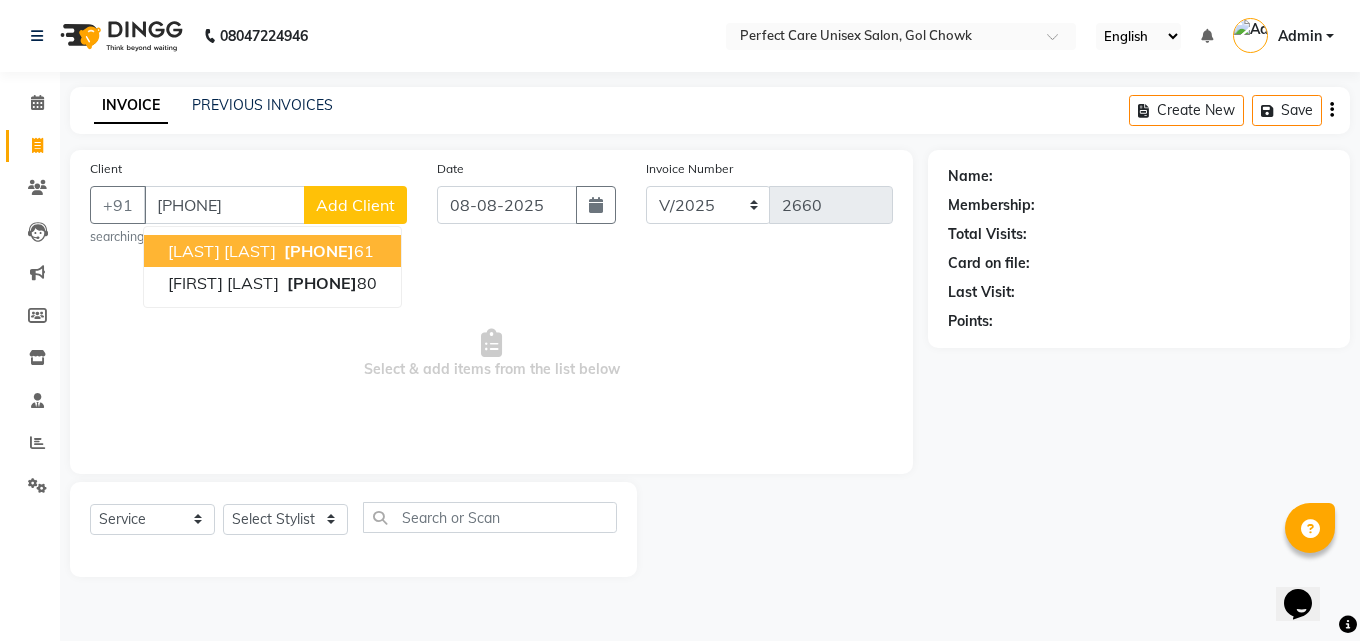 type on "[PHONE]" 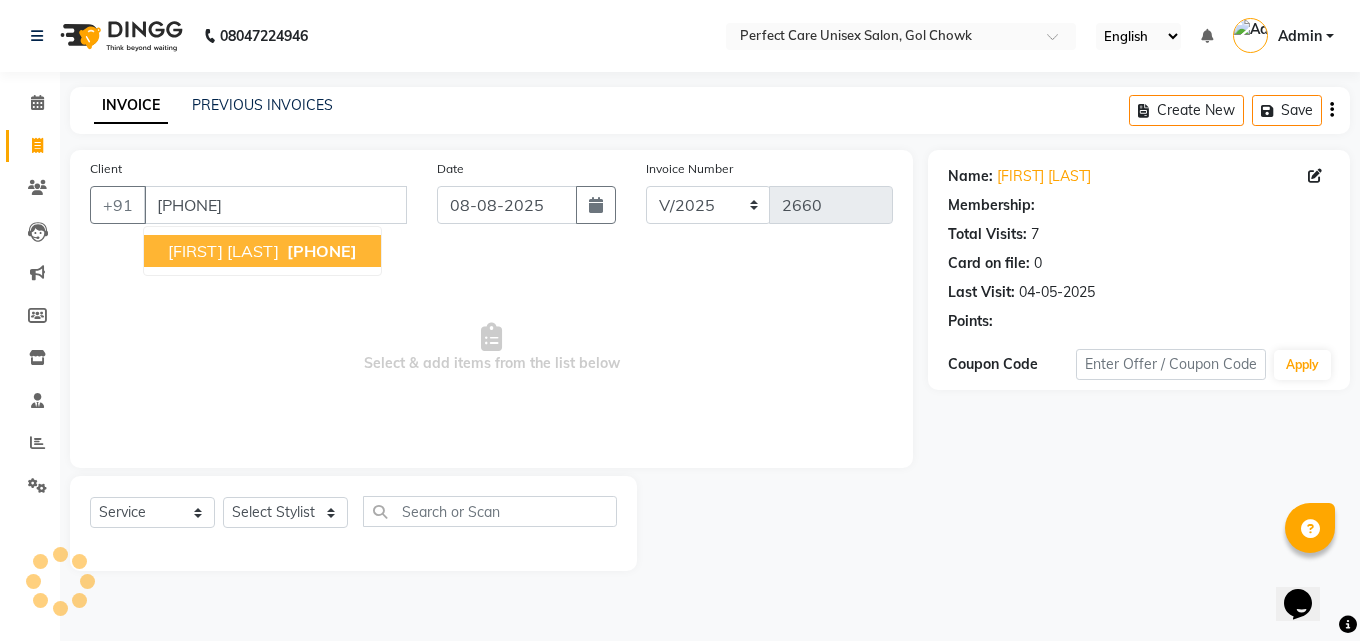 select on "1: Object" 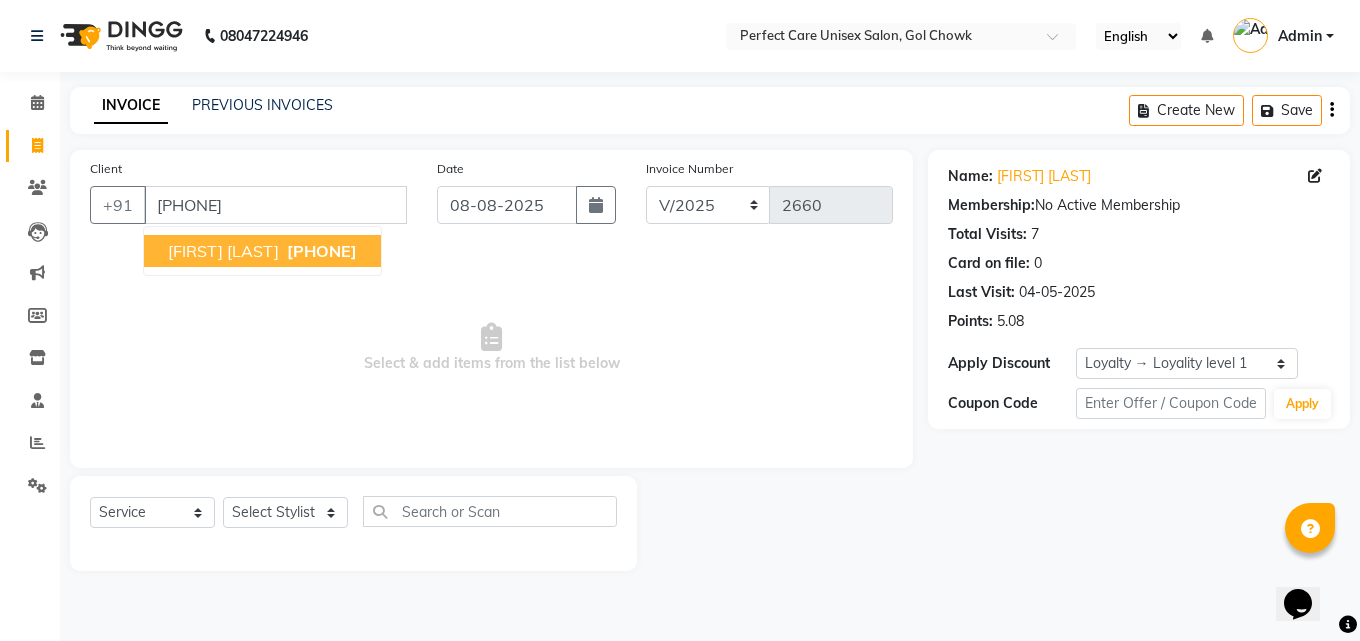 click on "[FIRST] [LAST]" at bounding box center [223, 251] 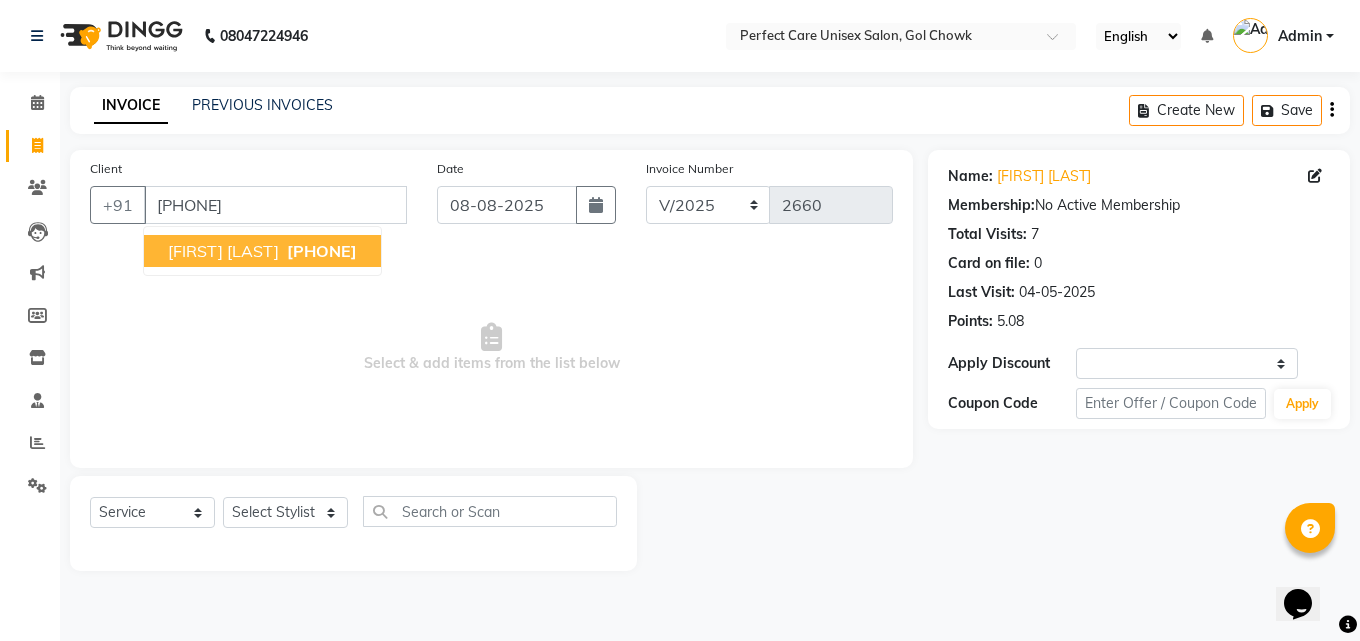 select on "1: Object" 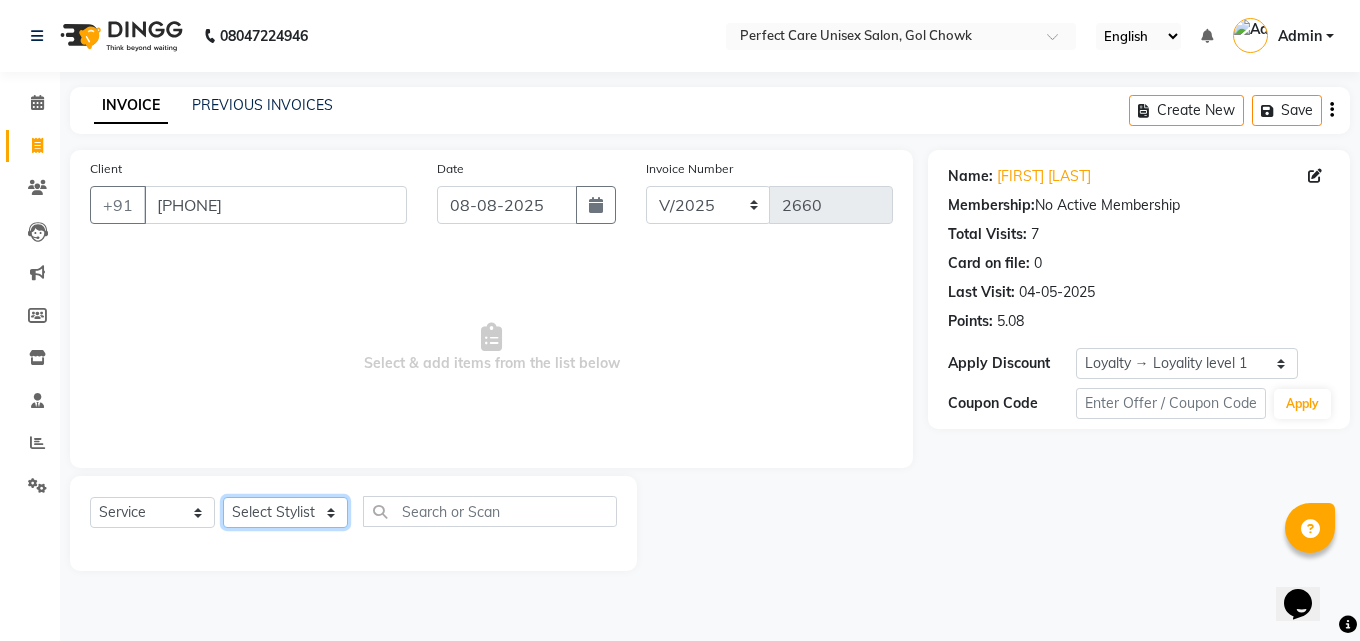 click on "Select Stylist MISS CHANDA MISS KAYNAT MISS KRITIKA  MISS PIHU MISS POOJA MISS.SHRADDHA MISS.SHREYA  MISS SUDHA  MISS. USHA MISS YAMINI mohbat MR. AARIF MR.ANGAD MR. ARBAZ MR. ARUN  MR ARYAN MR. AVINASH MR. FARMAN MR.KARAN MR.KASIM MR. NAUSHAD MR.NAZIM MR. SAM MR.SAMEER MR.VIKASH MR.VISHAL MS RAMCHARAN NONE rashmi" 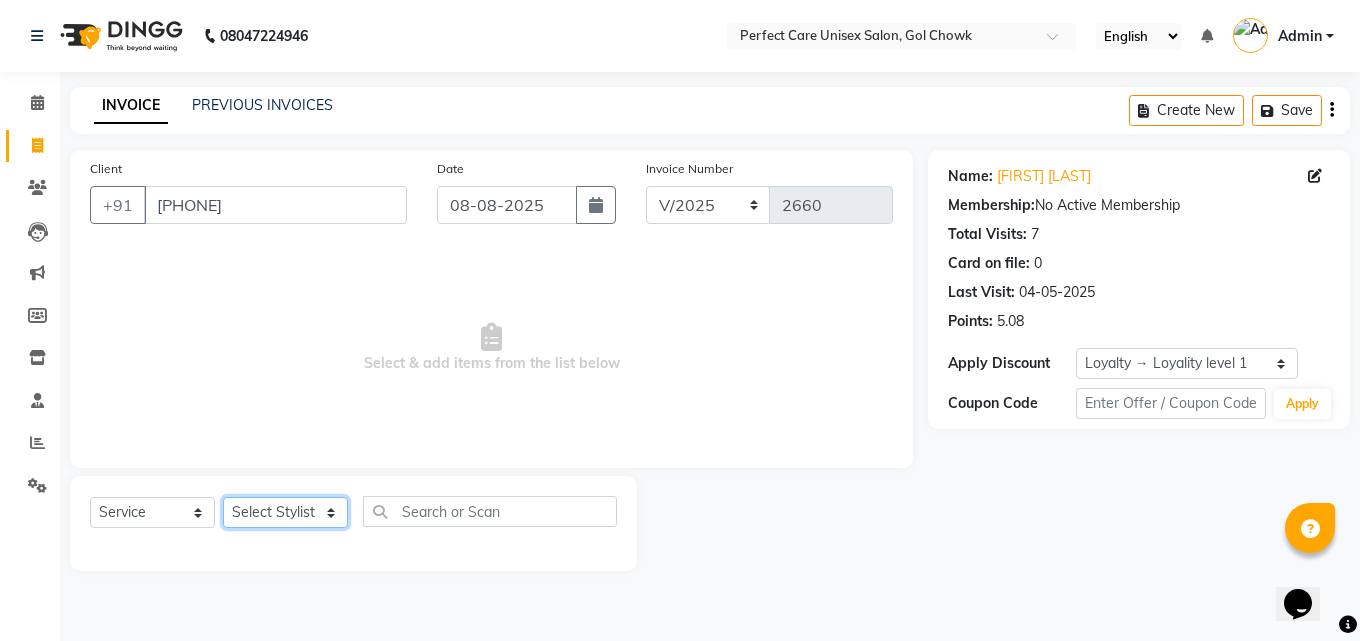 select on "28404" 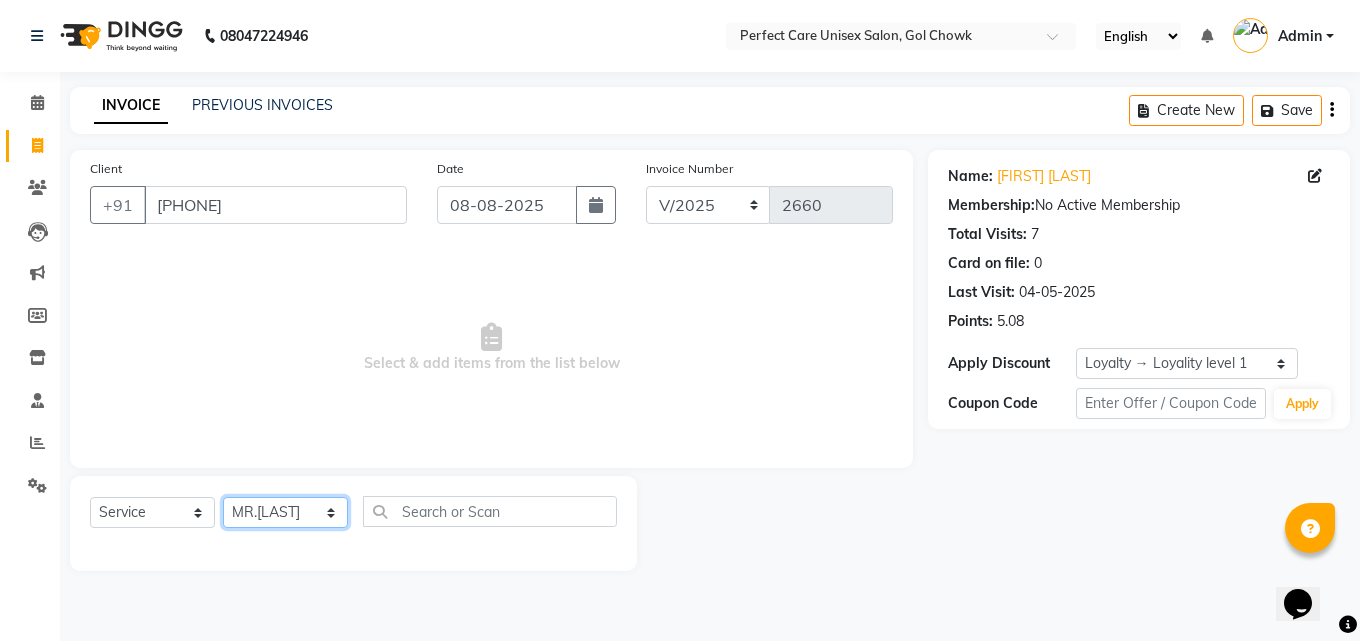 click on "Select Stylist MISS CHANDA MISS KAYNAT MISS KRITIKA  MISS PIHU MISS POOJA MISS.SHRADDHA MISS.SHREYA  MISS SUDHA  MISS. USHA MISS YAMINI mohbat MR. AARIF MR.ANGAD MR. ARBAZ MR. ARUN  MR ARYAN MR. AVINASH MR. FARMAN MR.KARAN MR.KASIM MR. NAUSHAD MR.NAZIM MR. SAM MR.SAMEER MR.VIKASH MR.VISHAL MS RAMCHARAN NONE rashmi" 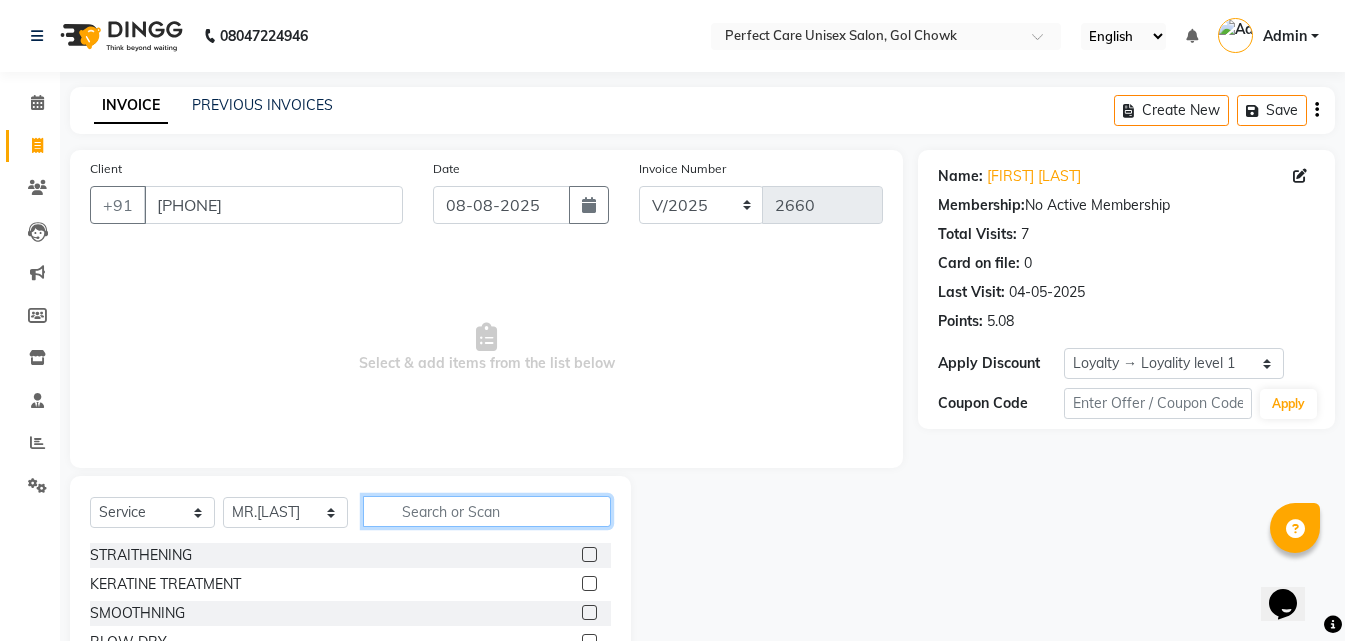 click 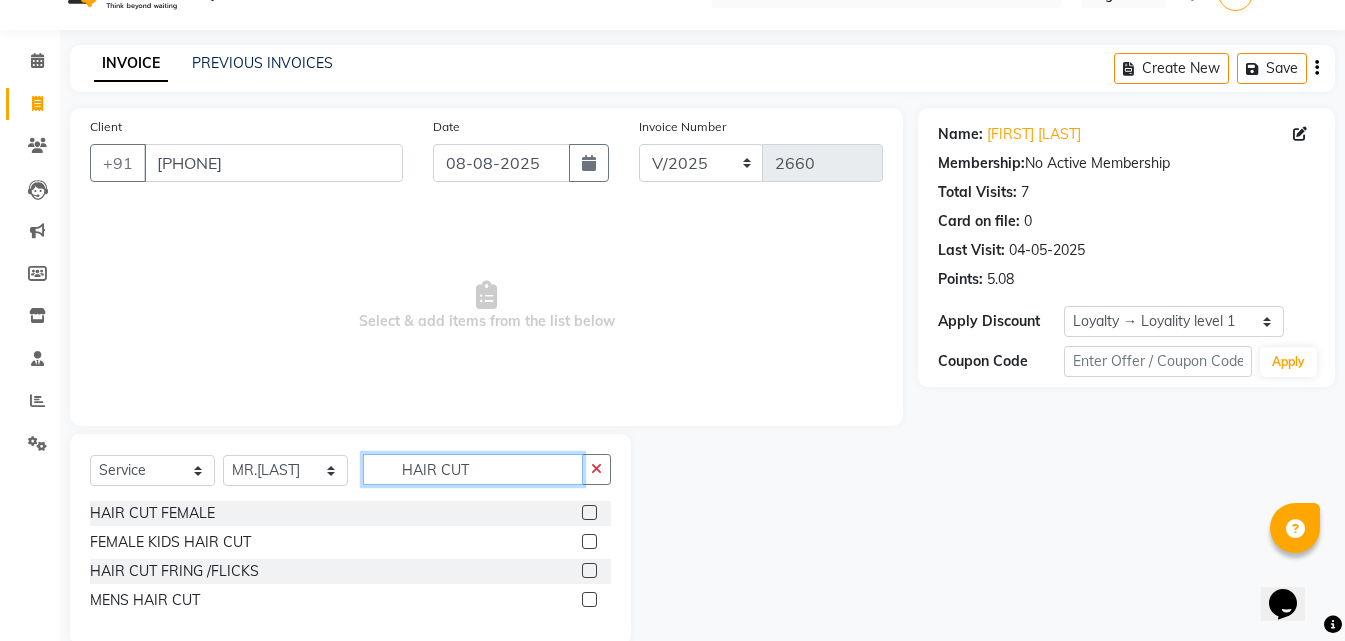 scroll, scrollTop: 76, scrollLeft: 0, axis: vertical 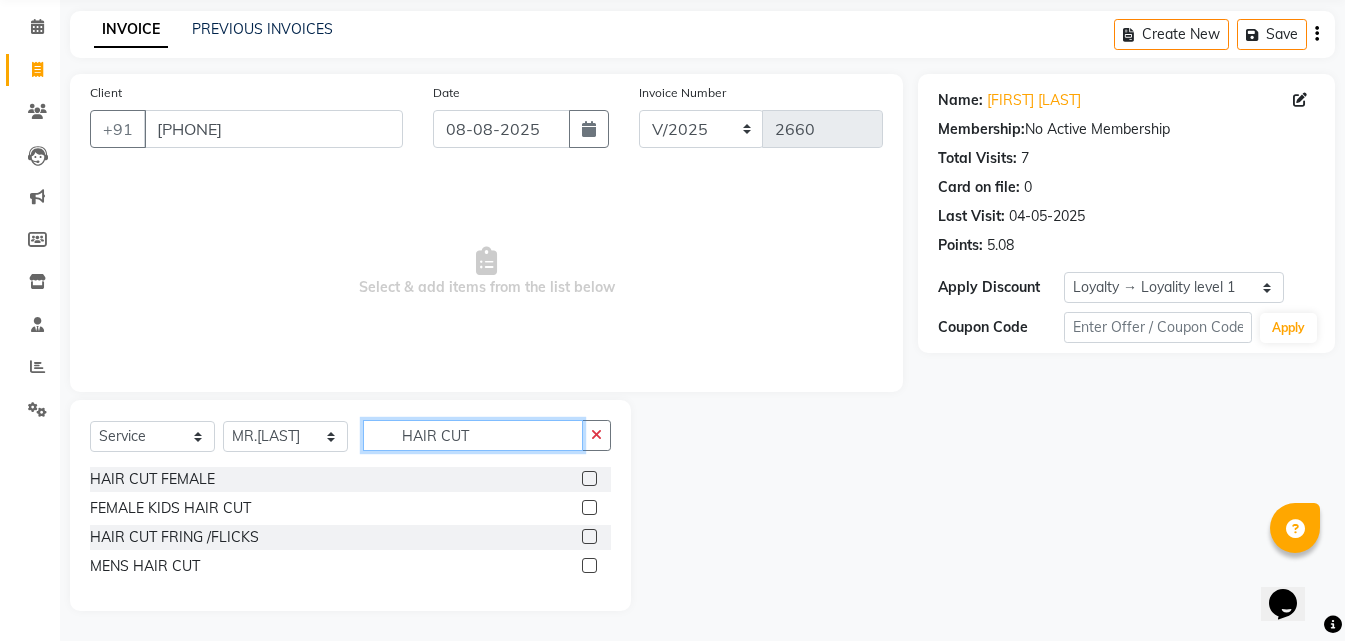 type on "HAIR CUT" 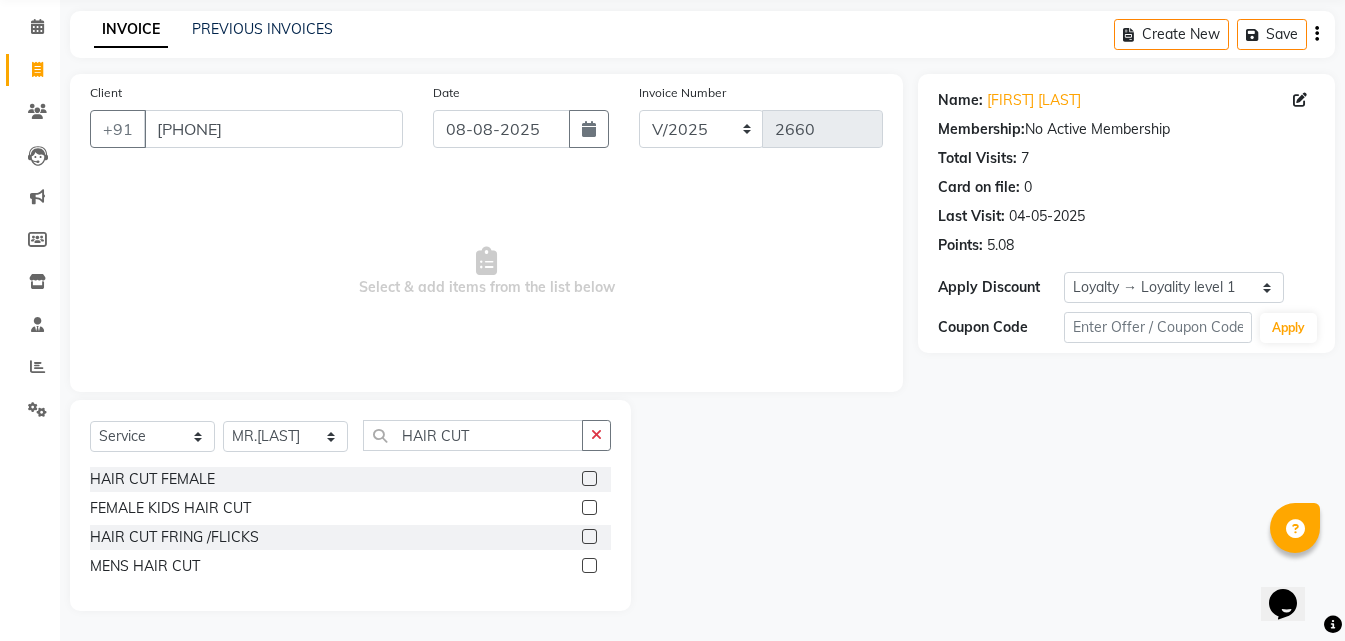 click 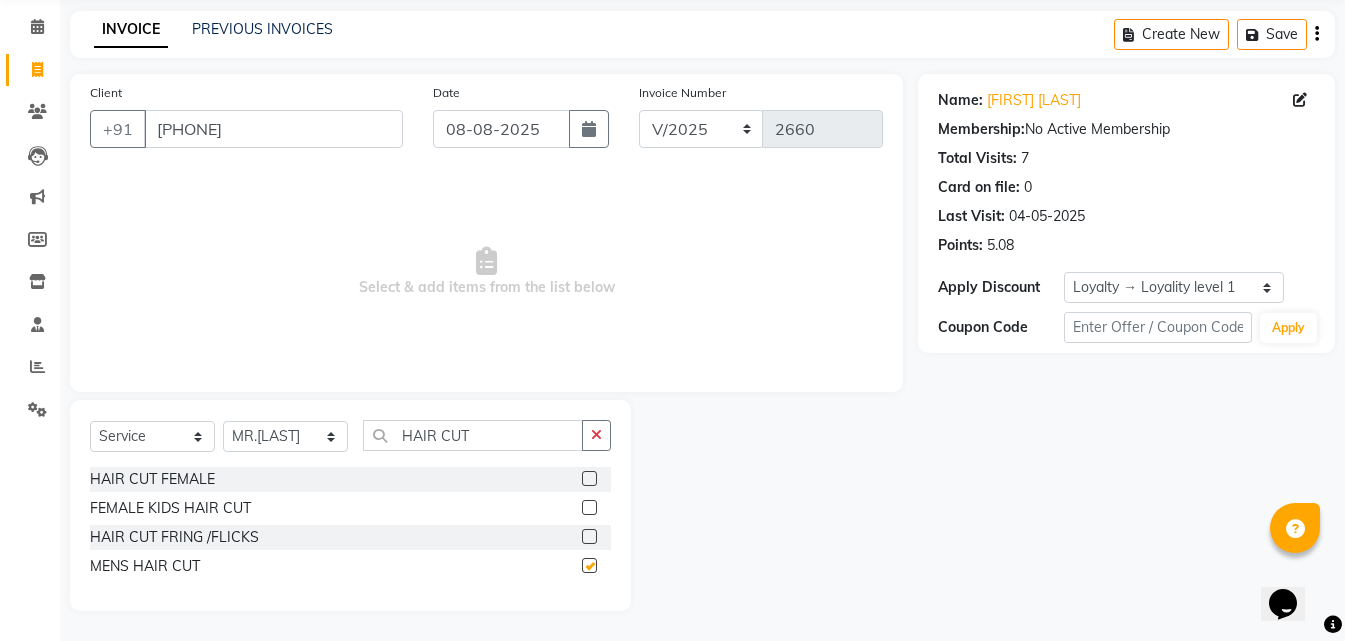 click 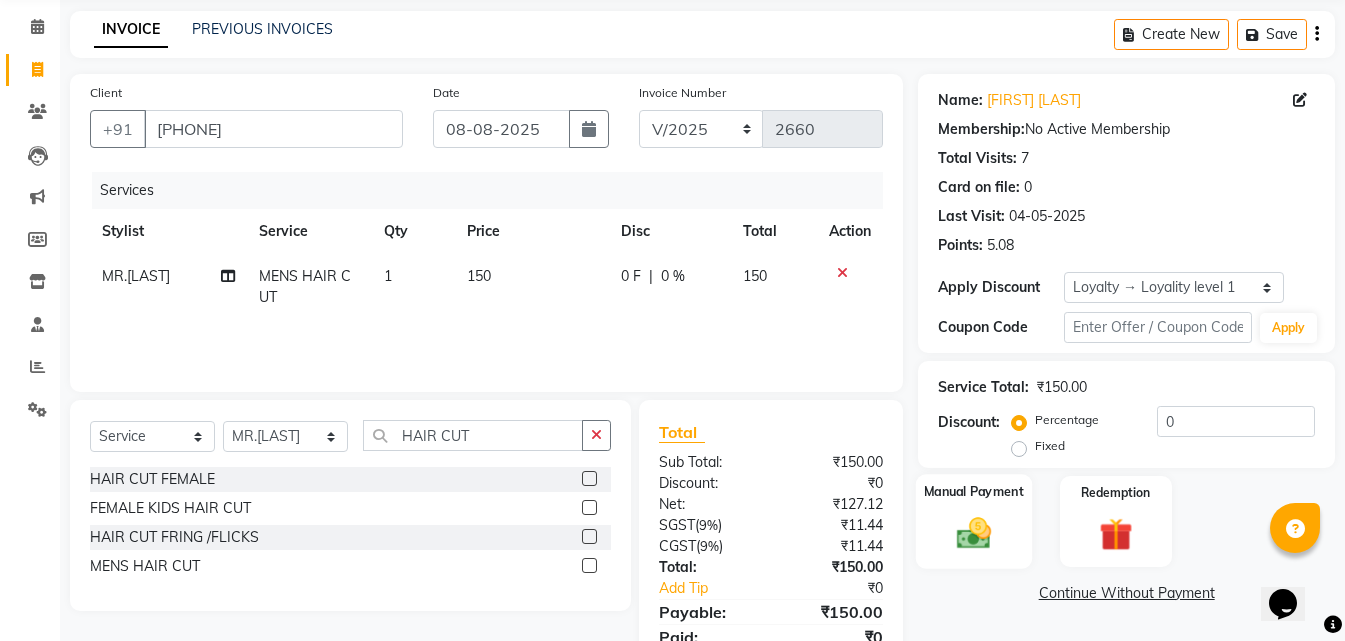 click on "Manual Payment" 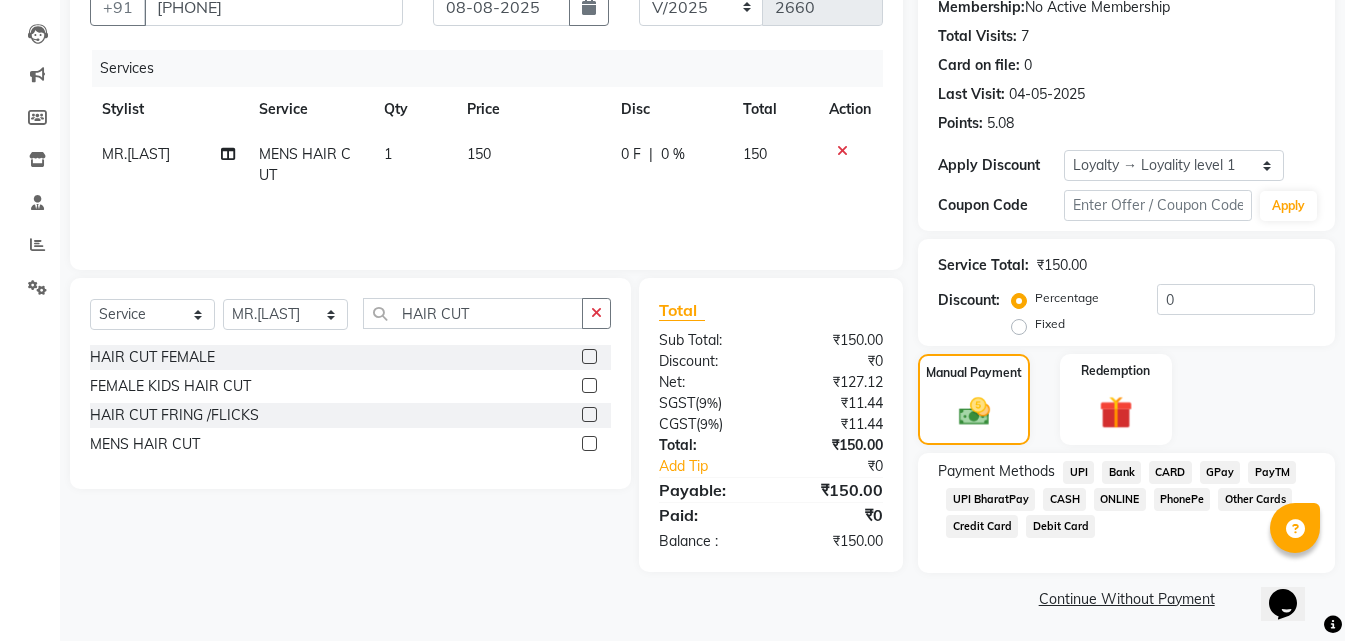 scroll, scrollTop: 201, scrollLeft: 0, axis: vertical 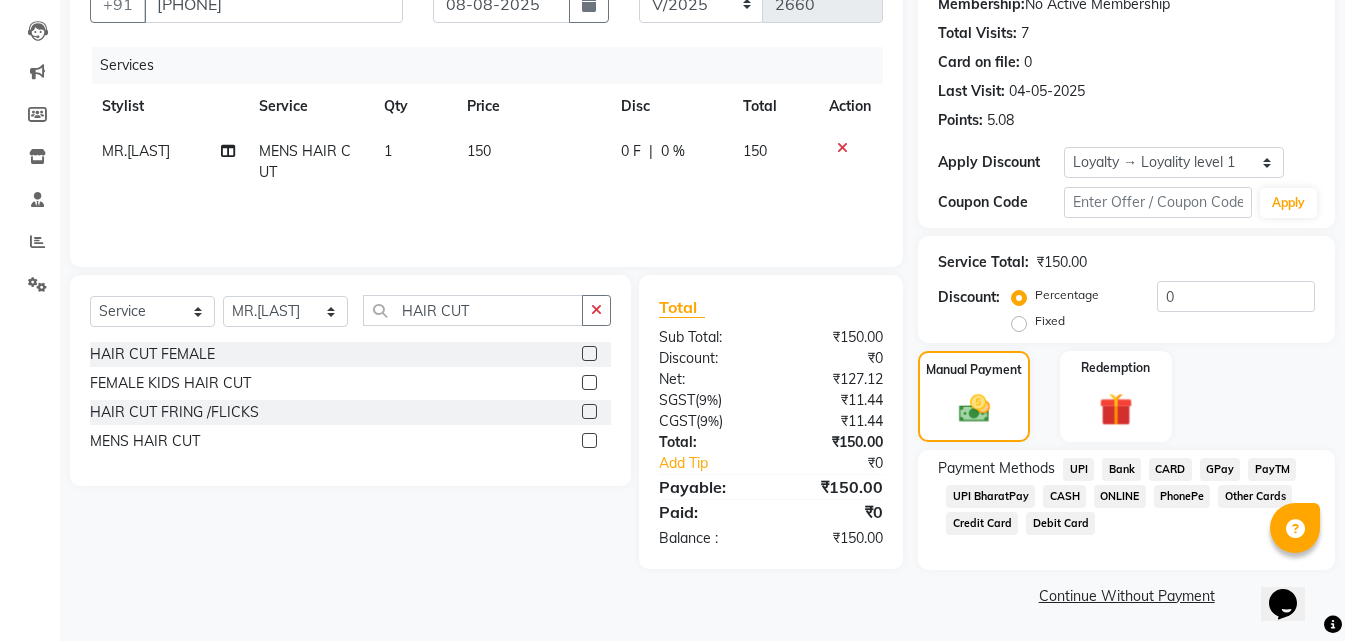 click on "ONLINE" 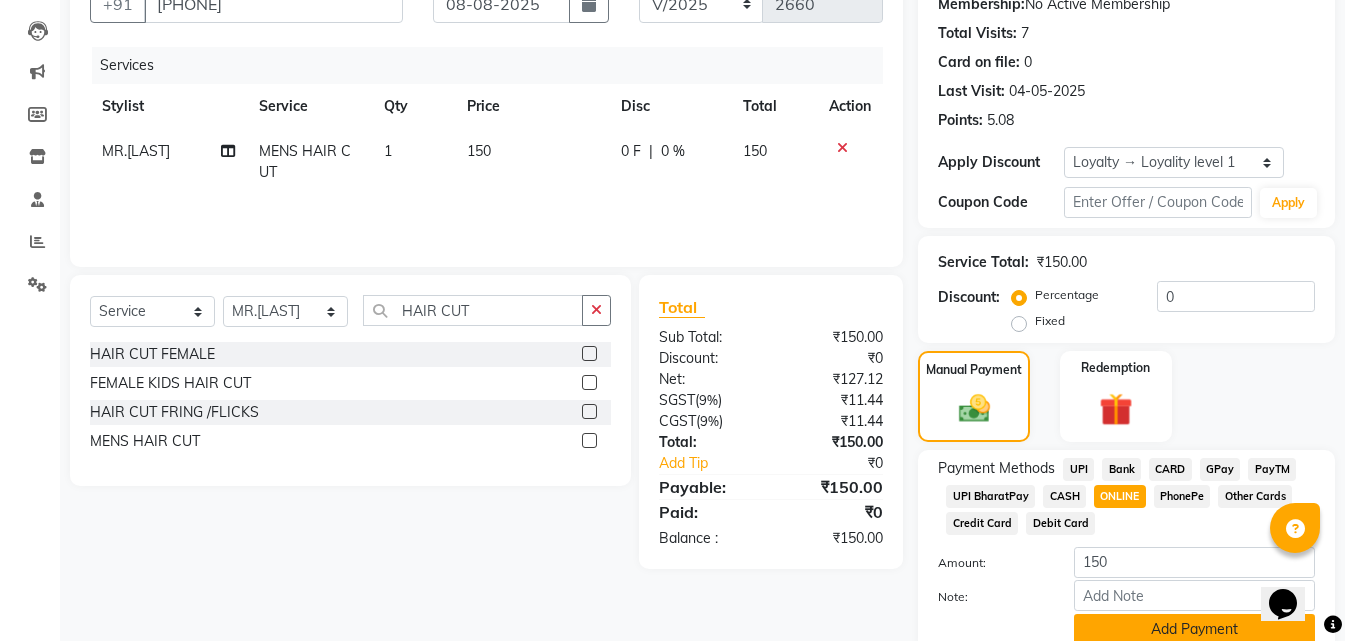 click on "Add Payment" 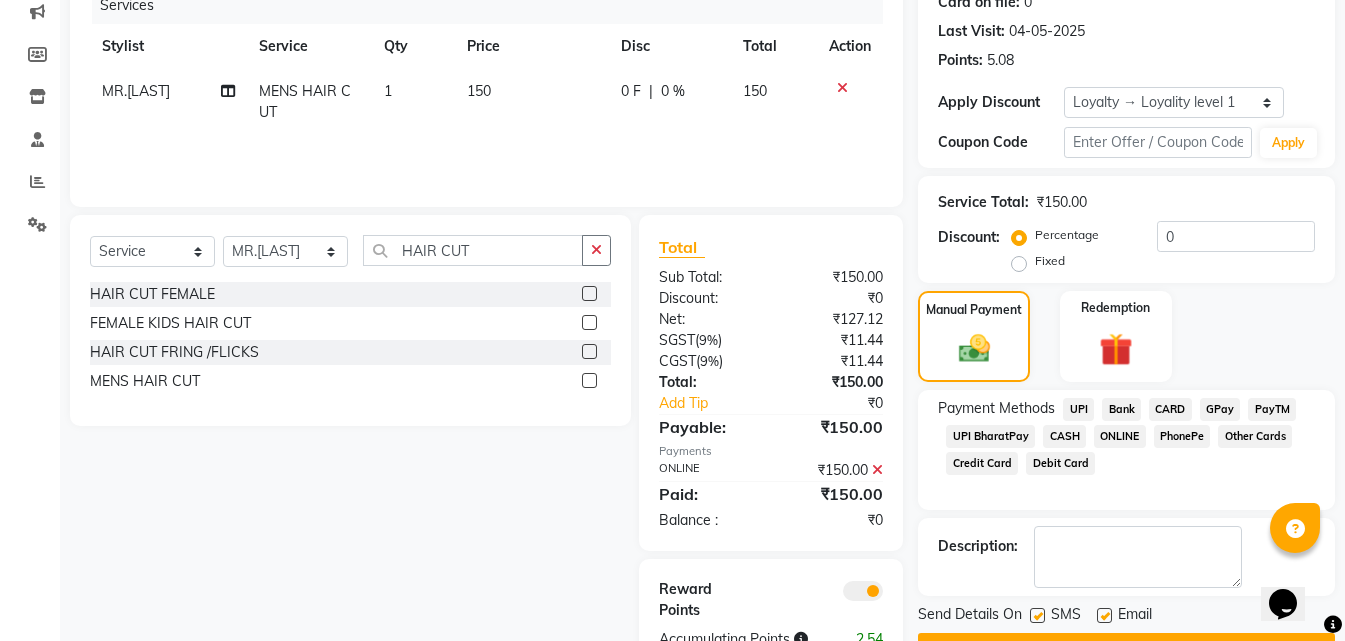 scroll, scrollTop: 320, scrollLeft: 0, axis: vertical 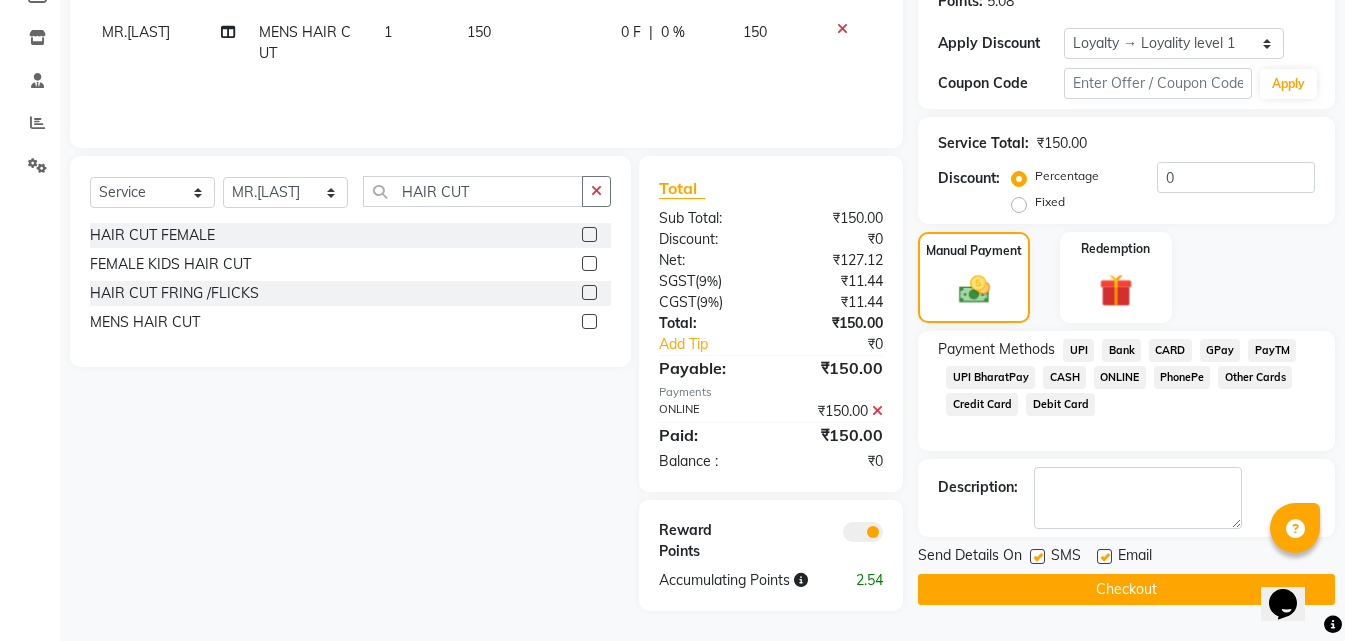 click on "Checkout" 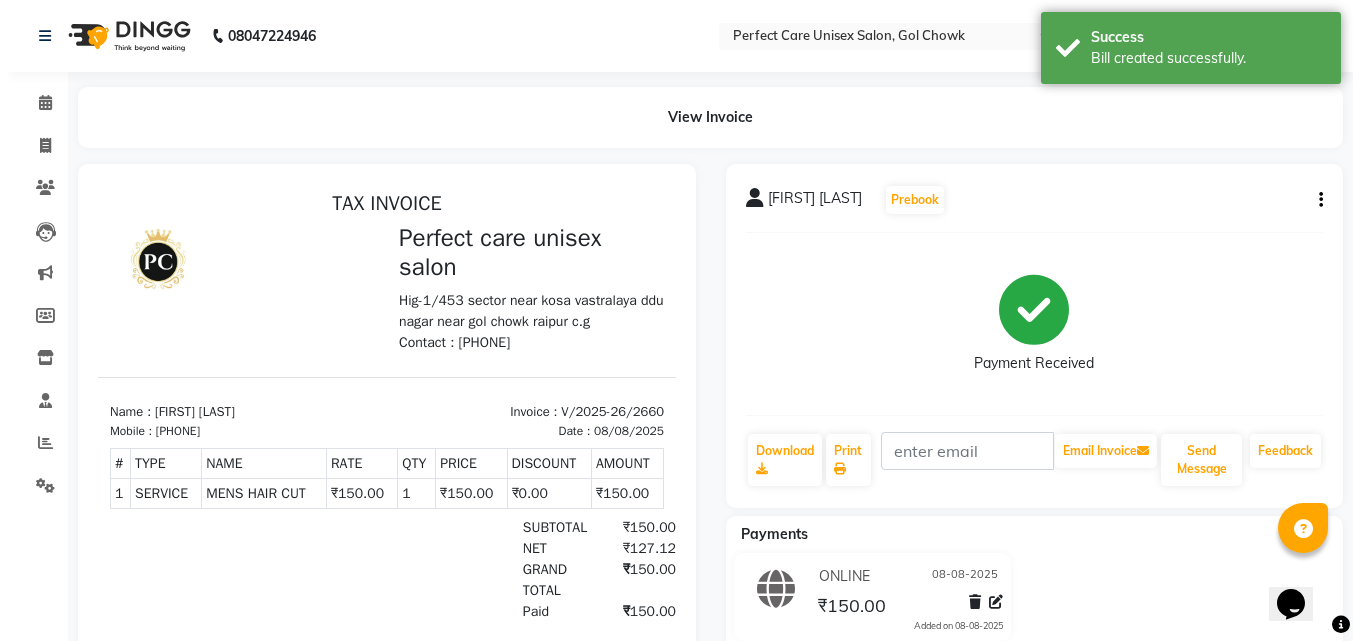 scroll, scrollTop: 0, scrollLeft: 0, axis: both 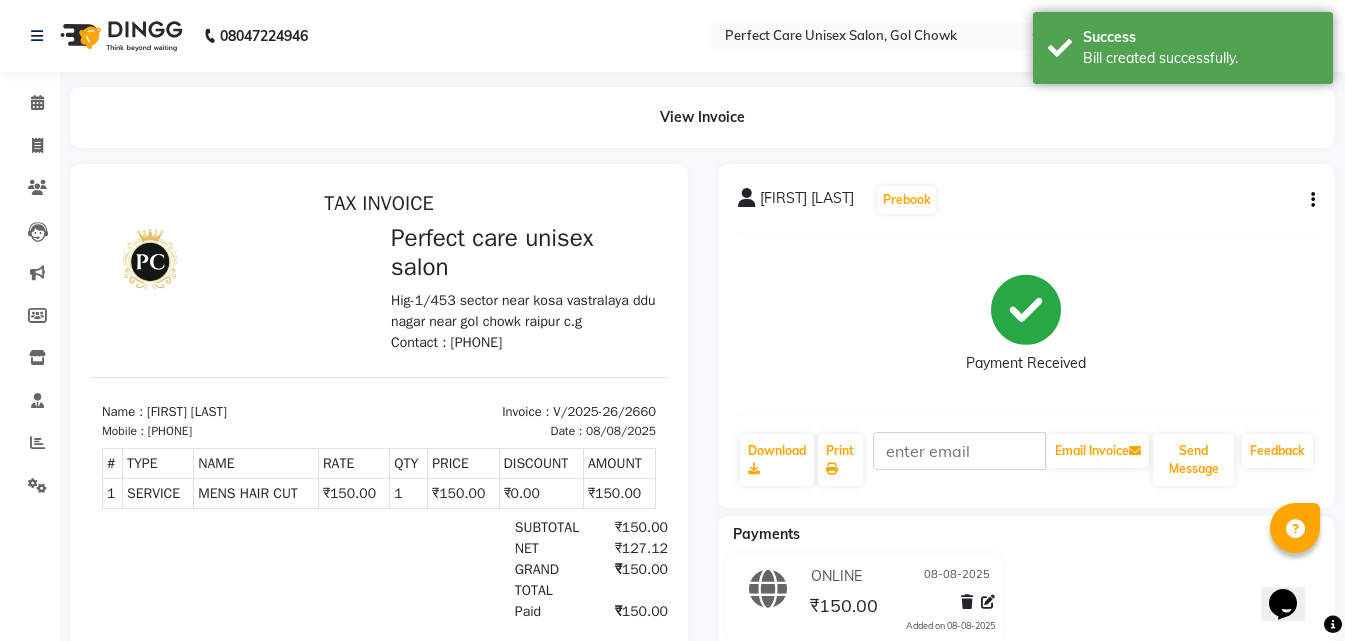 select on "service" 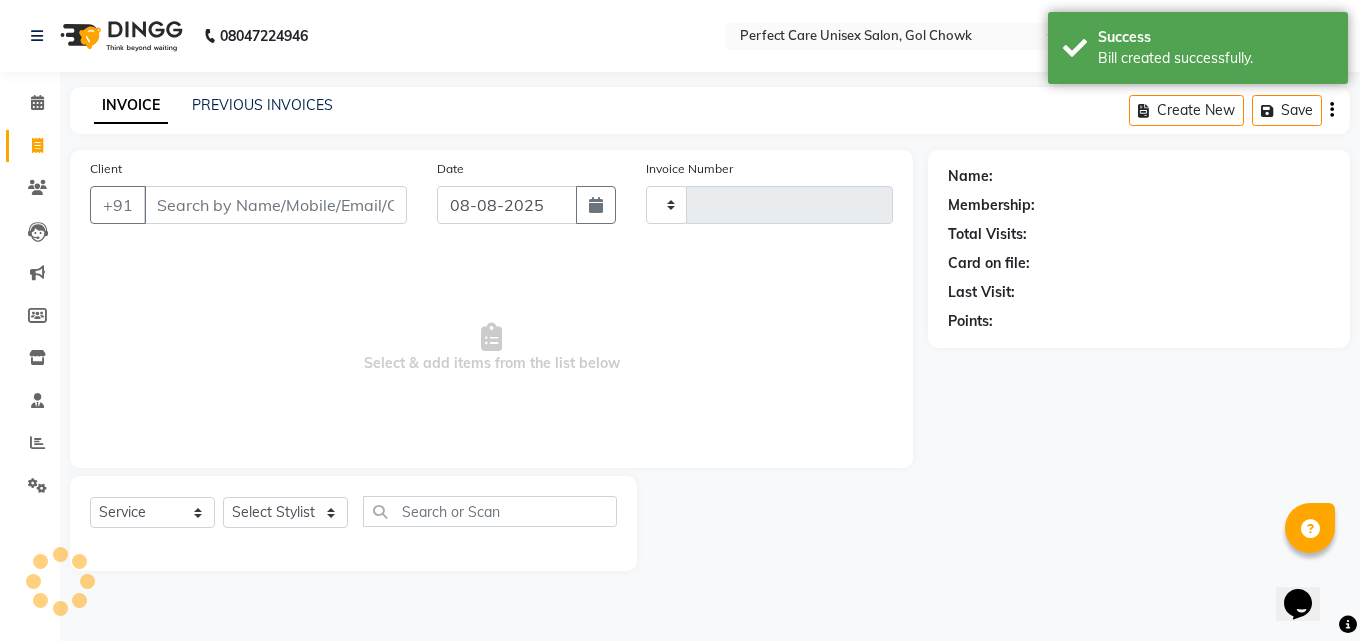 type on "2661" 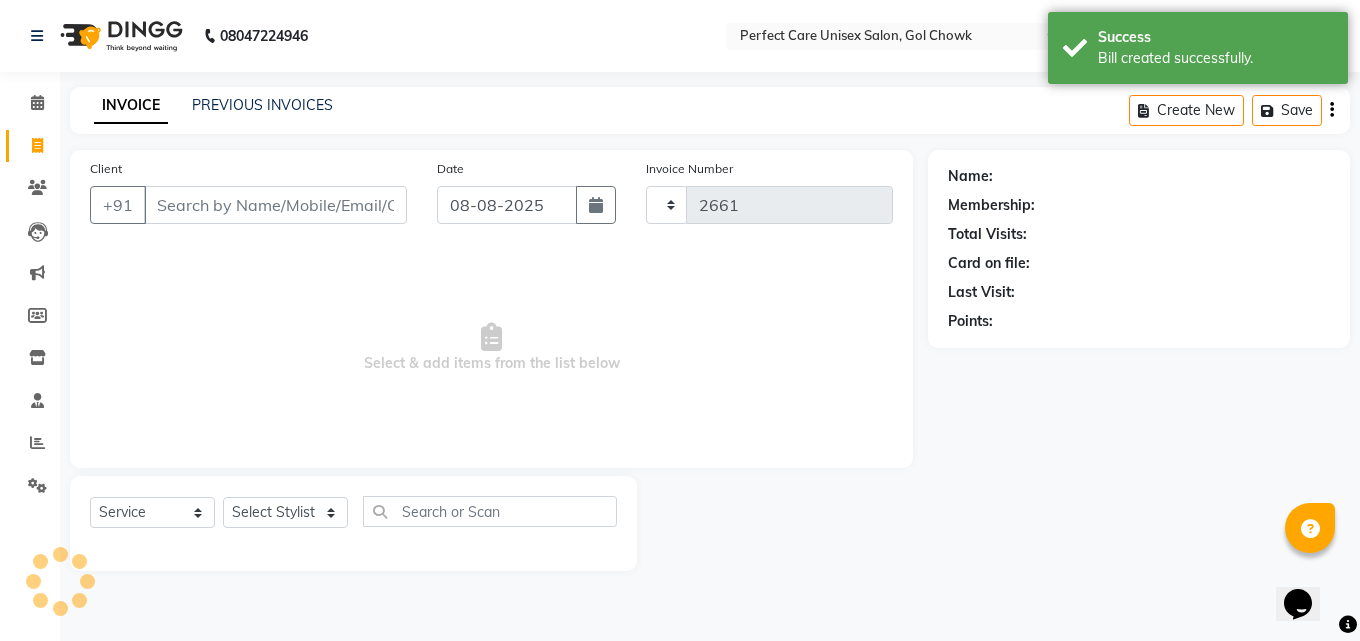select on "[PHONE]" 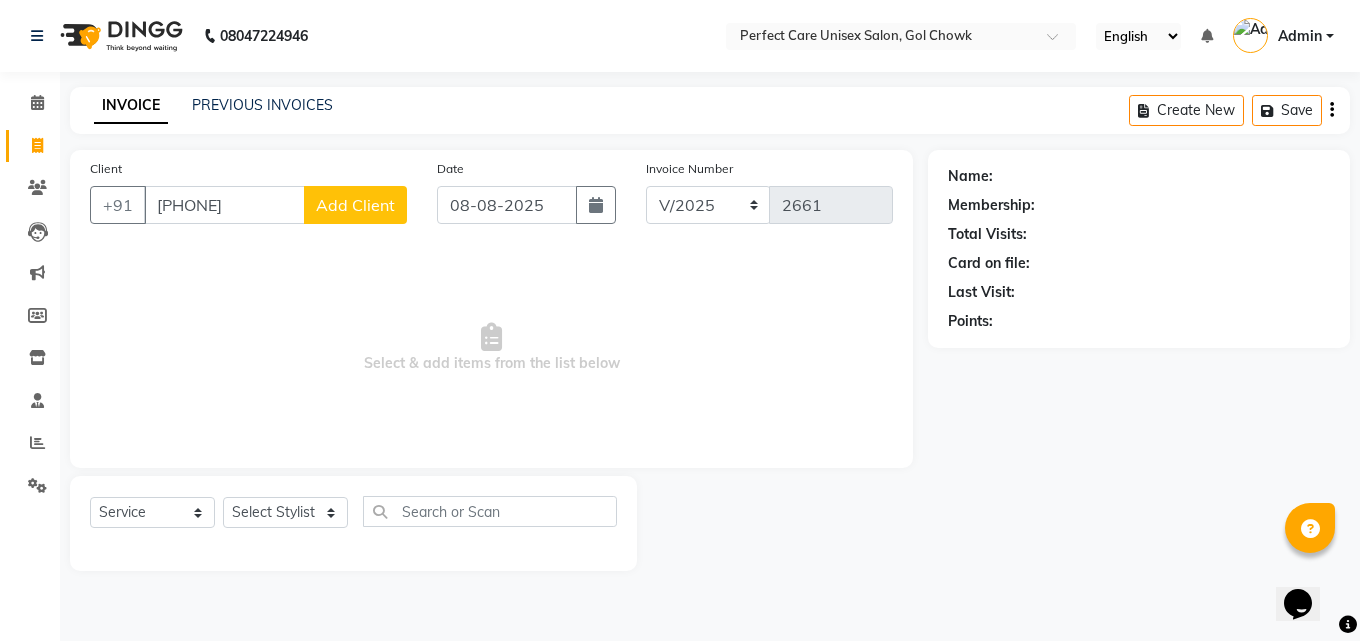type on "[PHONE]" 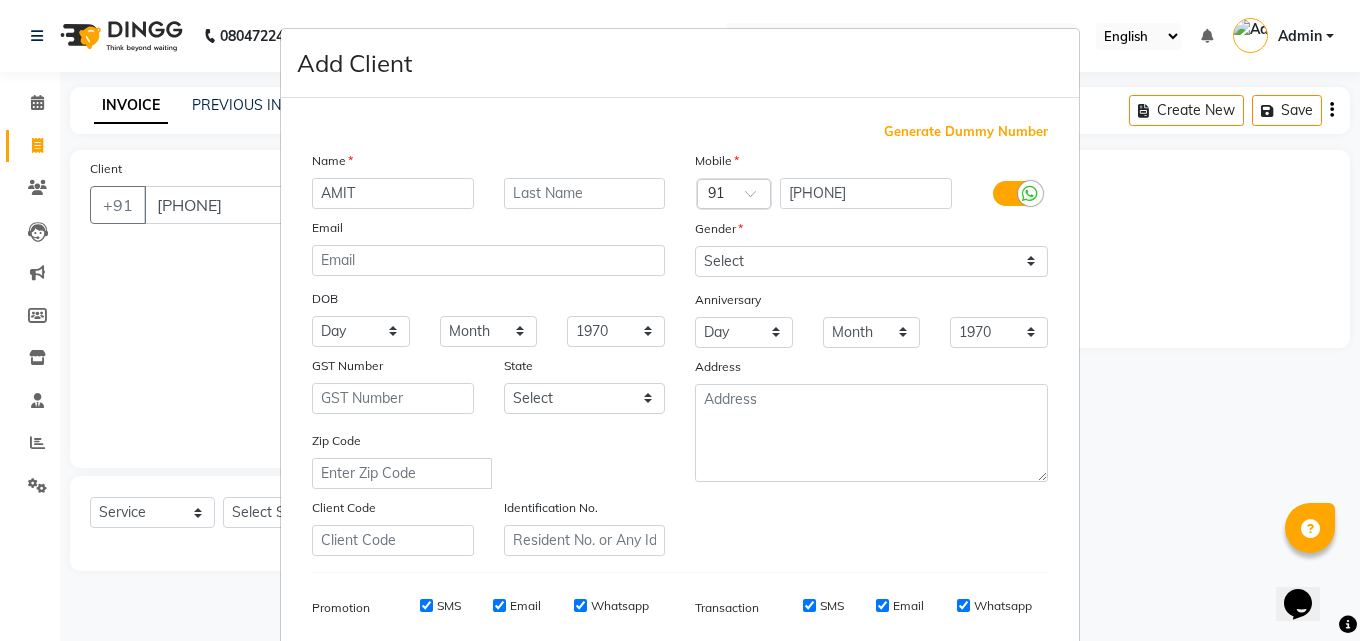 type on "AMIT" 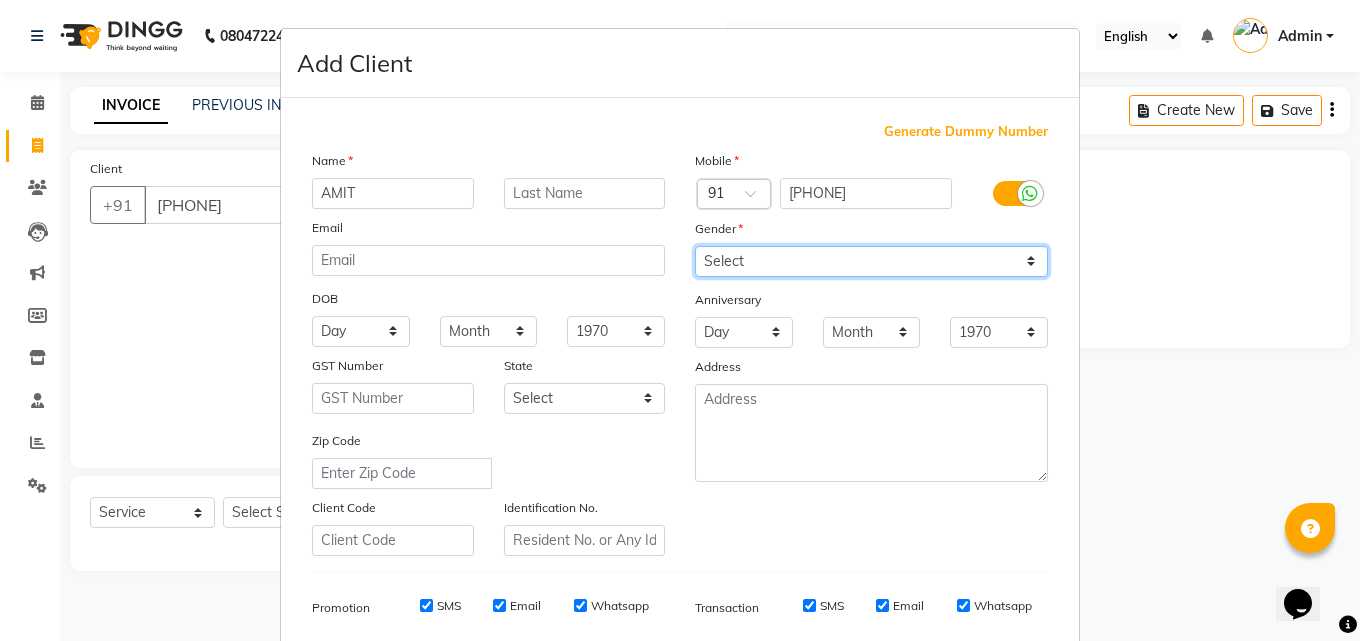 click on "Select Male Female Other Prefer Not To Say" at bounding box center [871, 261] 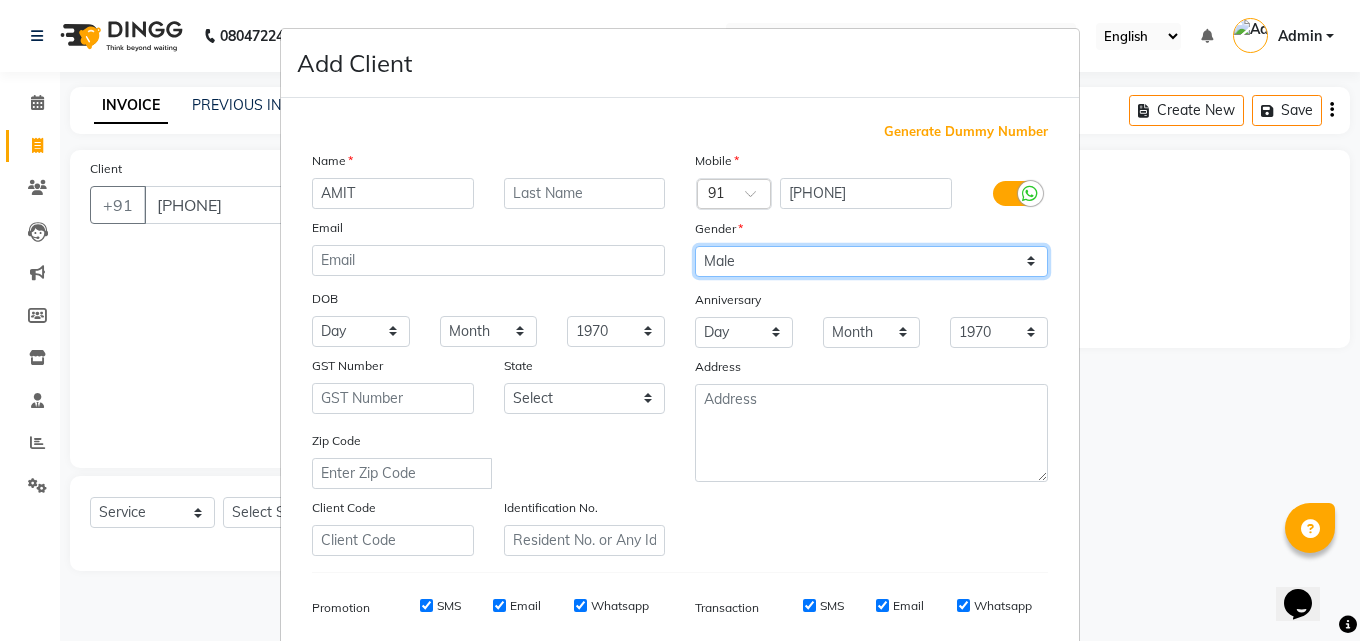 click on "Select Male Female Other Prefer Not To Say" at bounding box center (871, 261) 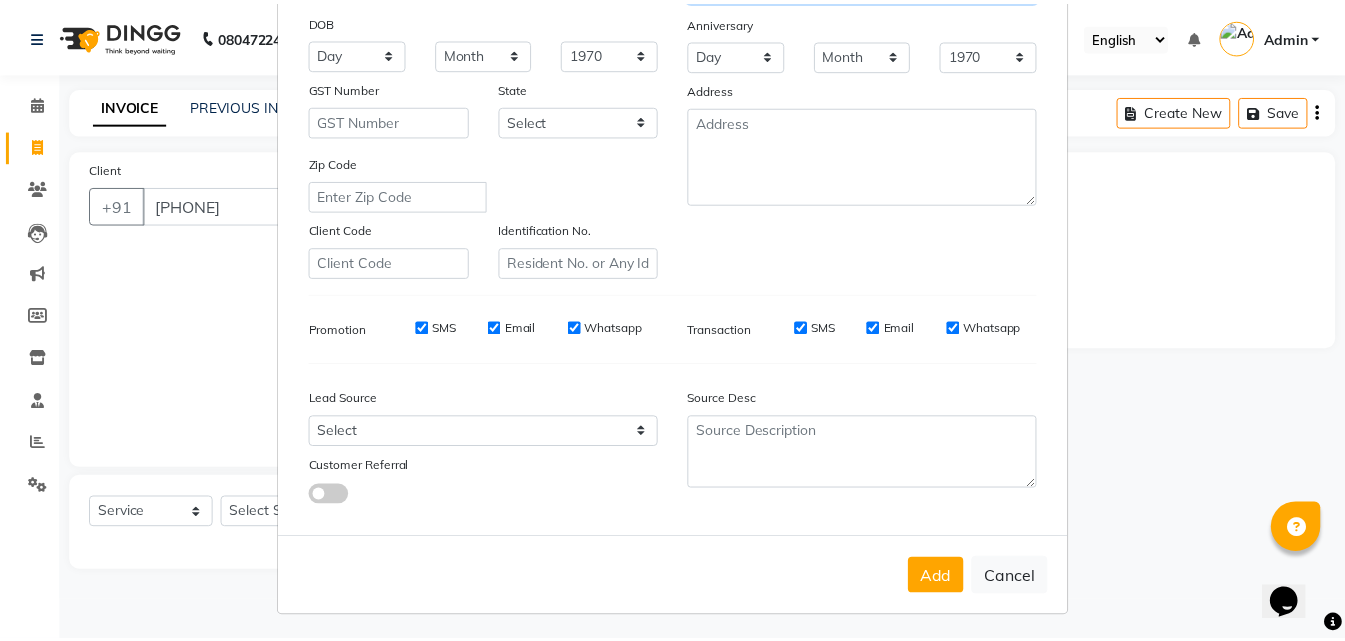 scroll, scrollTop: 282, scrollLeft: 0, axis: vertical 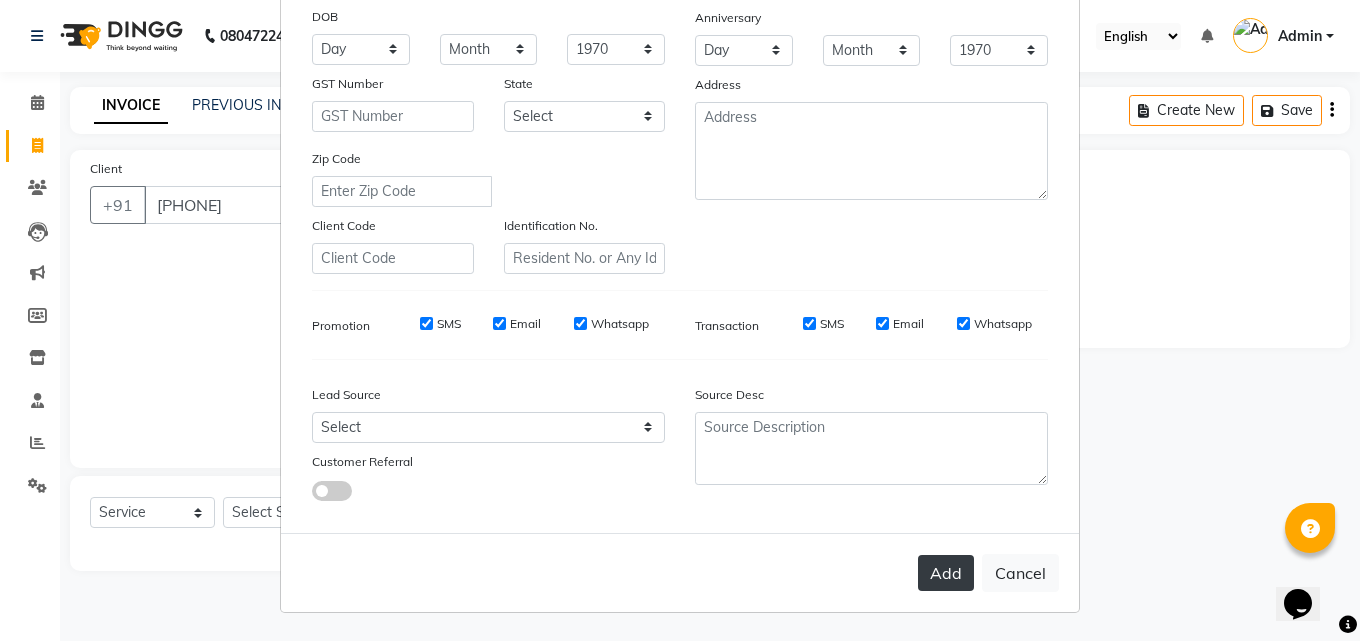 click on "Add" at bounding box center [946, 573] 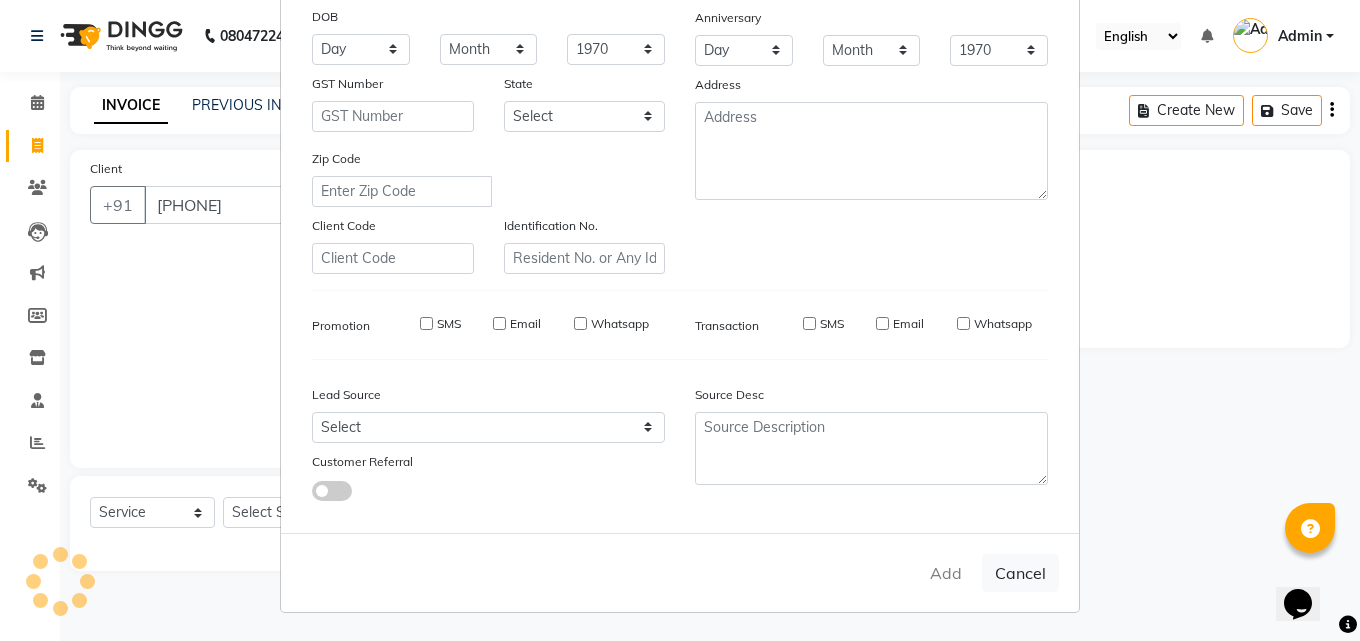 type 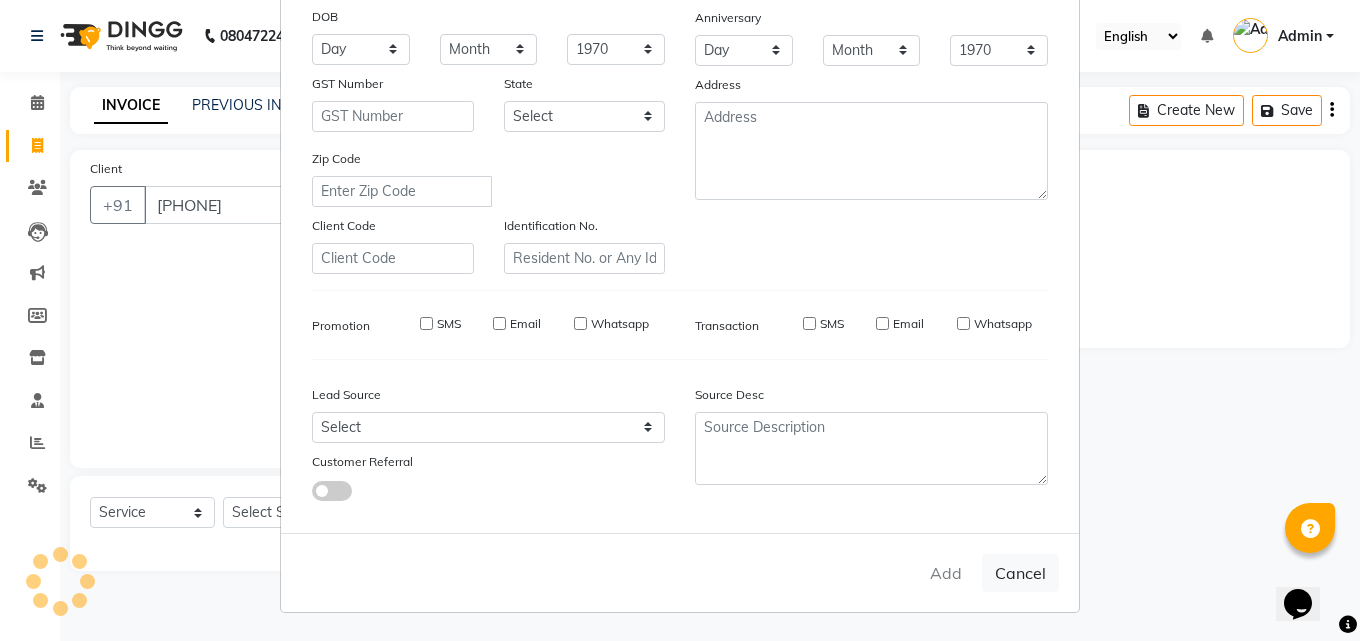 select 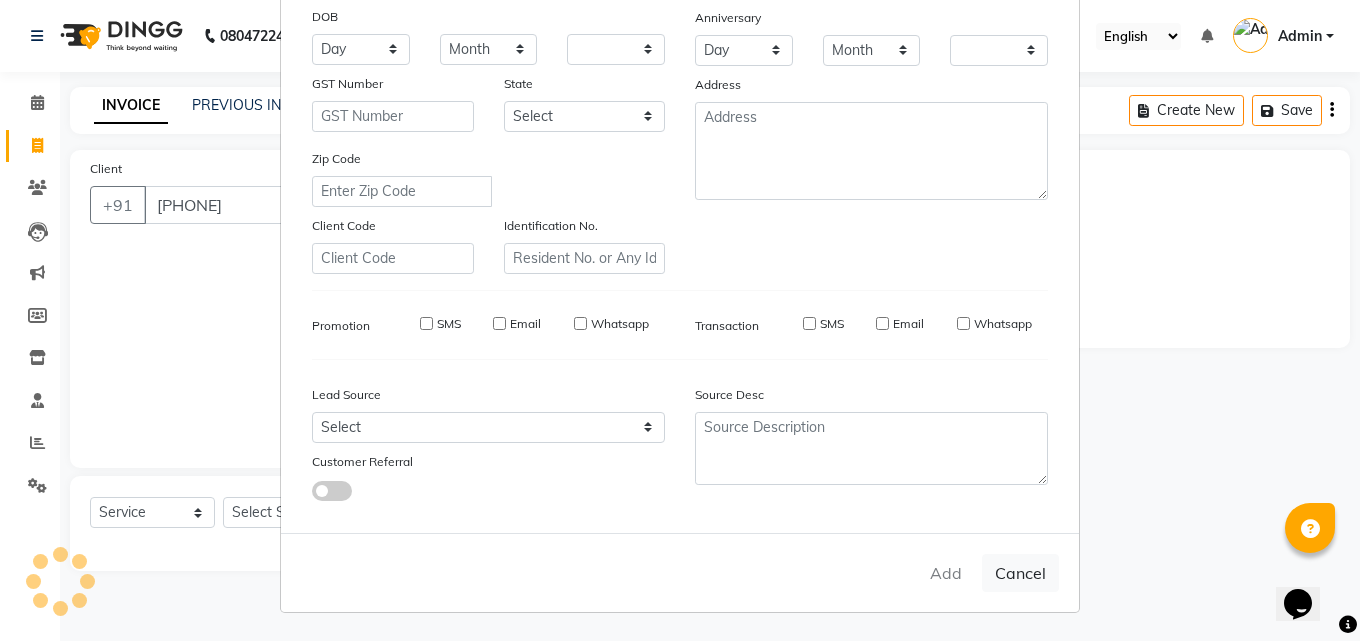 select on "1: Object" 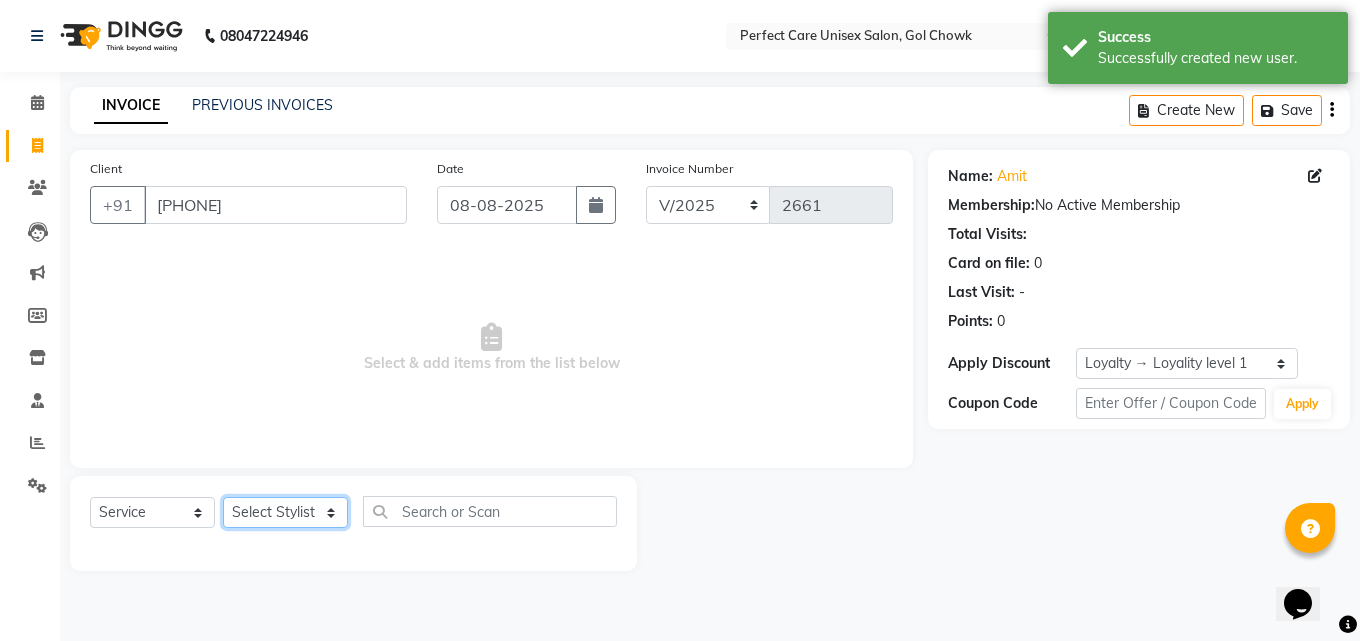 click on "Select Stylist MISS CHANDA MISS KAYNAT MISS KRITIKA  MISS PIHU MISS POOJA MISS.SHRADDHA MISS.SHREYA  MISS SUDHA  MISS. USHA MISS YAMINI mohbat MR. AARIF MR.ANGAD MR. ARBAZ MR. ARUN  MR ARYAN MR. AVINASH MR. FARMAN MR.KARAN MR.KASIM MR. NAUSHAD MR.NAZIM MR. SAM MR.SAMEER MR.VIKASH MR.VISHAL MS RAMCHARAN NONE rashmi" 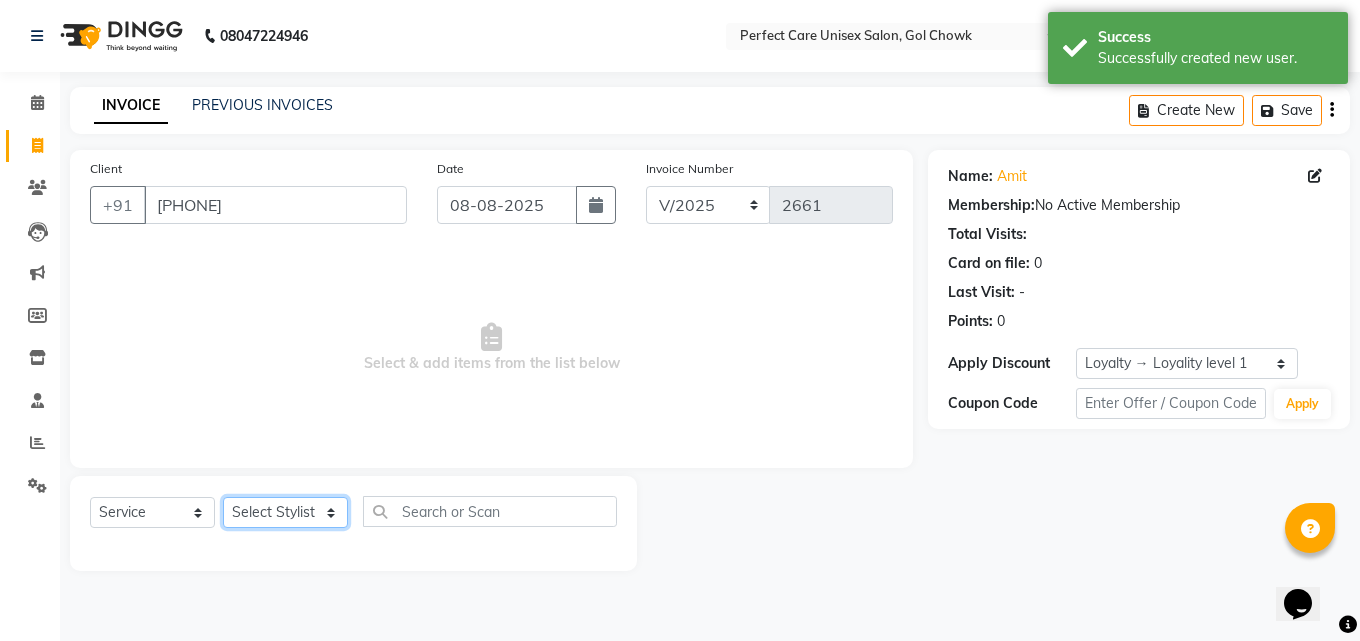 select on "71364" 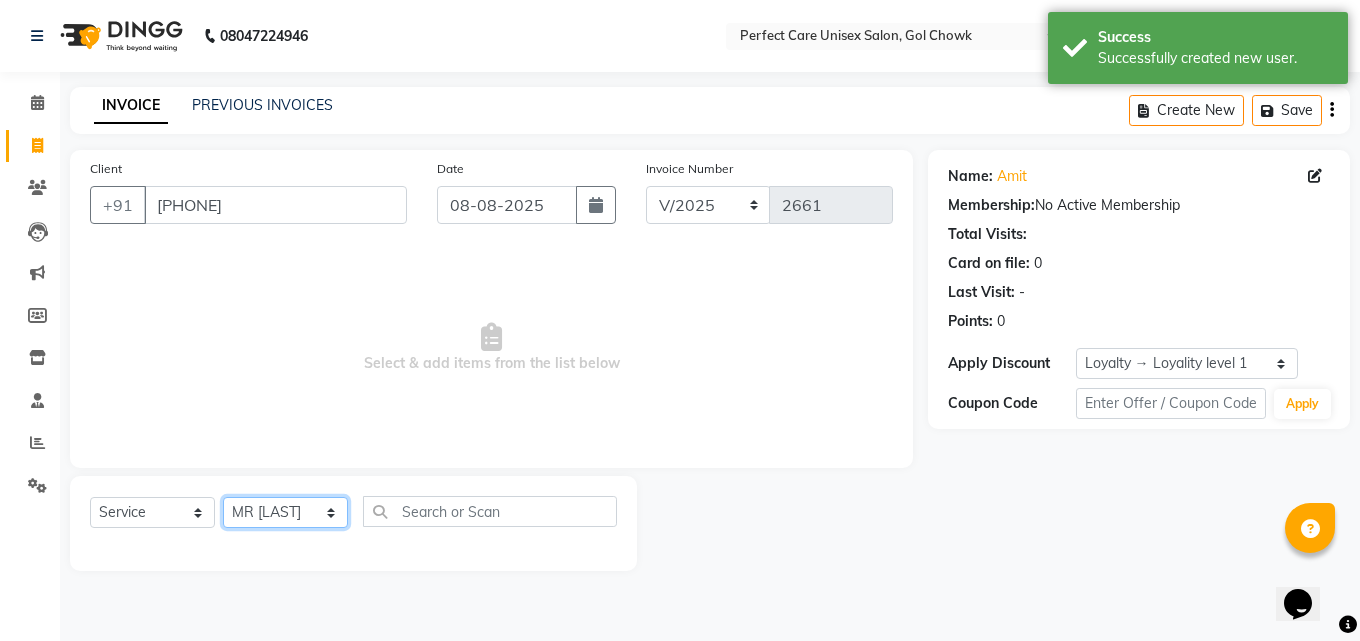 click on "Select Stylist MISS CHANDA MISS KAYNAT MISS KRITIKA  MISS PIHU MISS POOJA MISS.SHRADDHA MISS.SHREYA  MISS SUDHA  MISS. USHA MISS YAMINI mohbat MR. AARIF MR.ANGAD MR. ARBAZ MR. ARUN  MR ARYAN MR. AVINASH MR. FARMAN MR.KARAN MR.KASIM MR. NAUSHAD MR.NAZIM MR. SAM MR.SAMEER MR.VIKASH MR.VISHAL MS RAMCHARAN NONE rashmi" 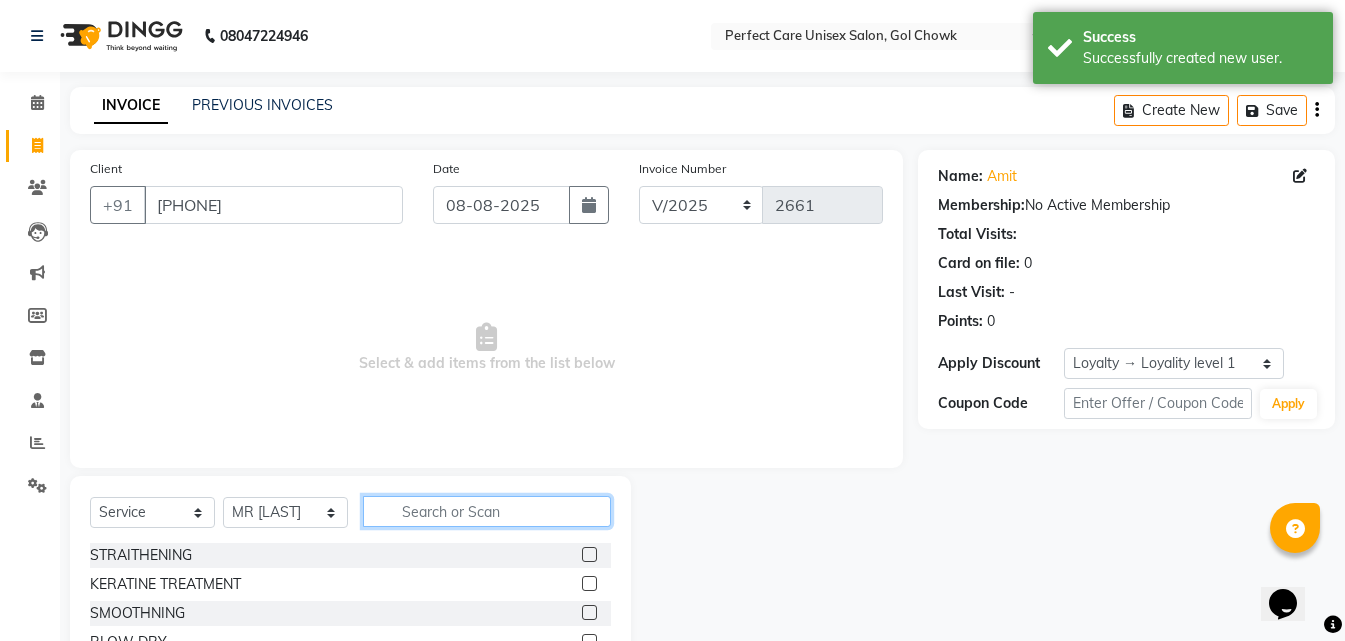 click 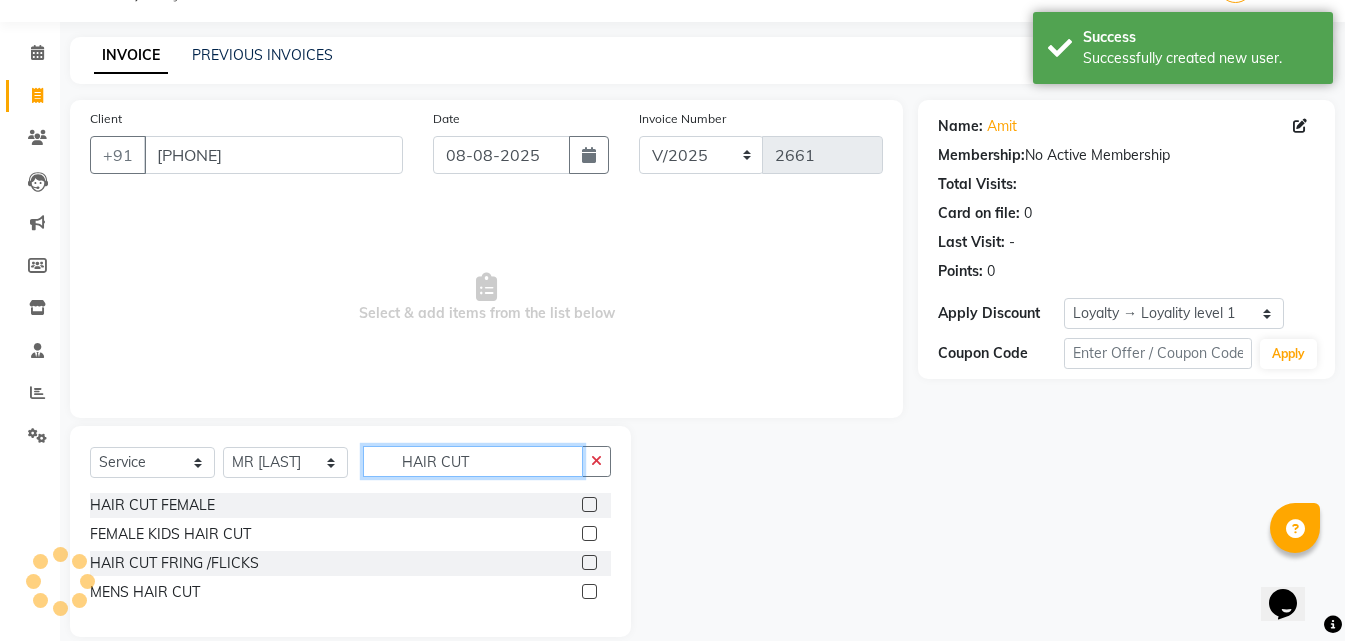 scroll, scrollTop: 76, scrollLeft: 0, axis: vertical 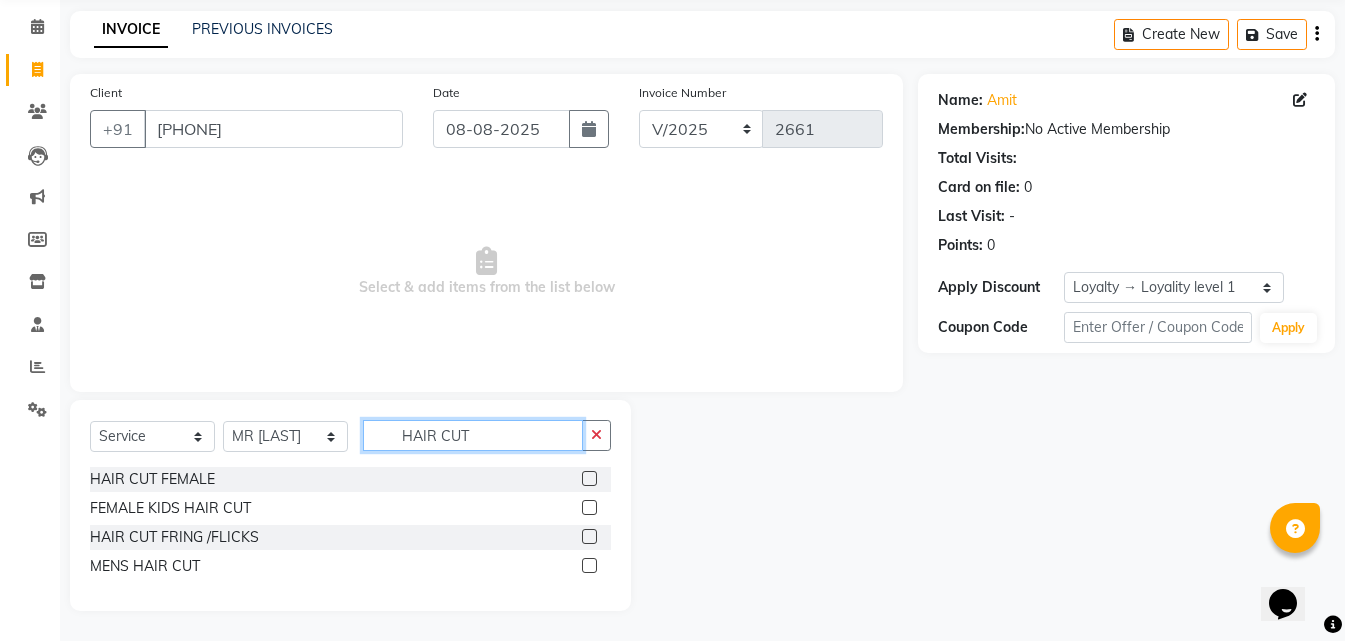 type on "HAIR CUT" 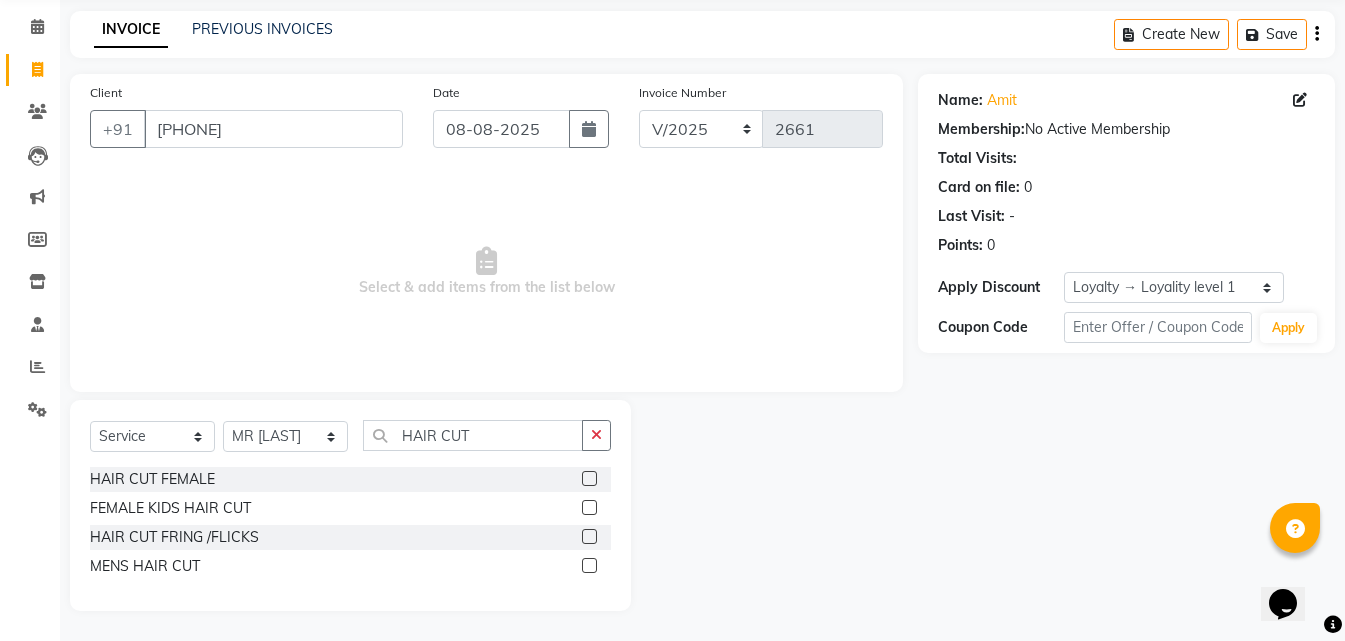 click 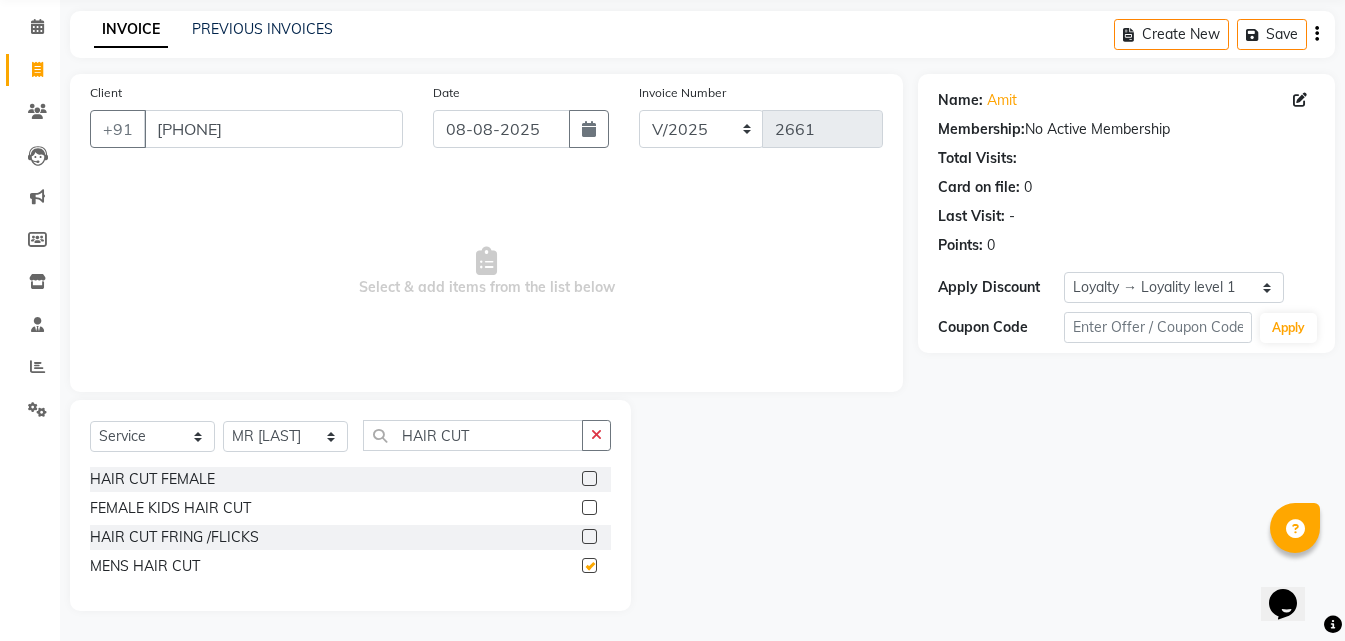 click 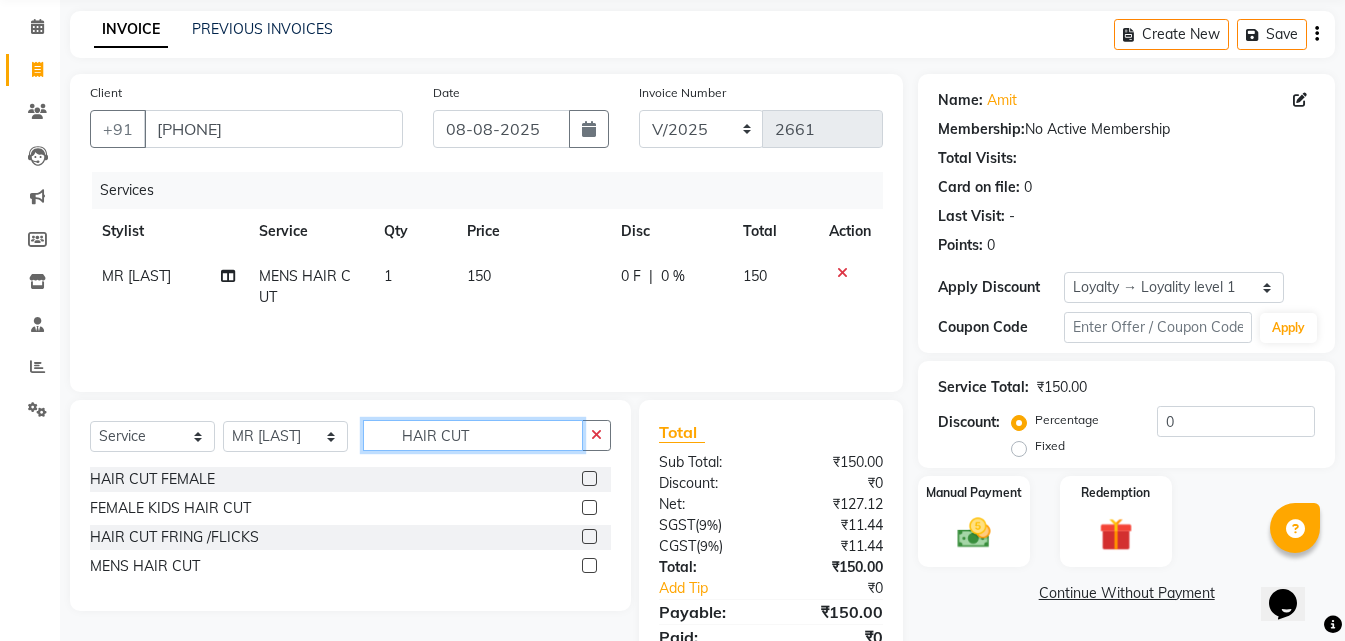 drag, startPoint x: 488, startPoint y: 440, endPoint x: 392, endPoint y: 456, distance: 97.3242 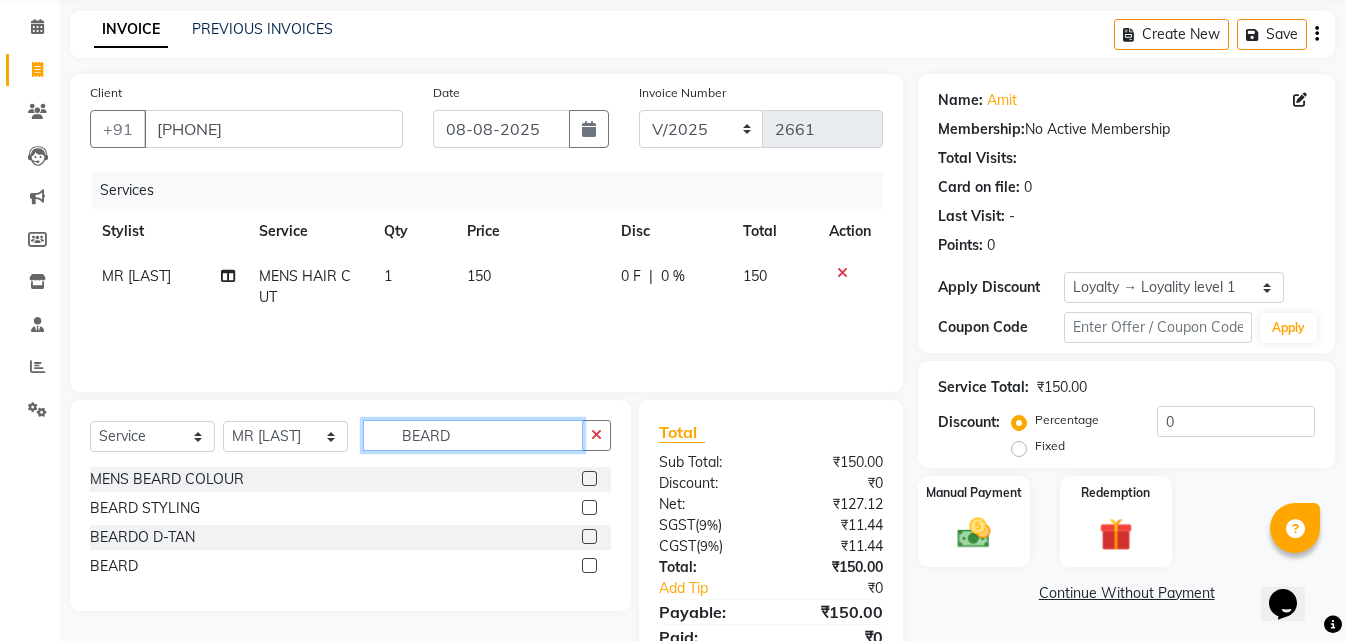 type on "BEARD" 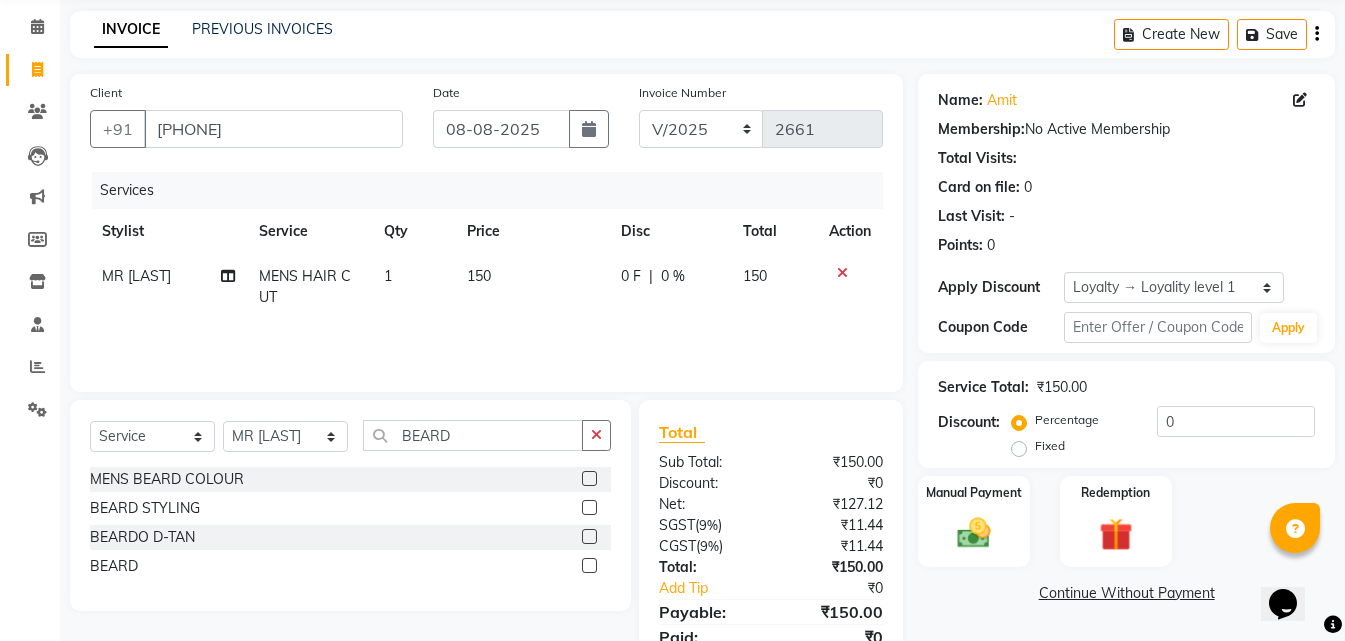 click 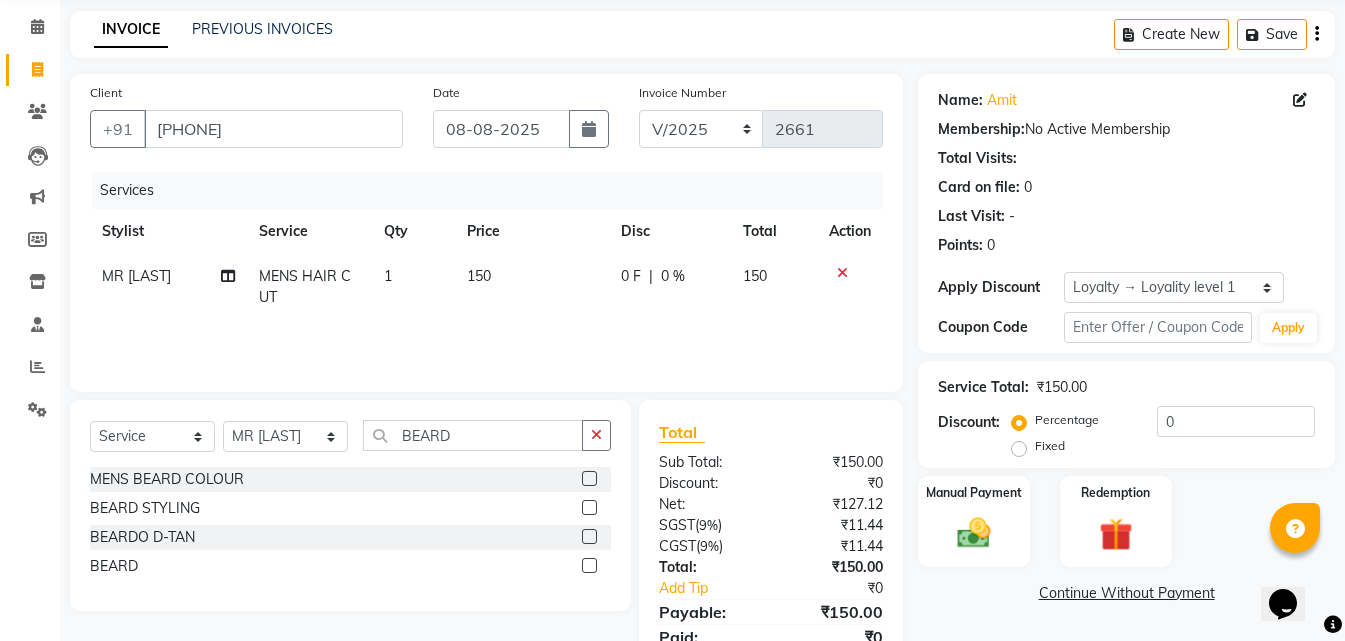 click 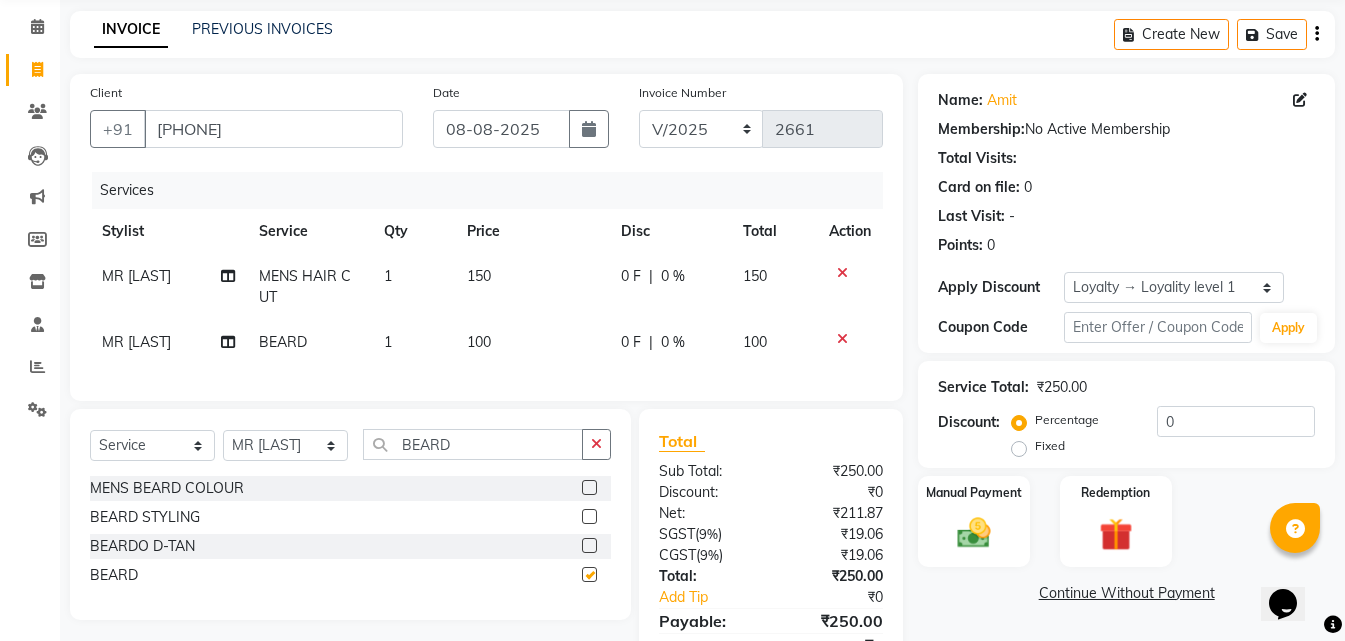 checkbox on "false" 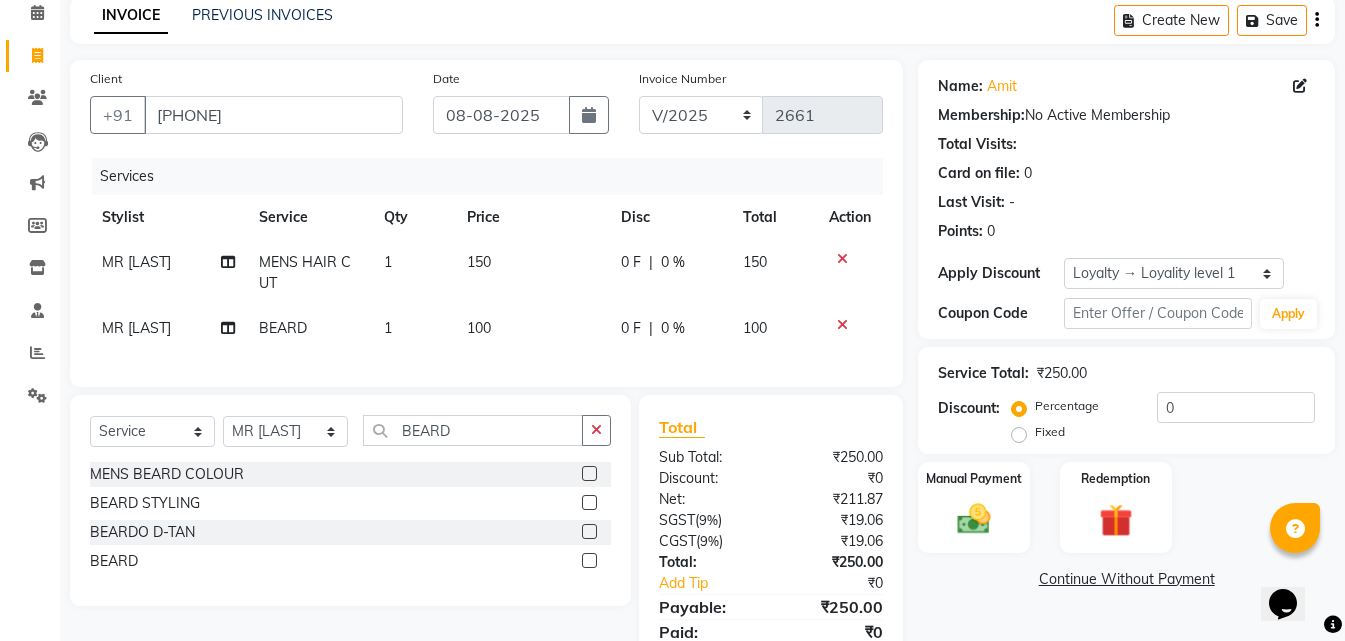 scroll, scrollTop: 176, scrollLeft: 0, axis: vertical 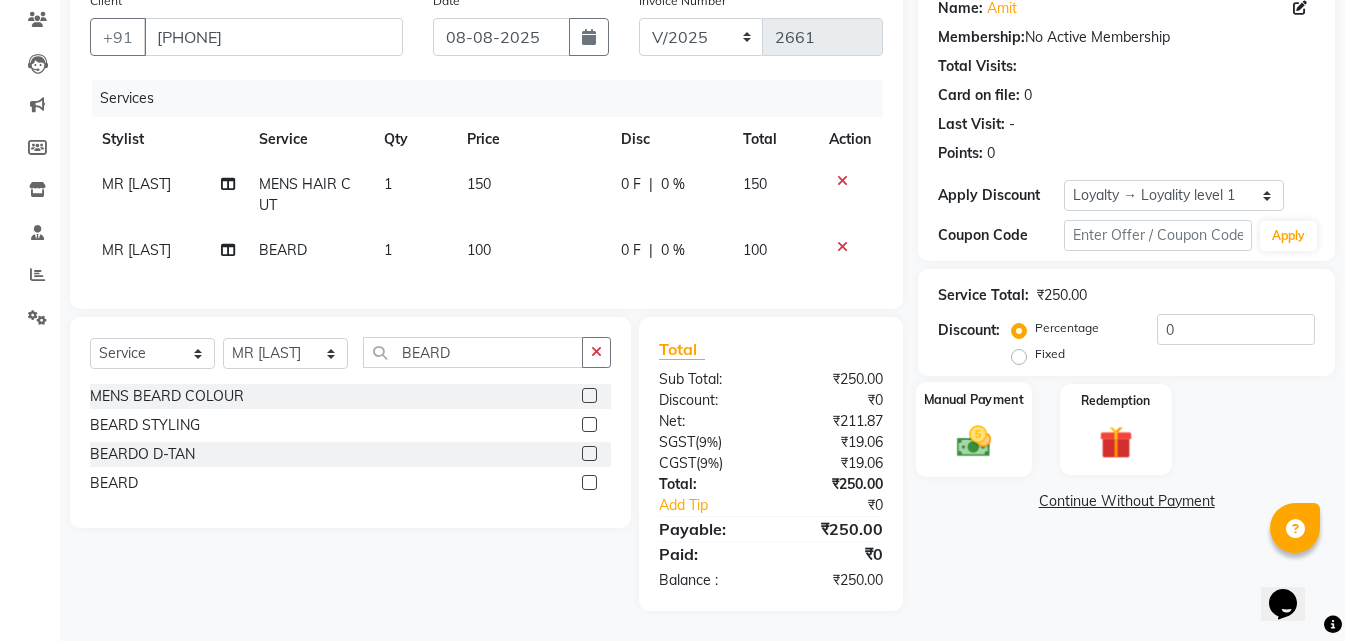 click on "Manual Payment" 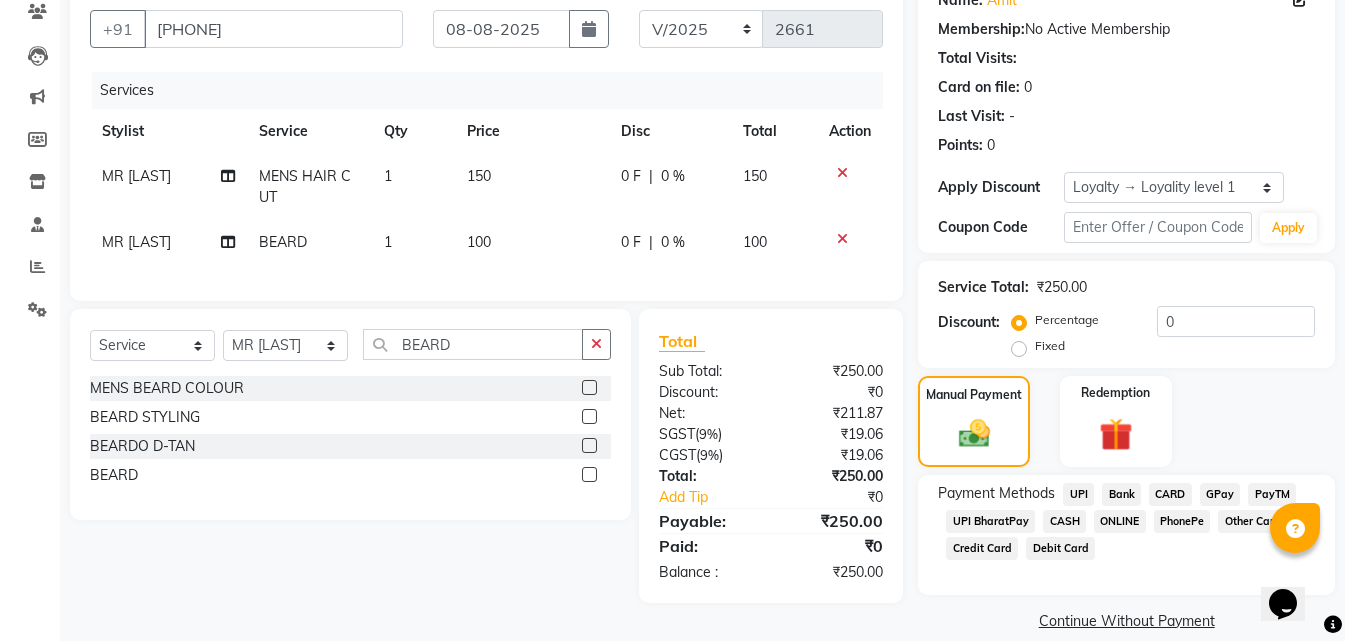 click on "ONLINE" 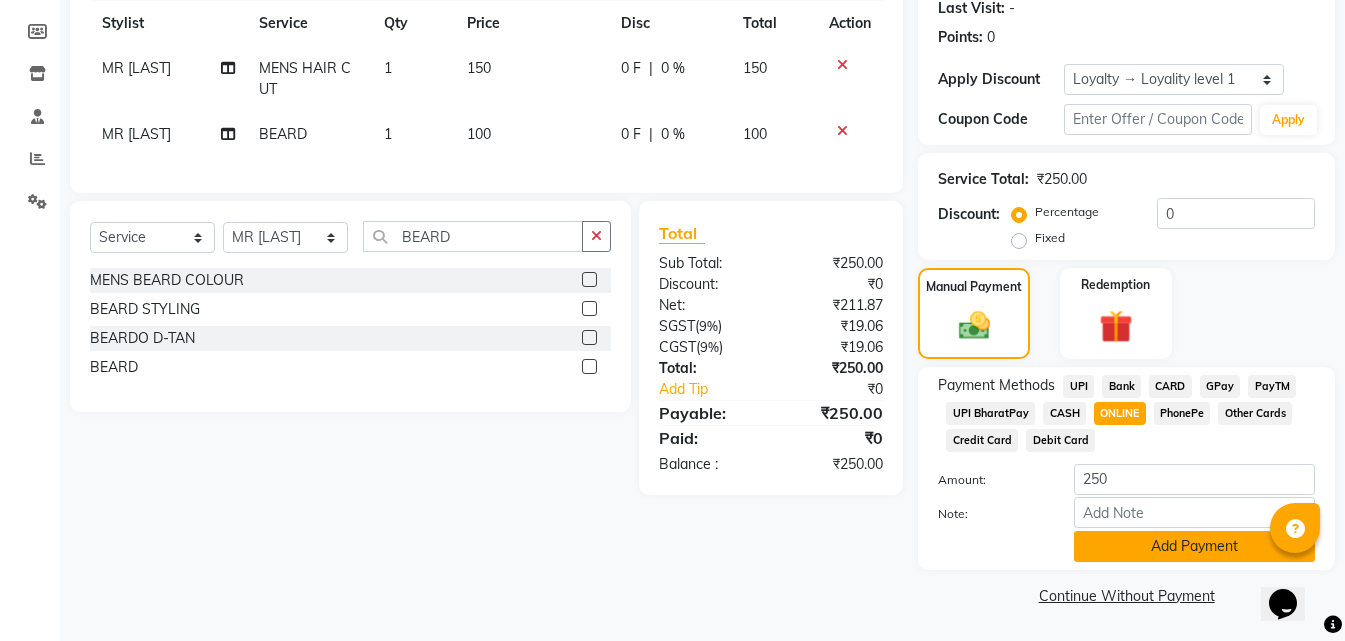 click on "Add Payment" 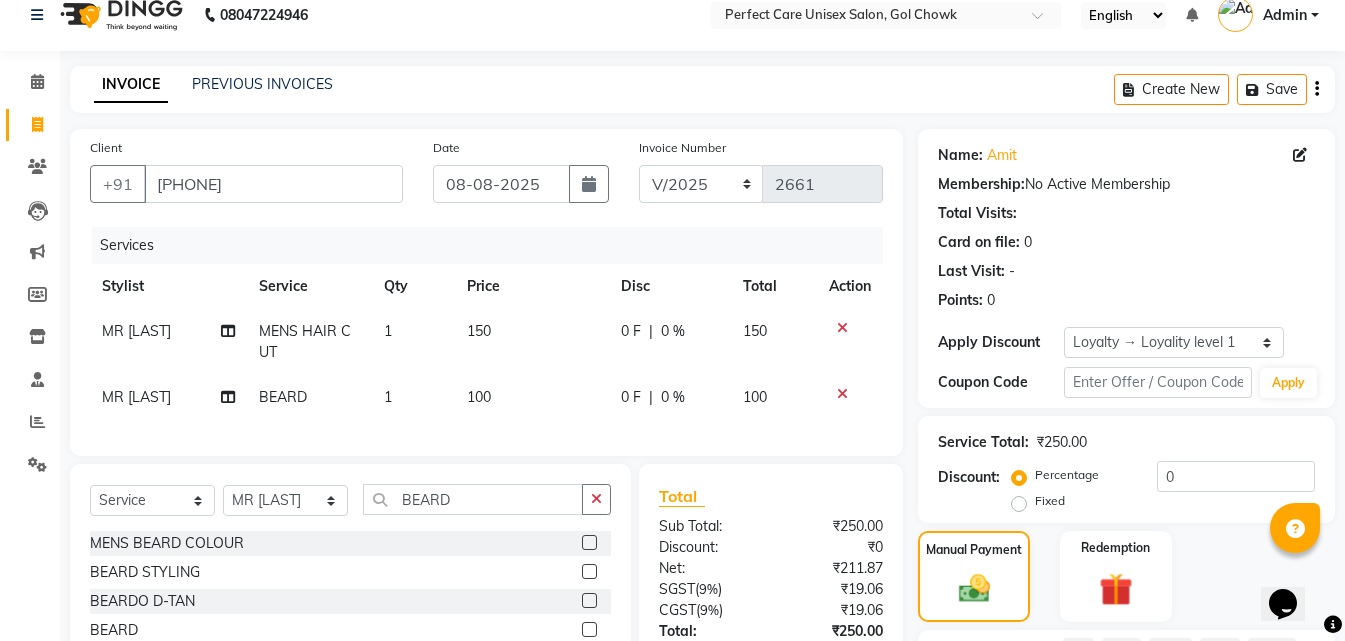 scroll, scrollTop: 0, scrollLeft: 0, axis: both 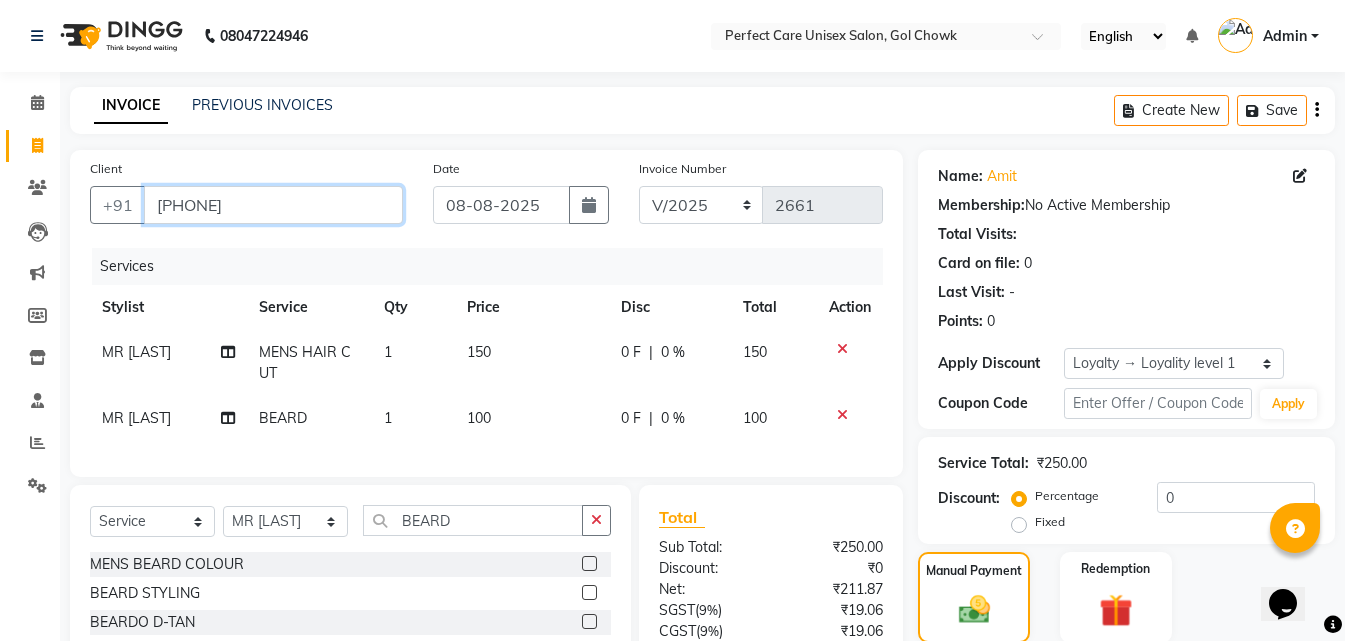 click on "[PHONE]" at bounding box center (273, 205) 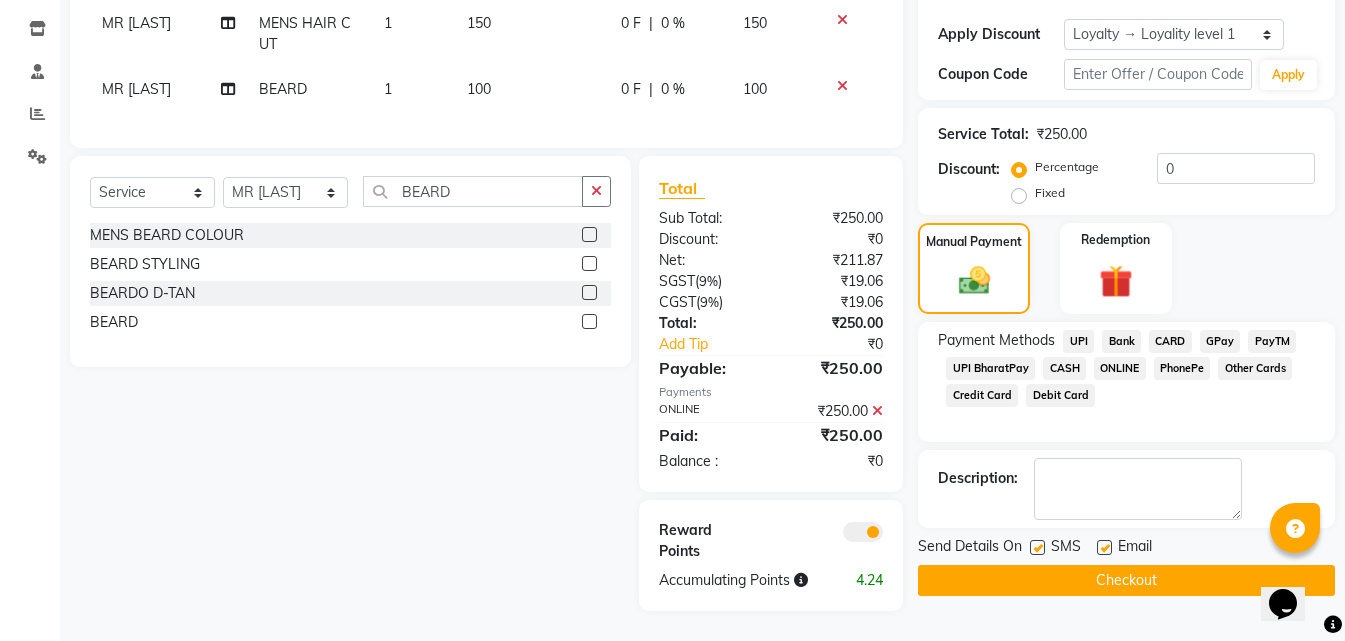 scroll, scrollTop: 344, scrollLeft: 0, axis: vertical 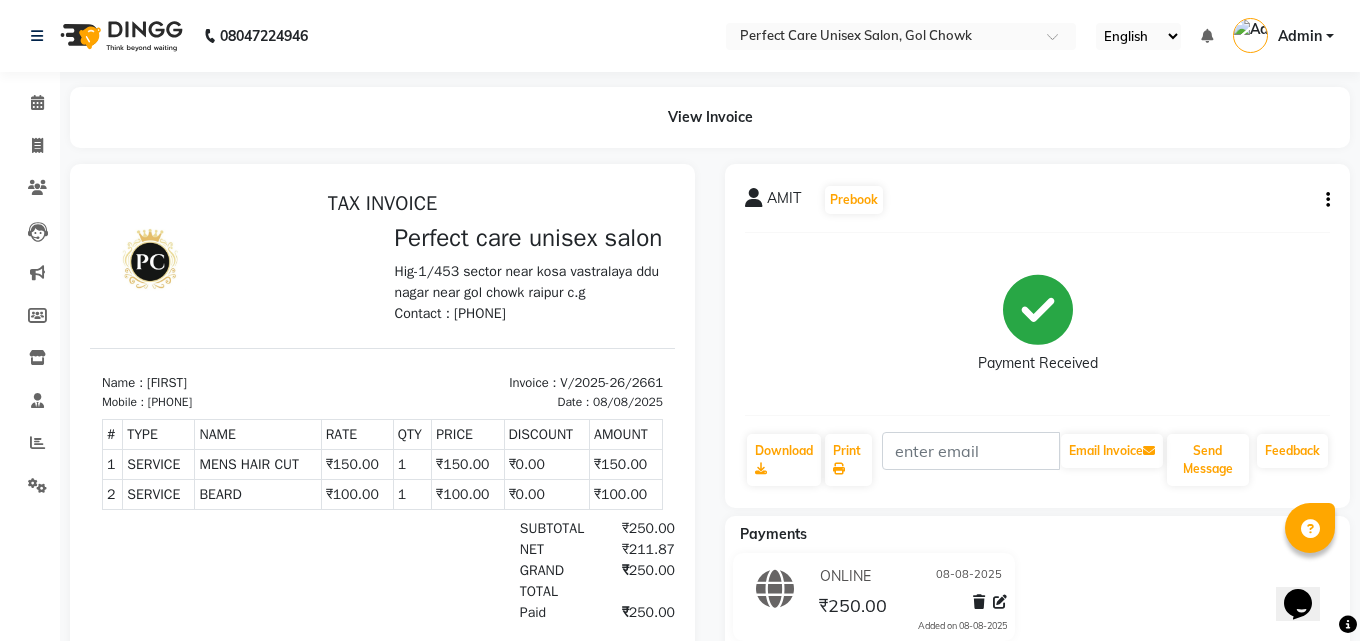 select on "[PHONE]" 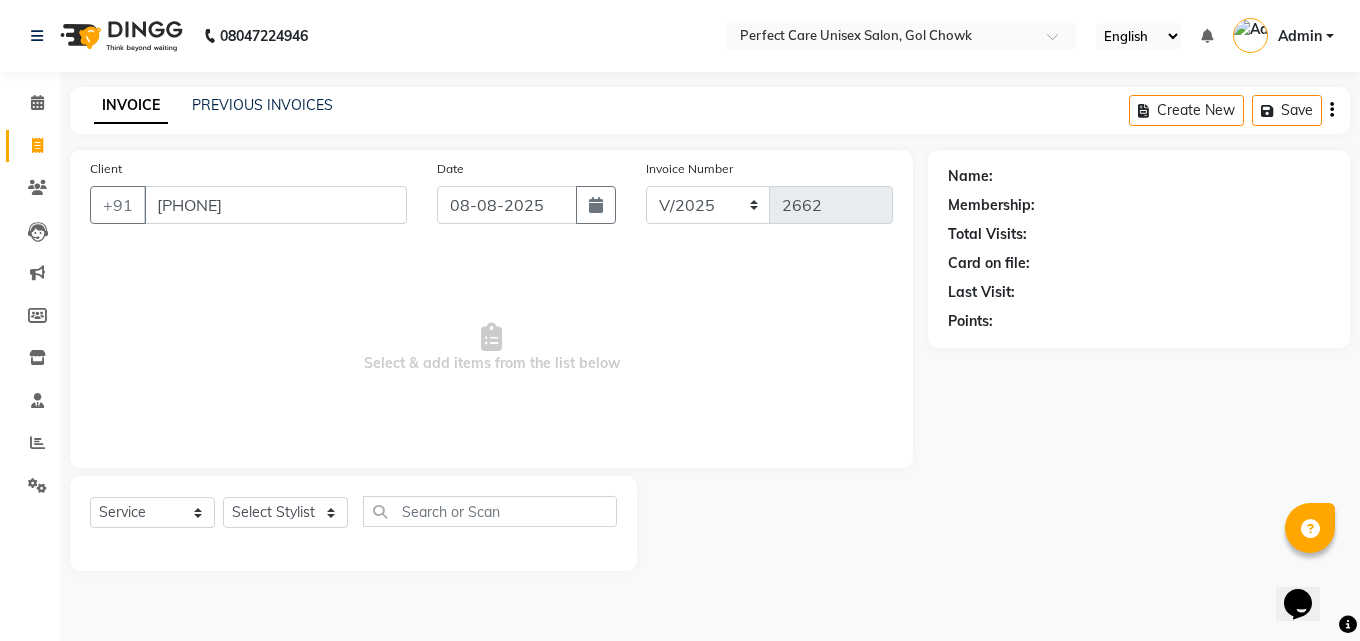 type on "[PHONE]" 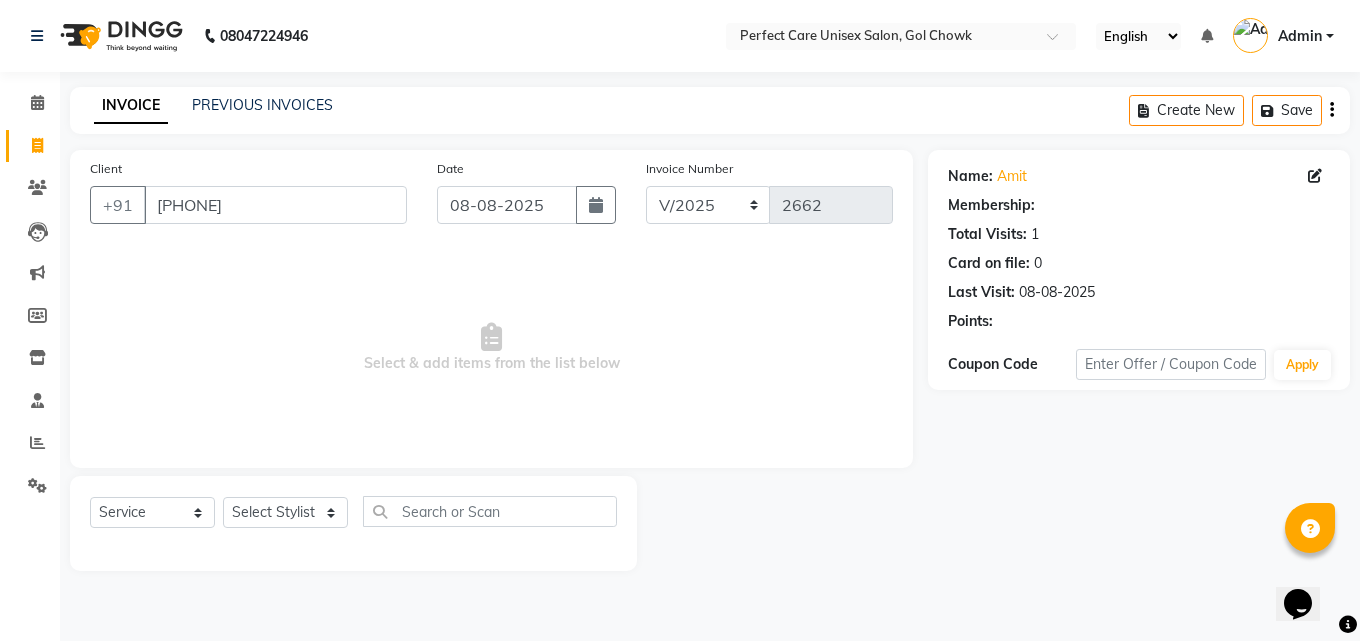 select on "1: Object" 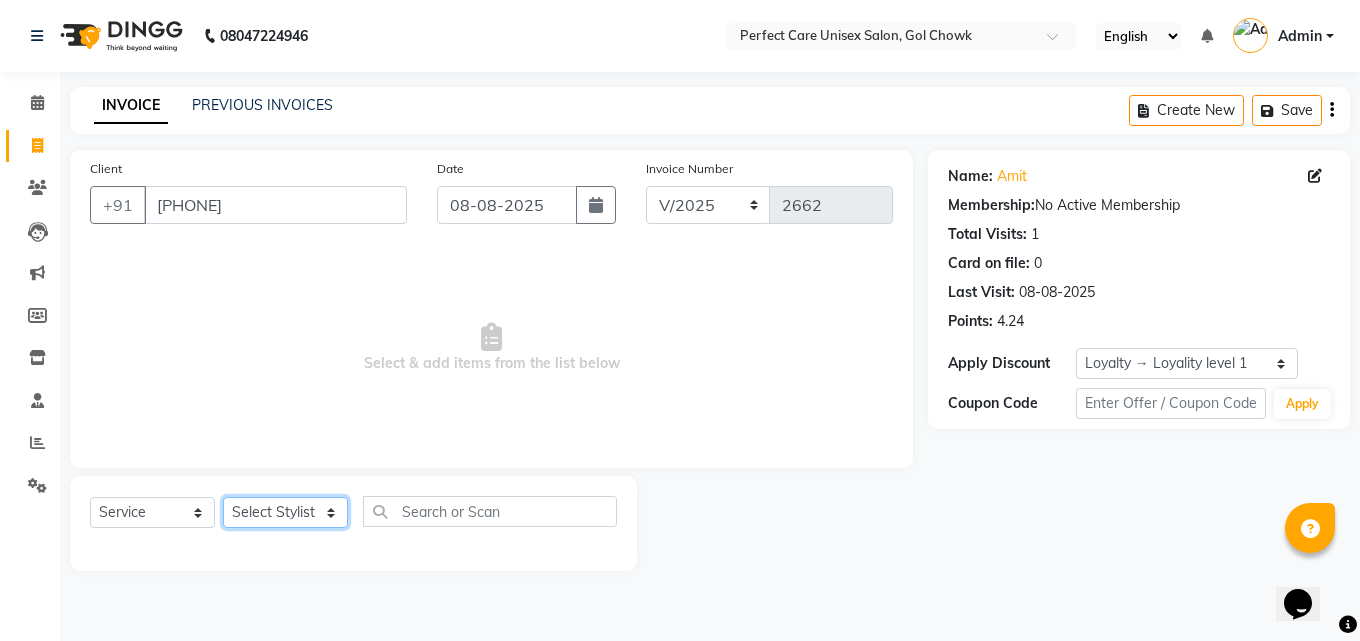 click on "Select Stylist MISS CHANDA MISS KAYNAT MISS KRITIKA  MISS PIHU MISS POOJA MISS.SHRADDHA MISS.SHREYA  MISS SUDHA  MISS. USHA MISS YAMINI mohbat MR. AARIF MR.ANGAD MR. ARBAZ MR. ARUN  MR ARYAN MR. AVINASH MR. FARMAN MR.KARAN MR.KASIM MR. NAUSHAD MR.NAZIM MR. SAM MR.SAMEER MR.VIKASH MR.VISHAL MS RAMCHARAN NONE rashmi" 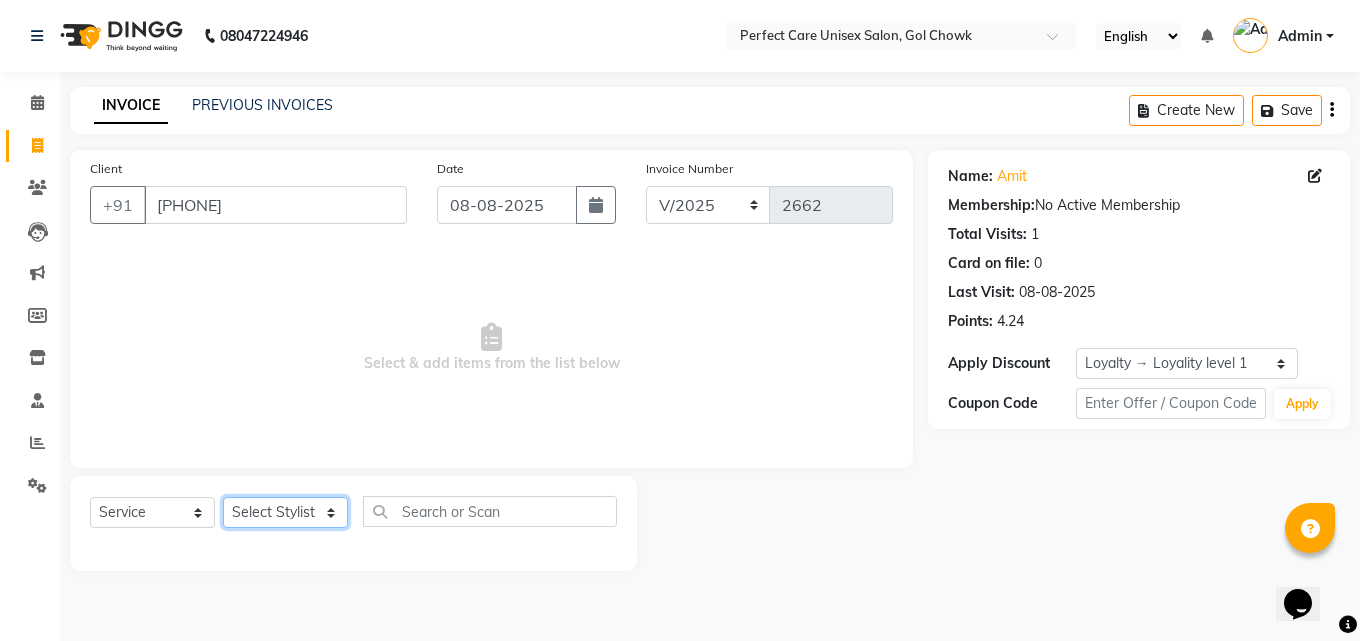 select on "32651" 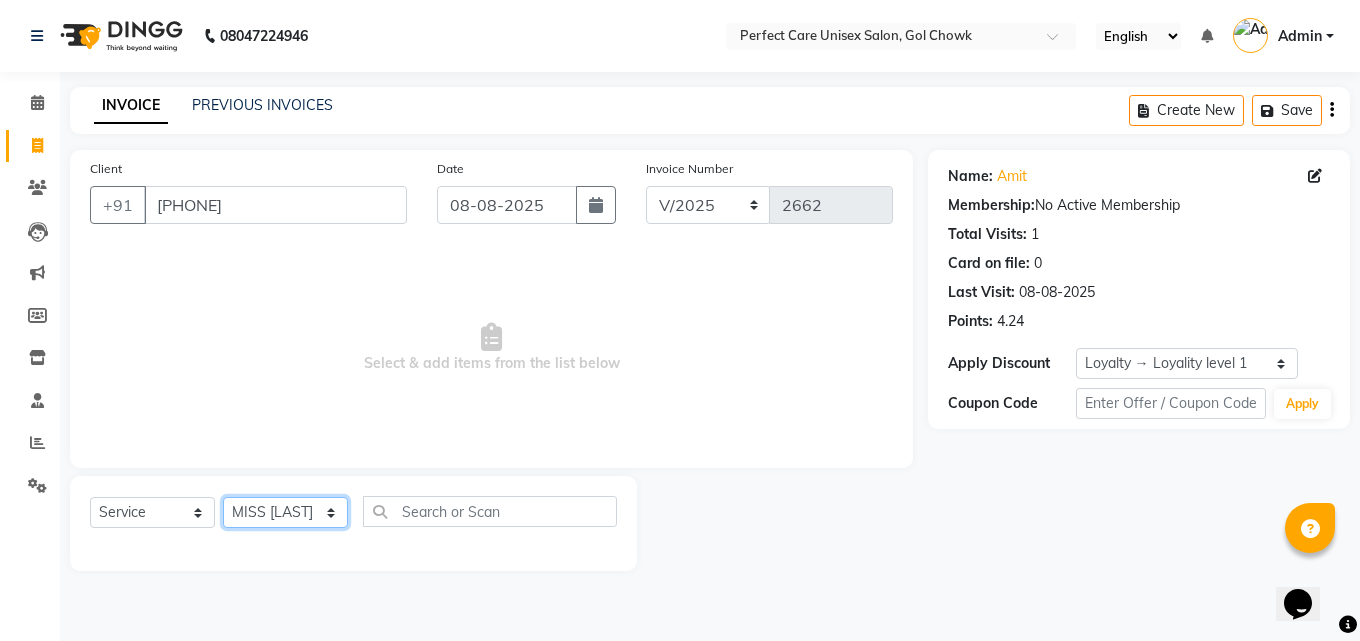 click on "Select Stylist MISS CHANDA MISS KAYNAT MISS KRITIKA  MISS PIHU MISS POOJA MISS.SHRADDHA MISS.SHREYA  MISS SUDHA  MISS. USHA MISS YAMINI mohbat MR. AARIF MR.ANGAD MR. ARBAZ MR. ARUN  MR ARYAN MR. AVINASH MR. FARMAN MR.KARAN MR.KASIM MR. NAUSHAD MR.NAZIM MR. SAM MR.SAMEER MR.VIKASH MR.VISHAL MS RAMCHARAN NONE rashmi" 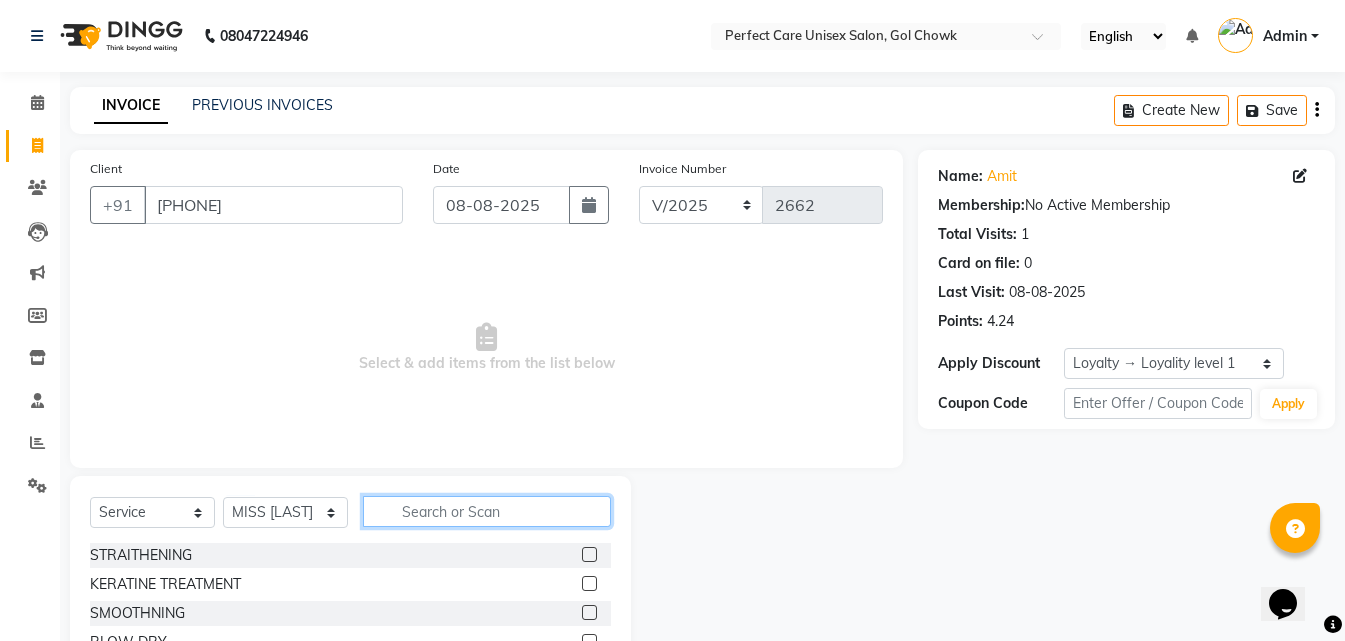 click 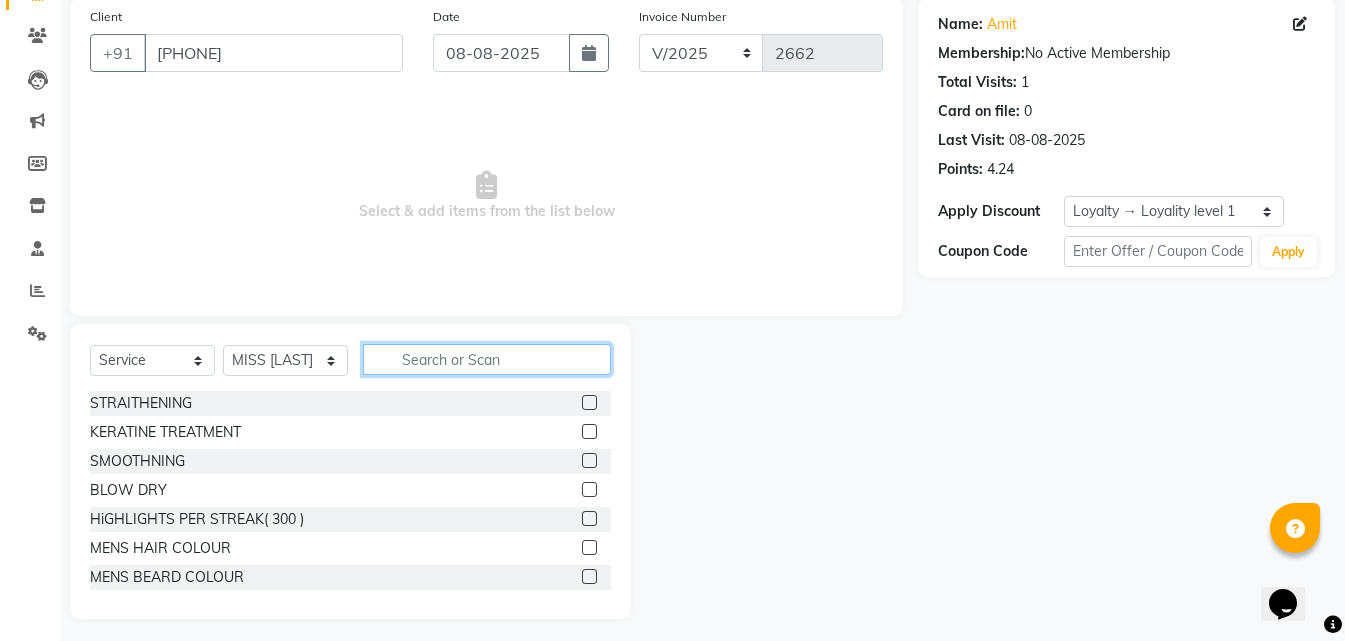 scroll, scrollTop: 160, scrollLeft: 0, axis: vertical 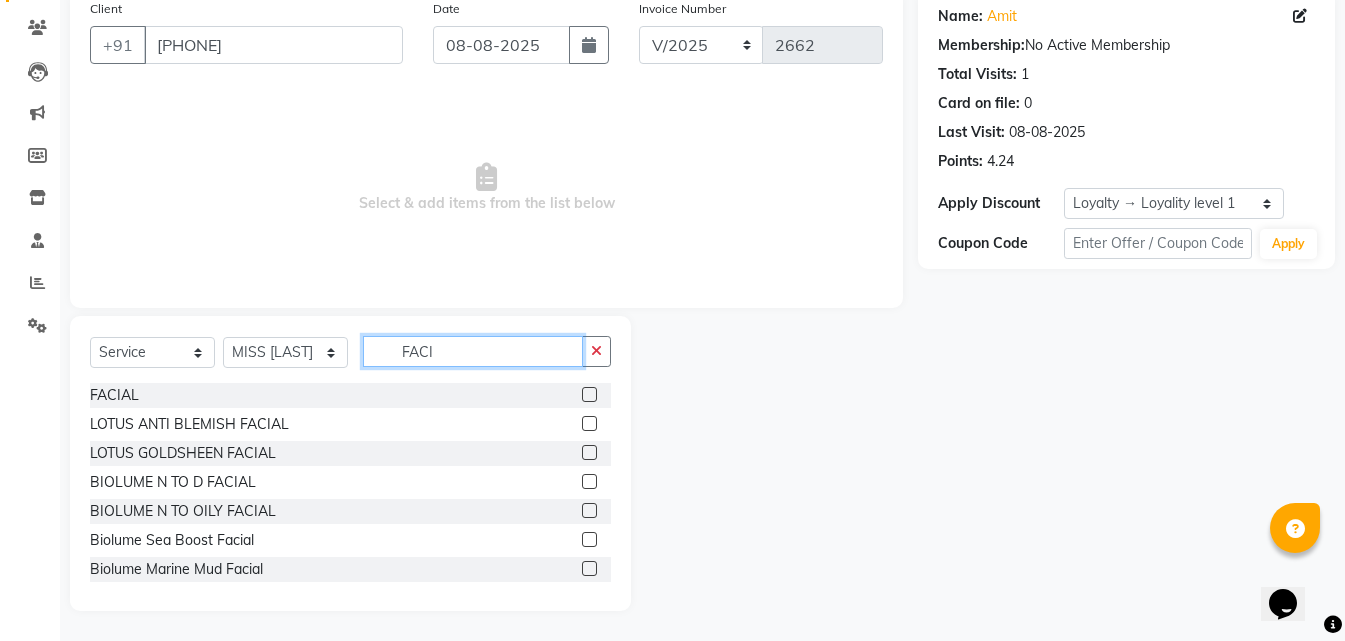 type on "FACI" 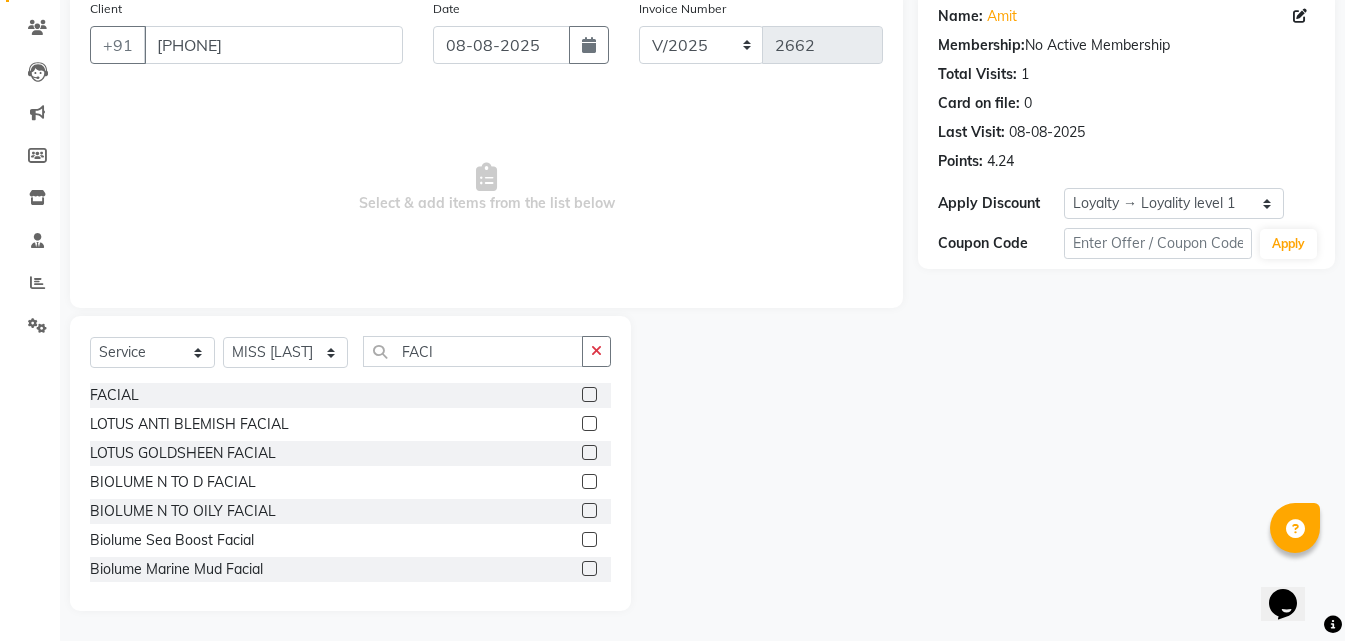 click 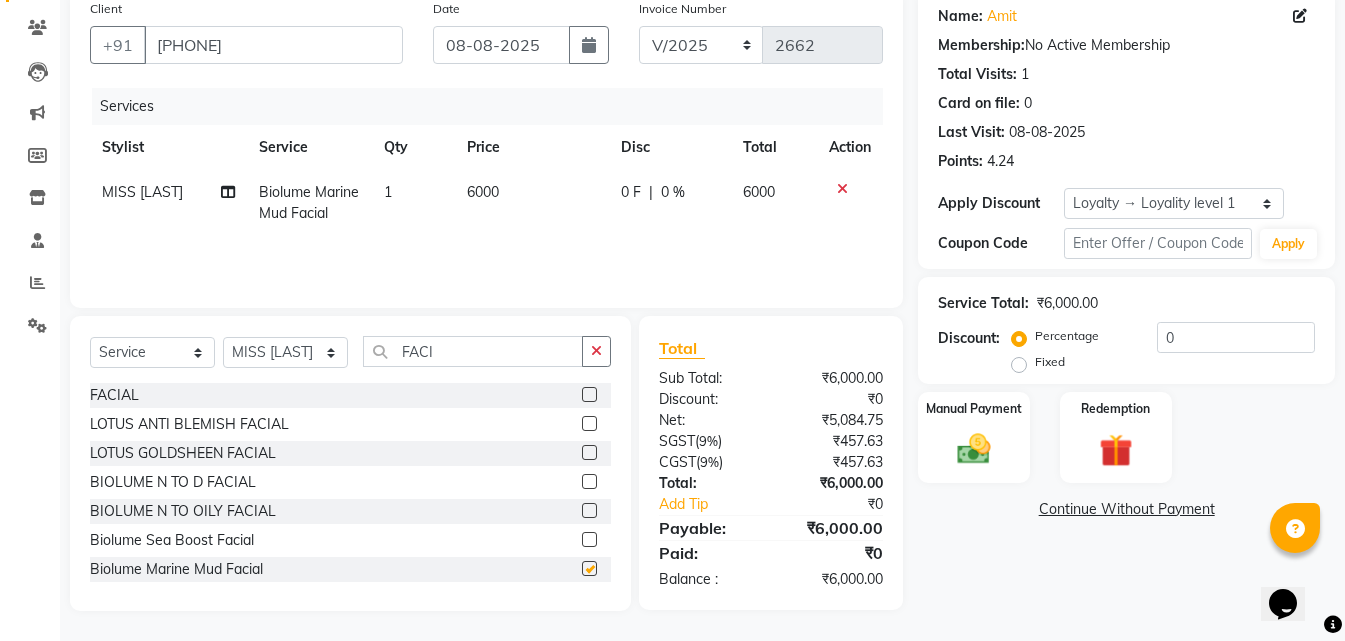 checkbox on "false" 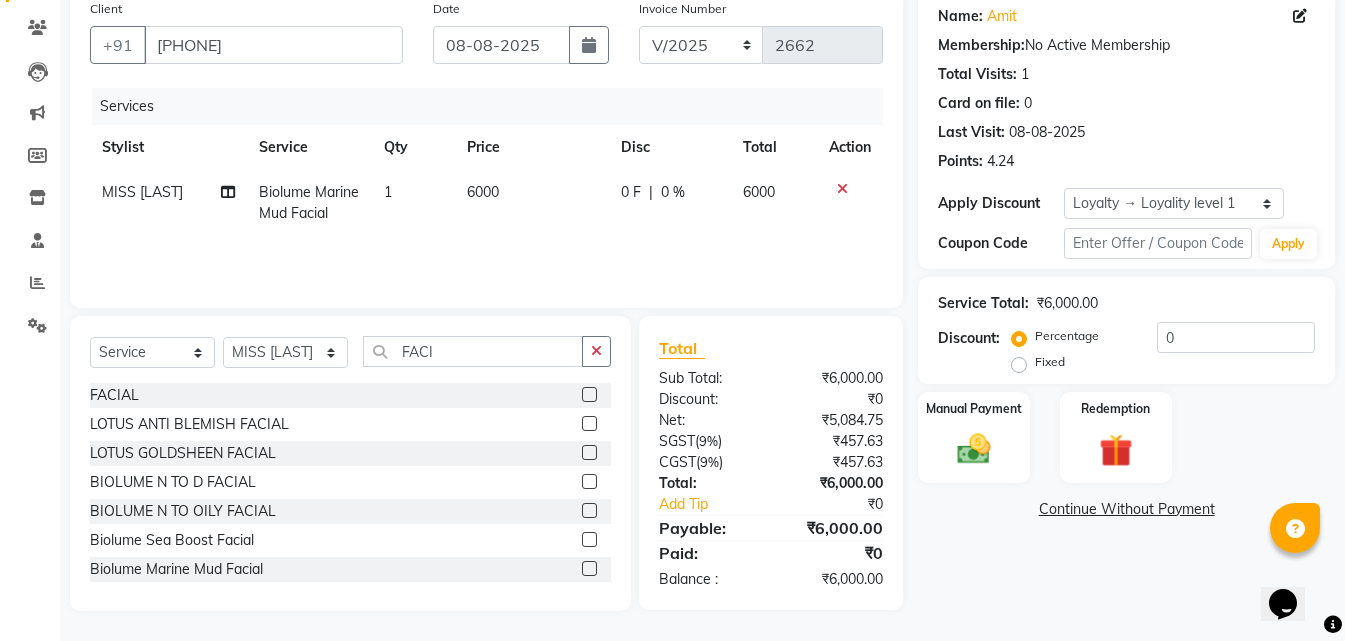 click 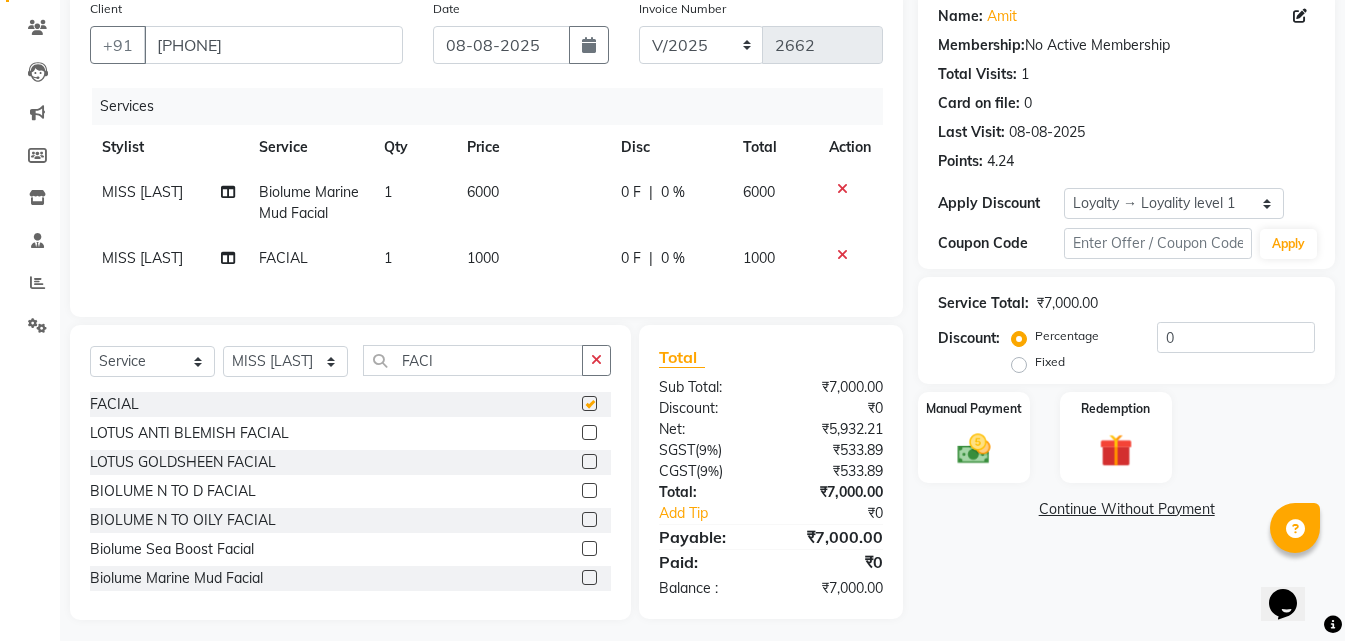 checkbox on "false" 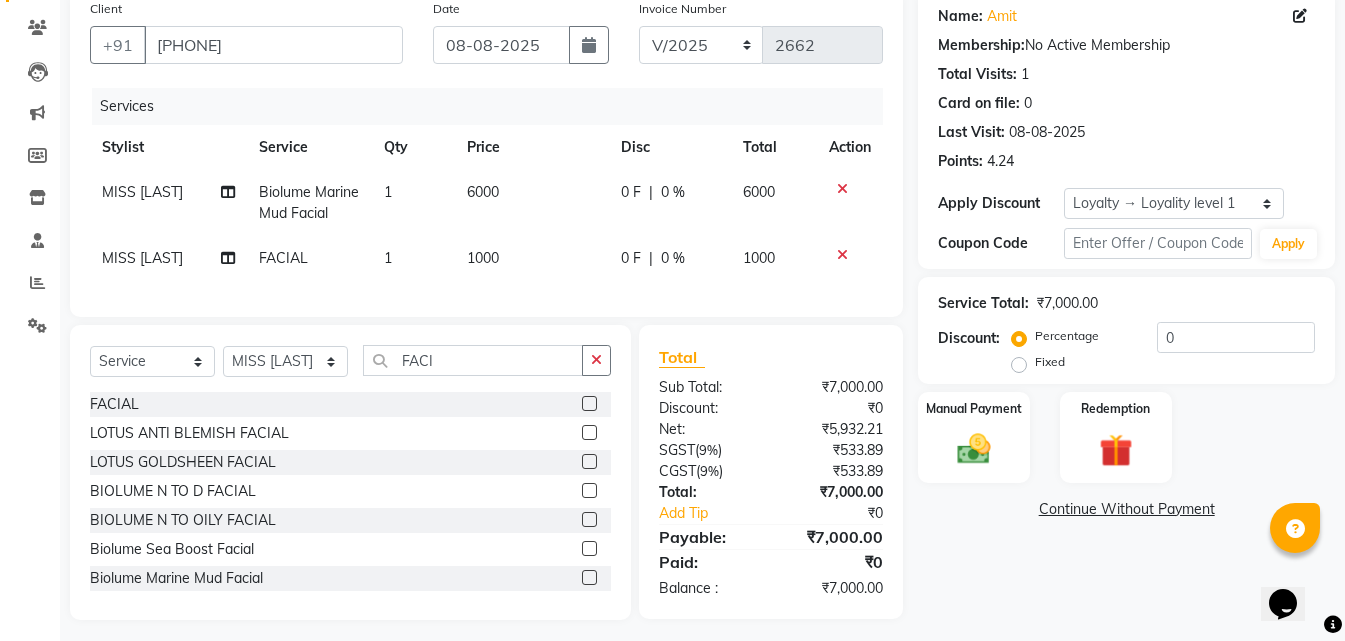 click 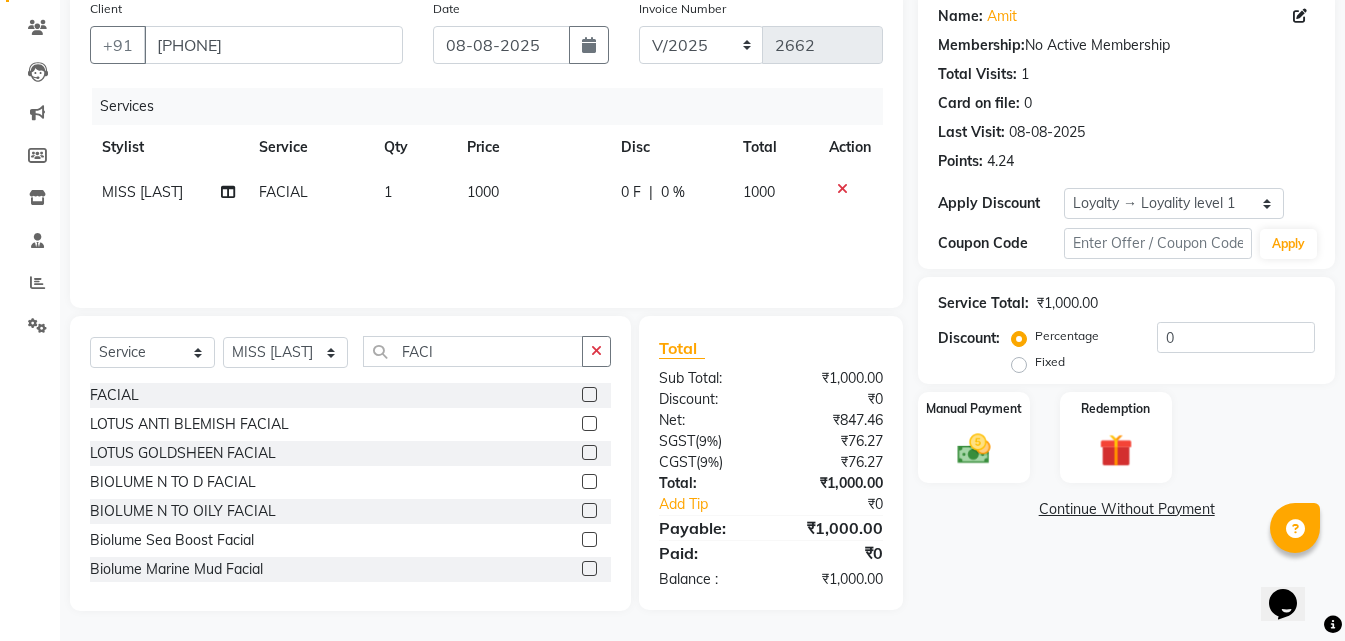 click on "1000" 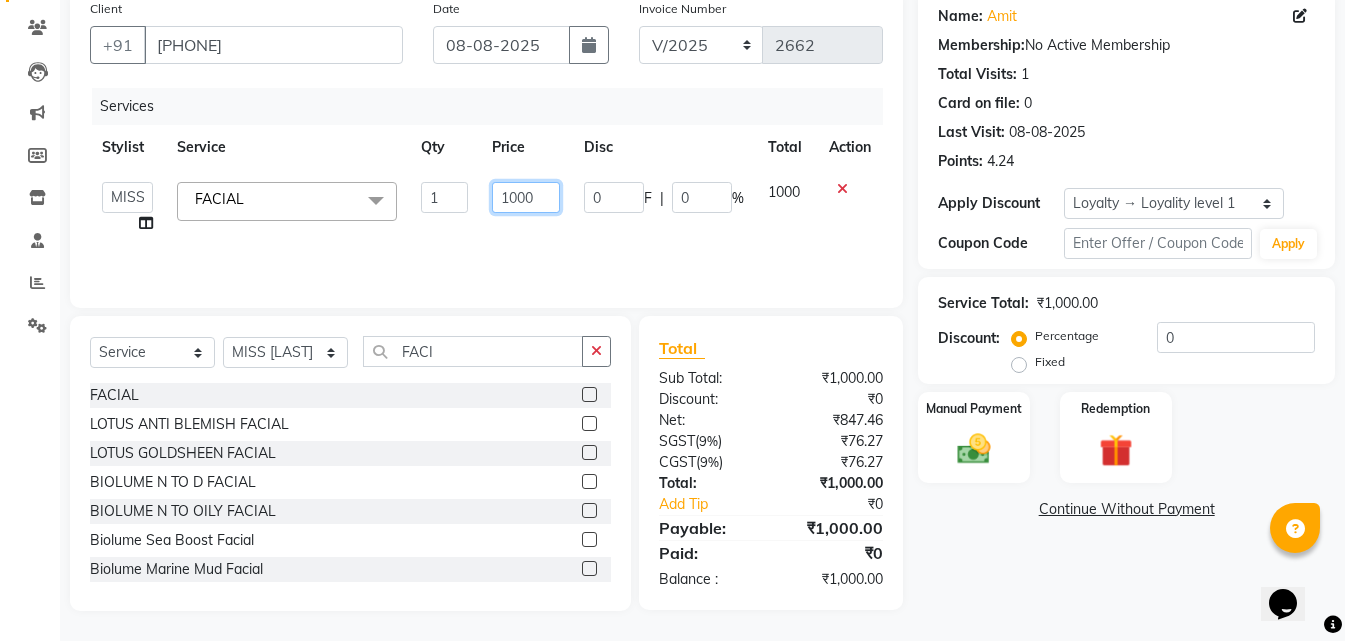 click on "1000" 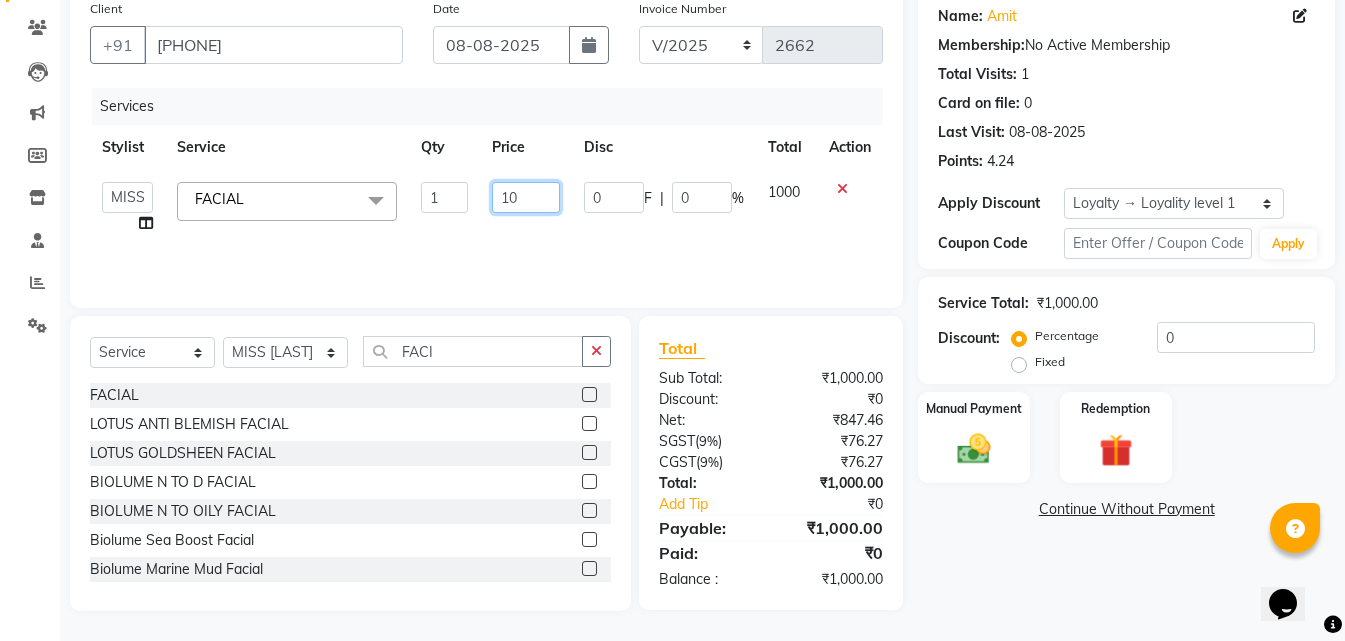type on "1" 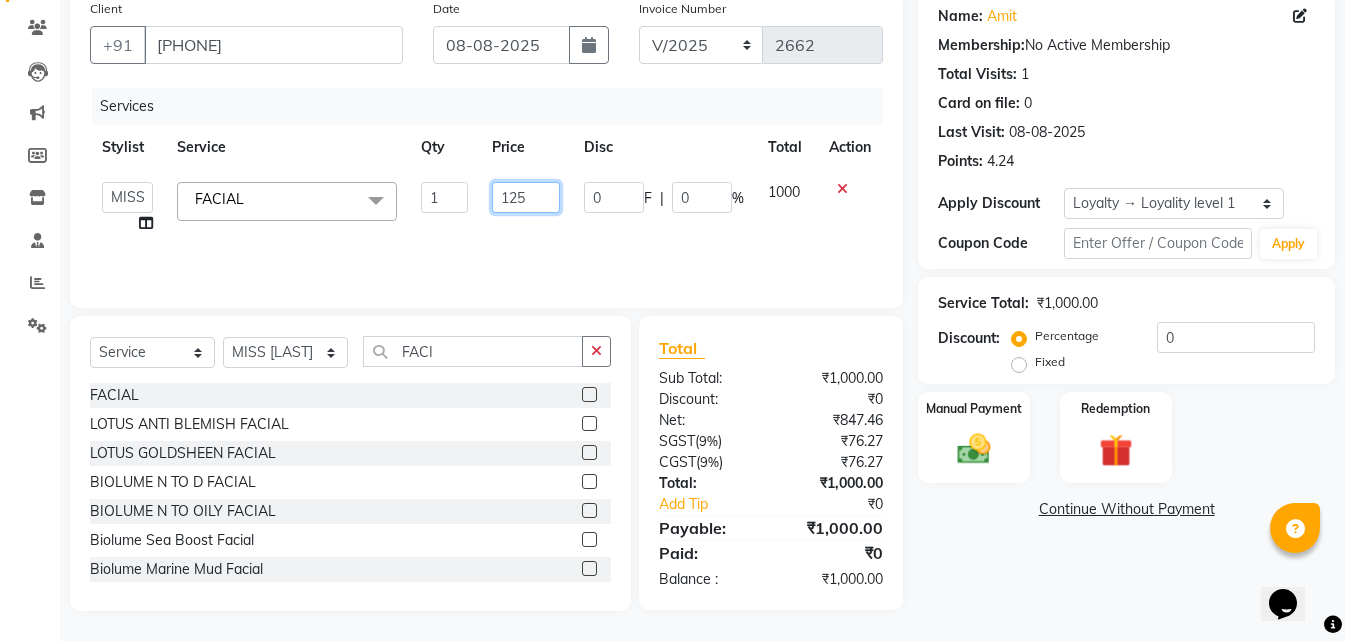 type on "1250" 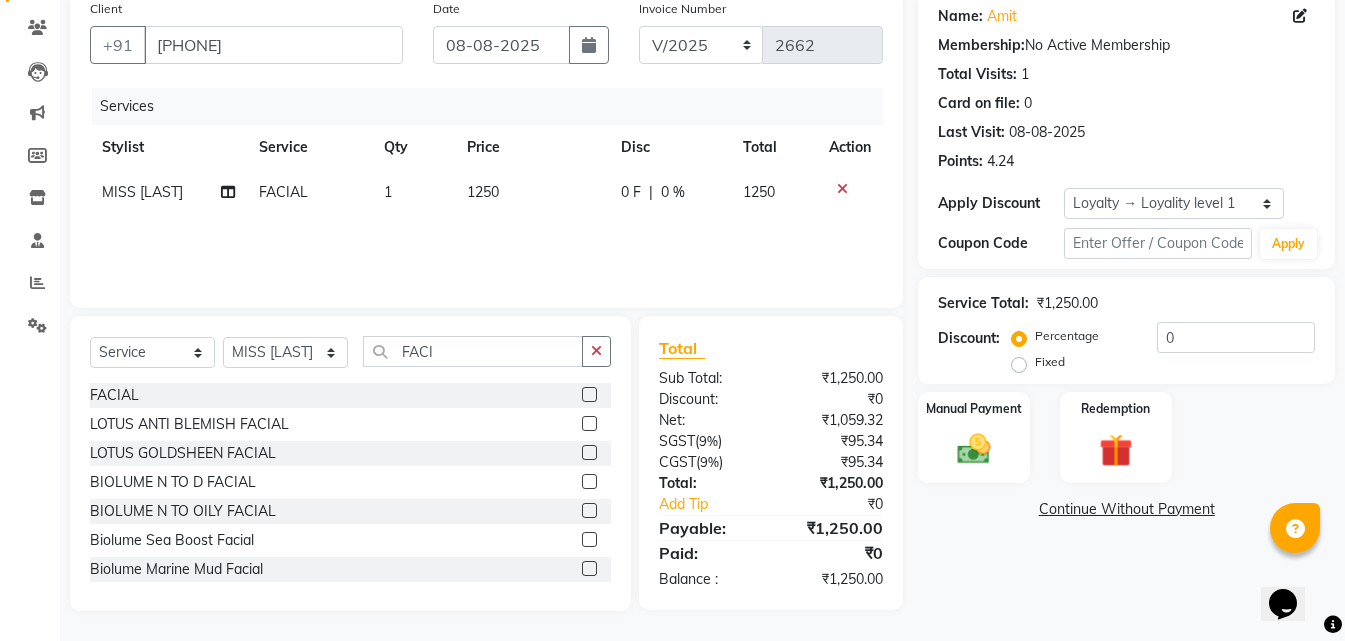 click on "Services Stylist Service Qty Price Disc Total Action MISS [LAST] FACIAL 1 1250 0 F | 0 % 1250" 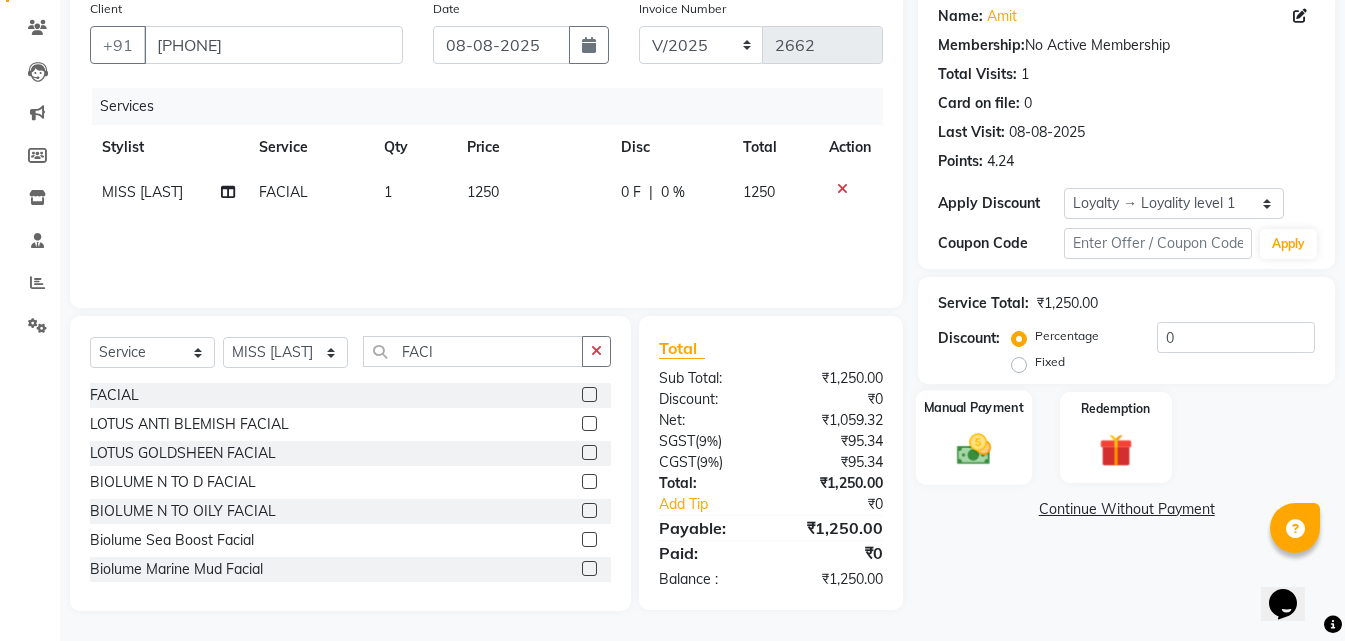 click 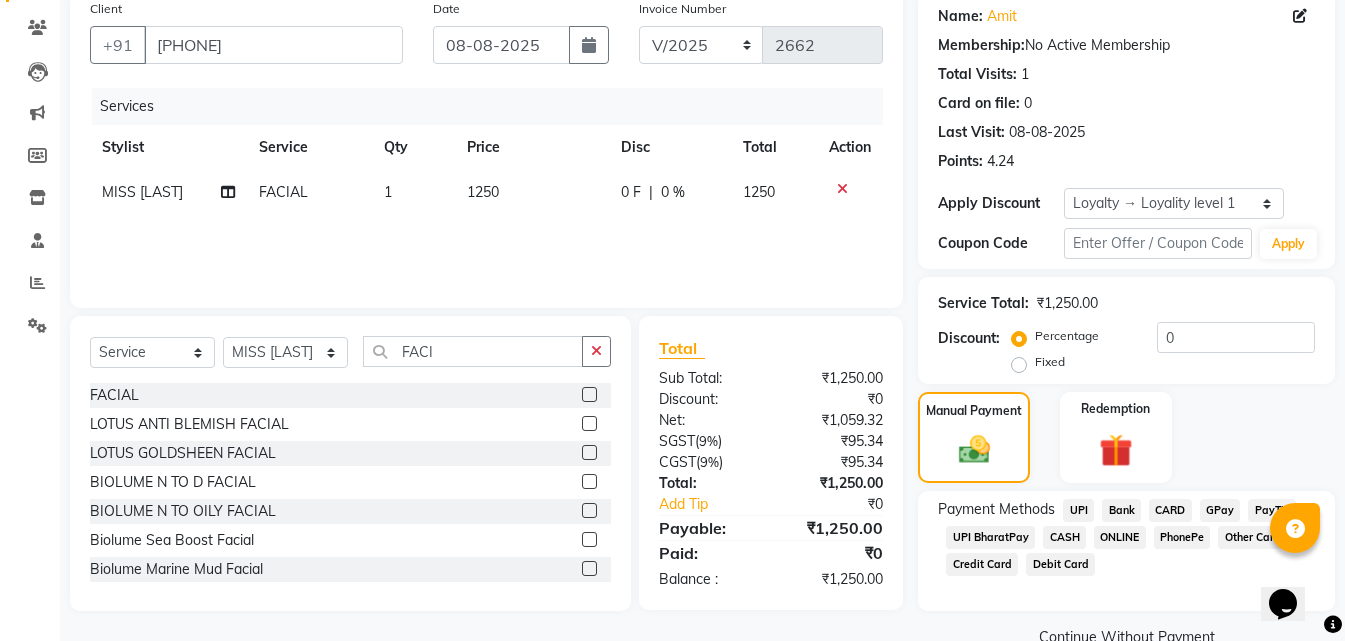 click on "CASH" 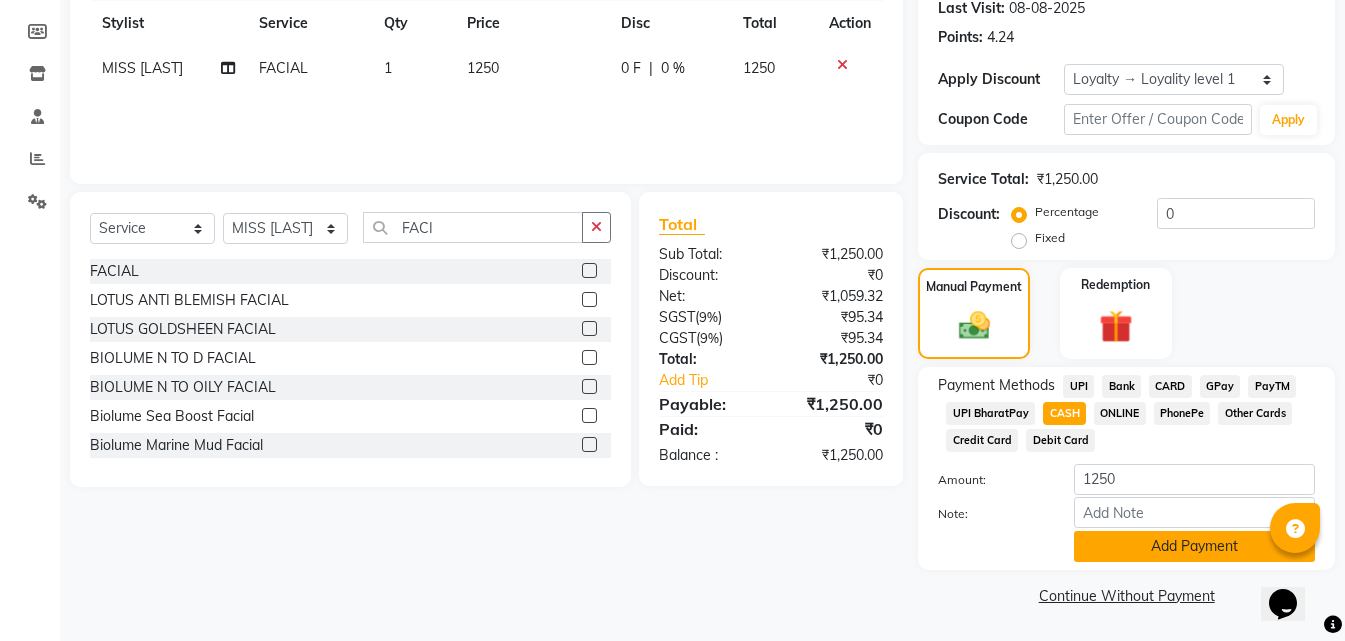 click on "Add Payment" 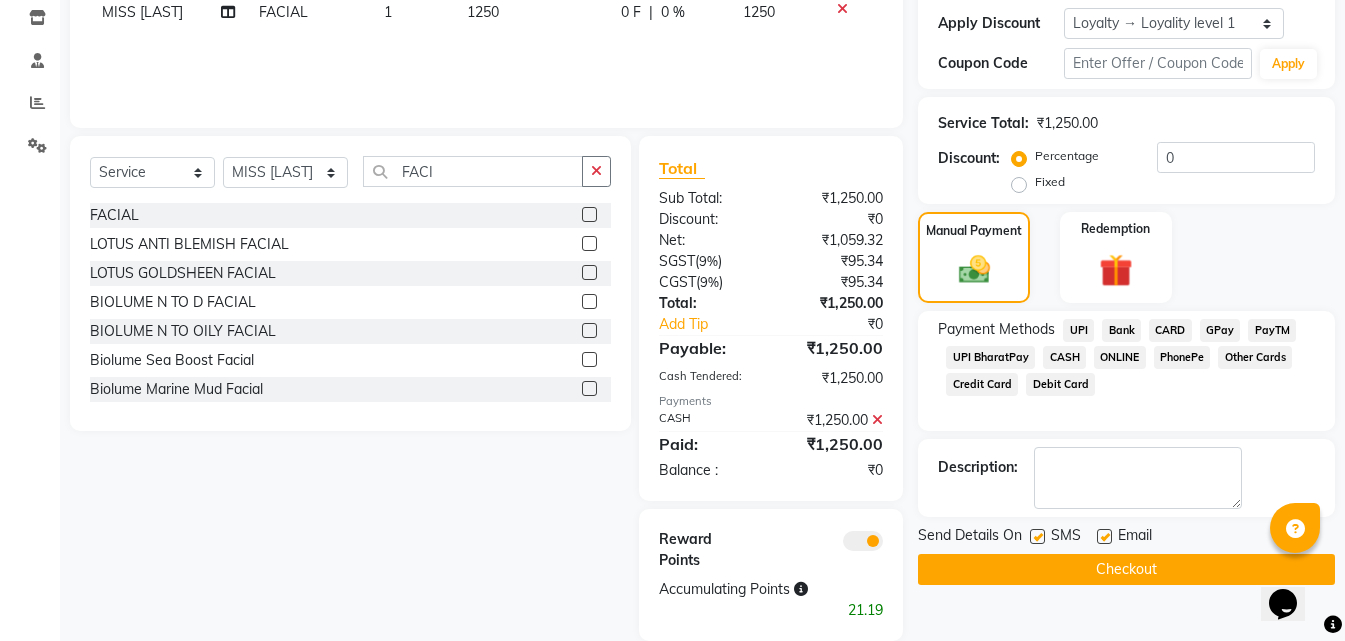 scroll, scrollTop: 370, scrollLeft: 0, axis: vertical 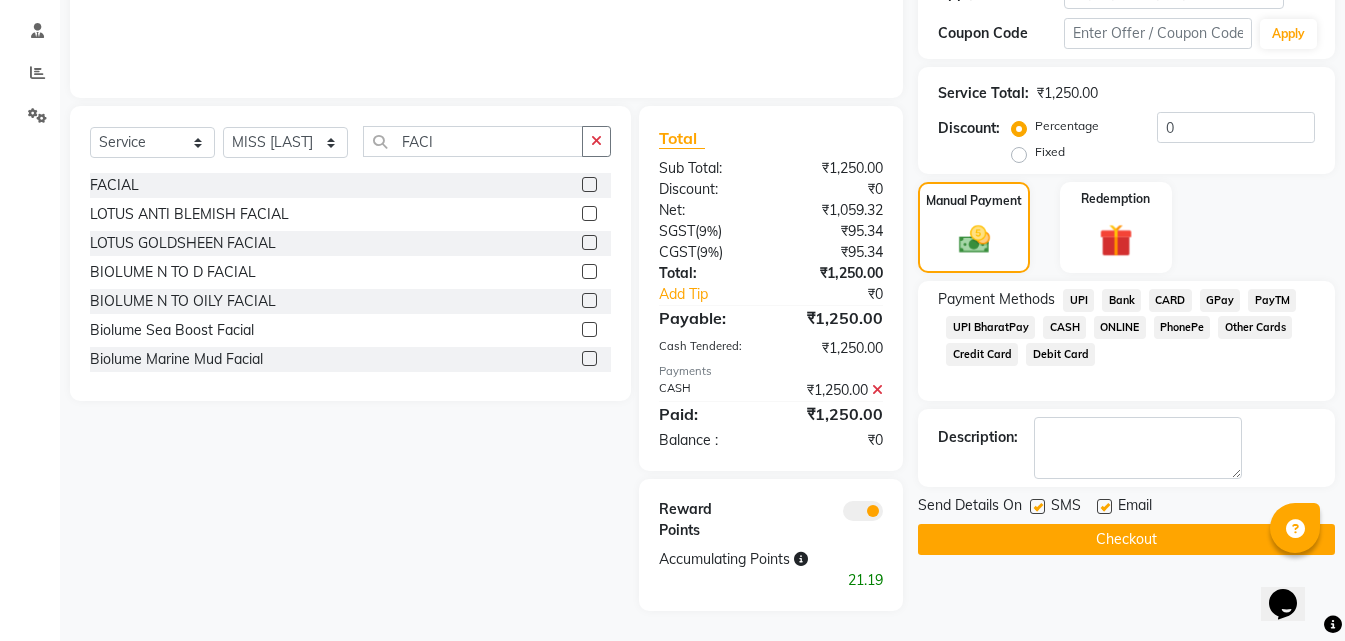 click on "Checkout" 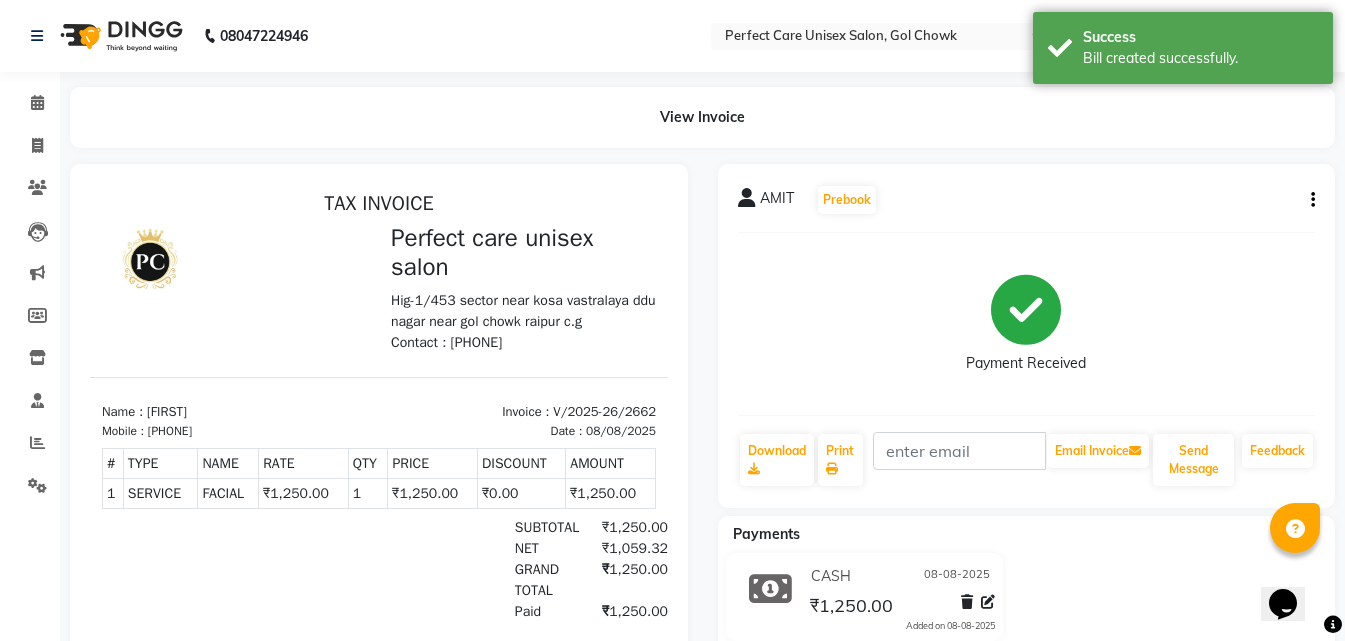 scroll, scrollTop: 0, scrollLeft: 0, axis: both 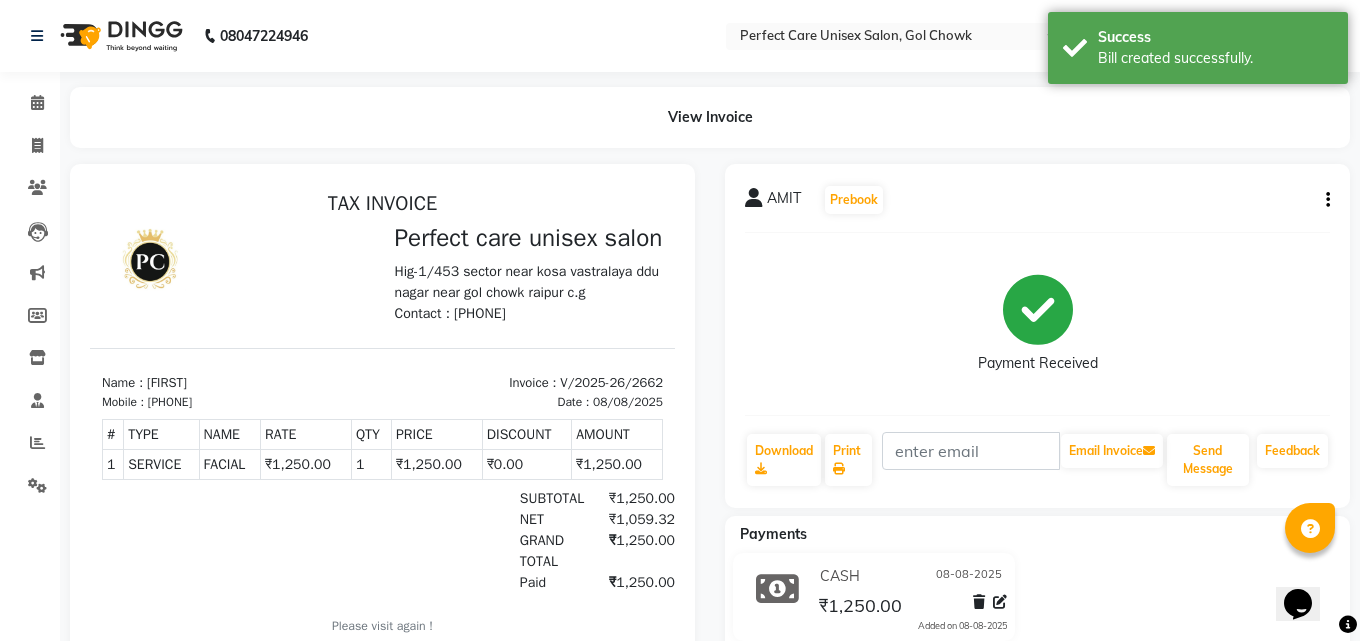select on "service" 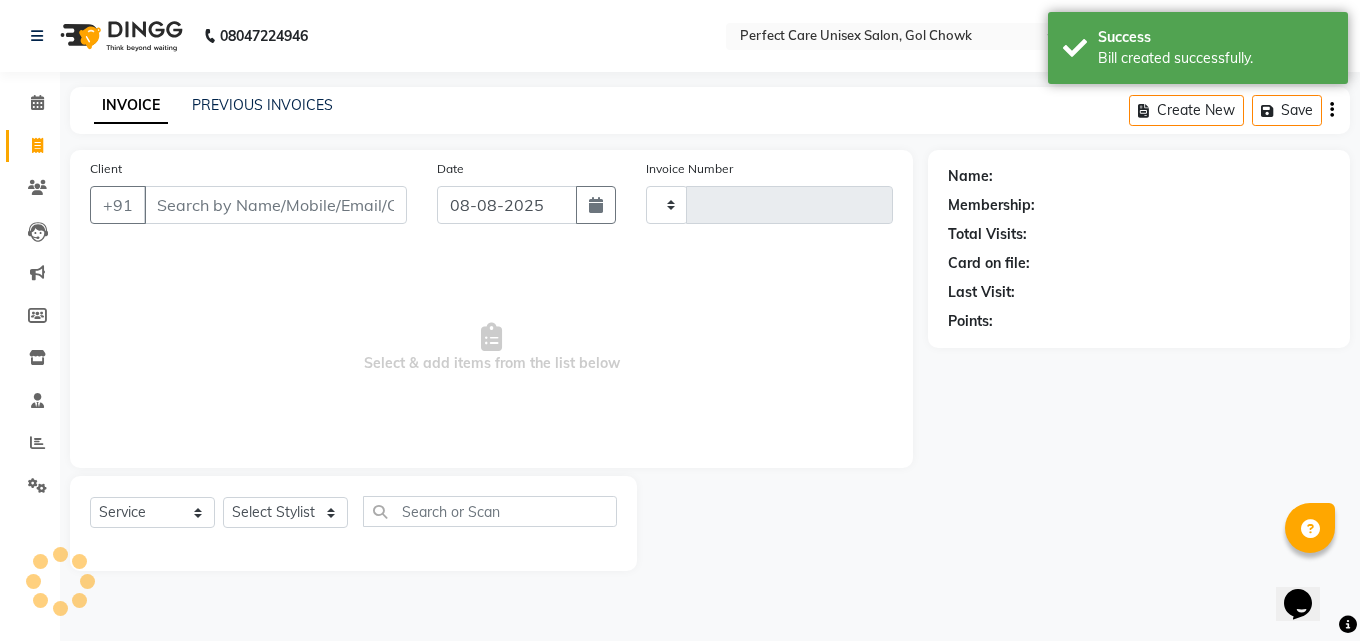 type on "2663" 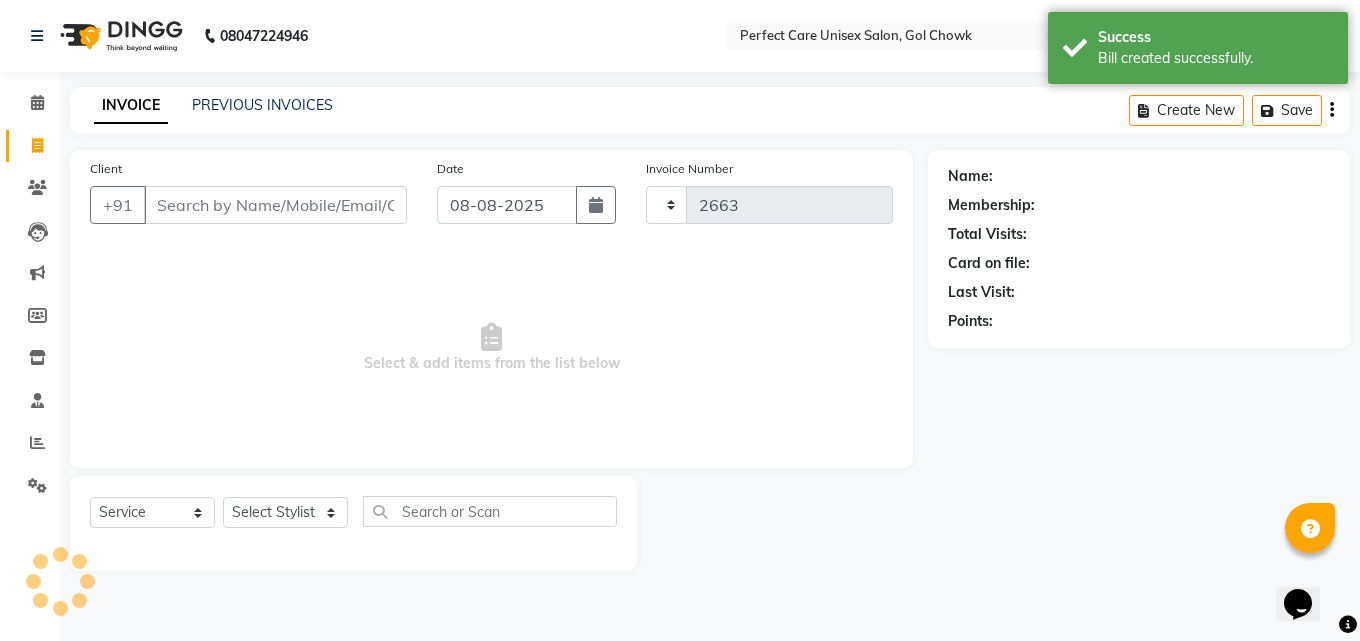 select on "[PHONE]" 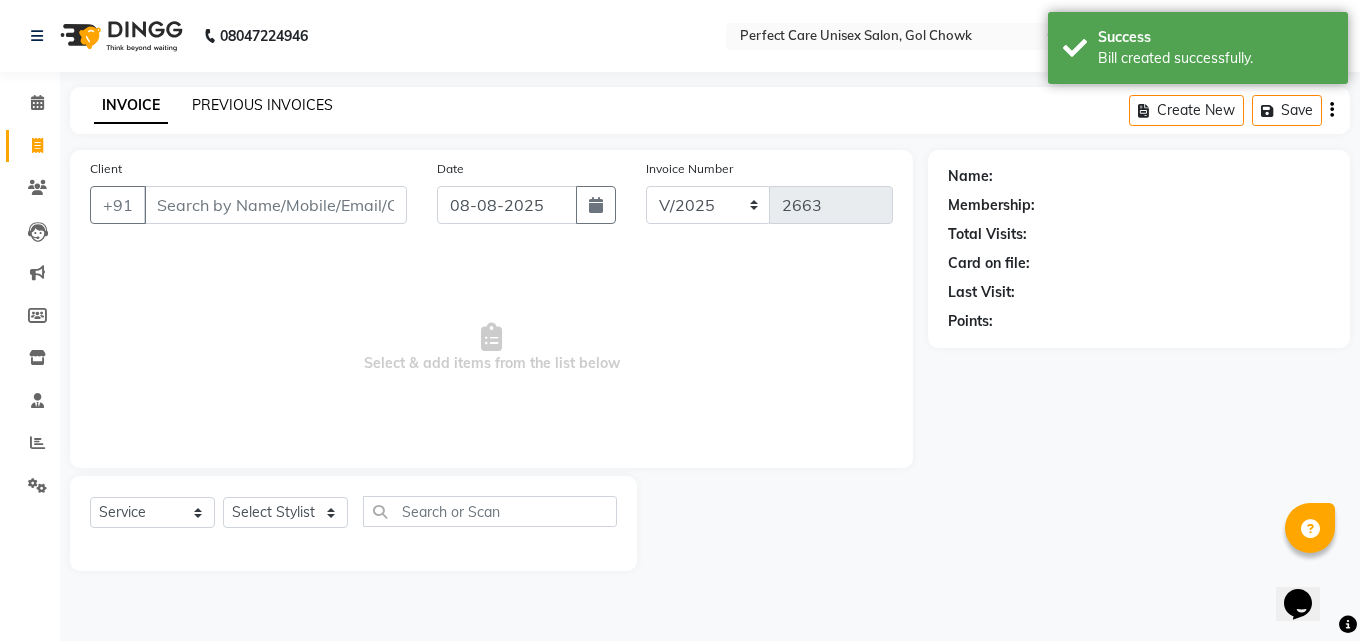 click on "PREVIOUS INVOICES" 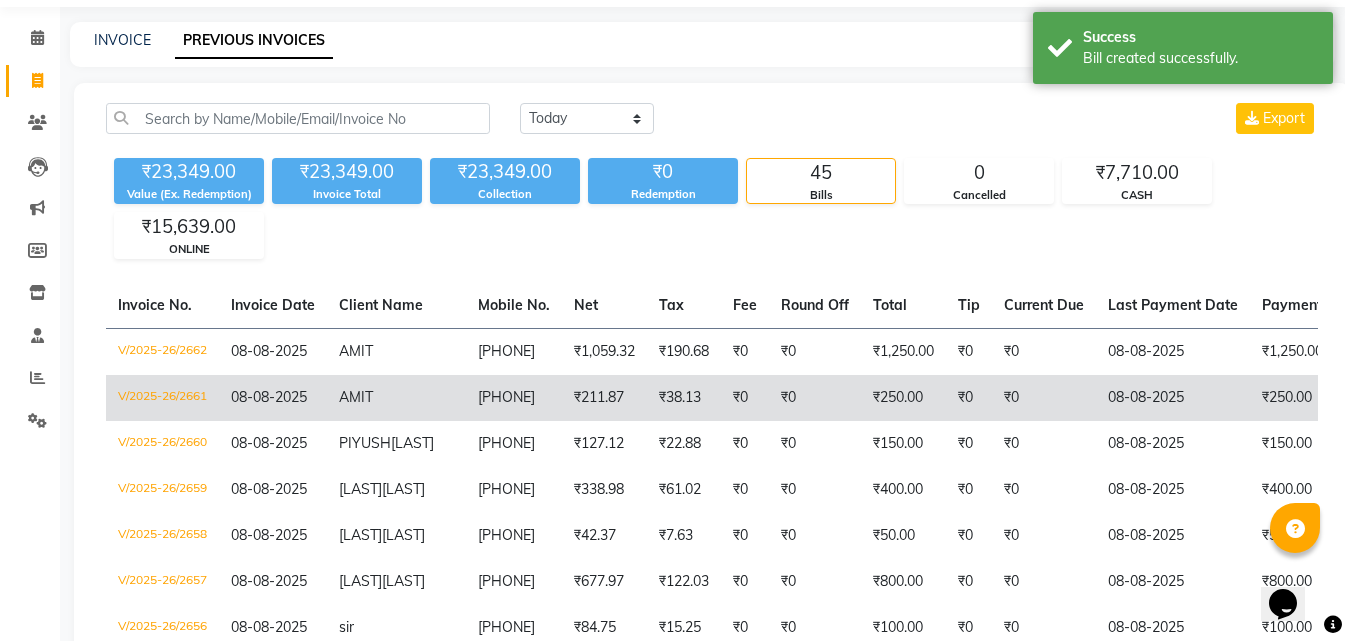 scroll, scrollTop: 100, scrollLeft: 0, axis: vertical 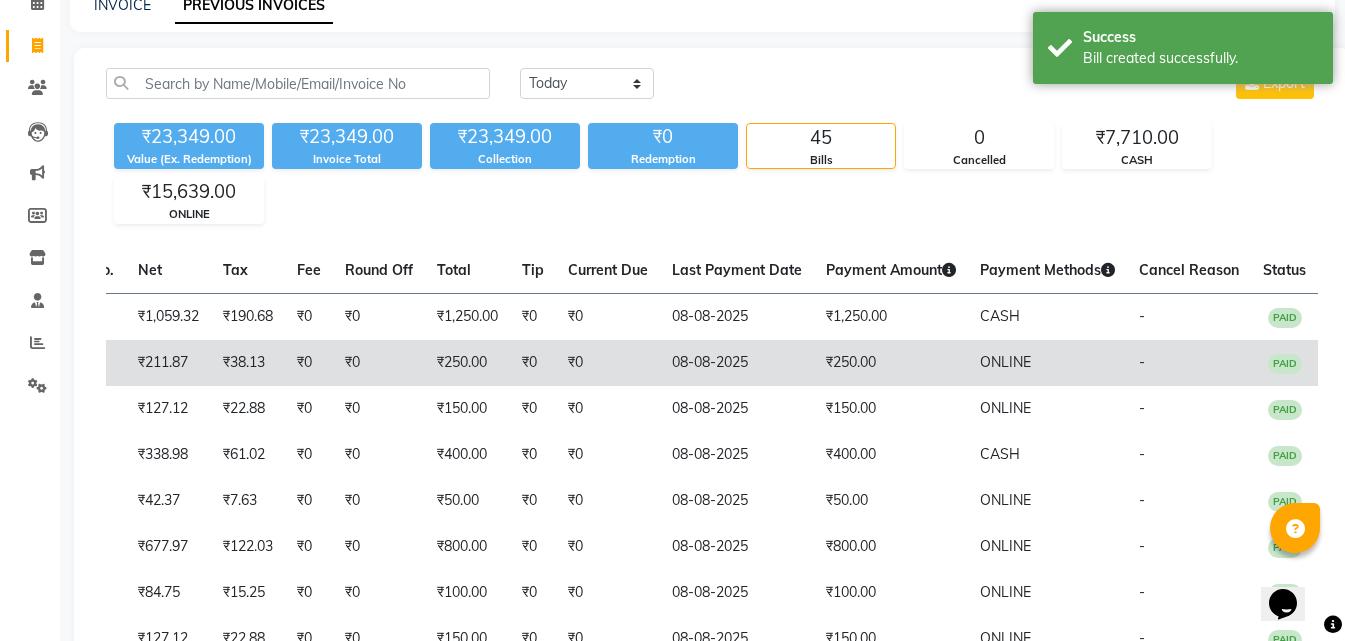 drag, startPoint x: 506, startPoint y: 349, endPoint x: 690, endPoint y: 359, distance: 184.27155 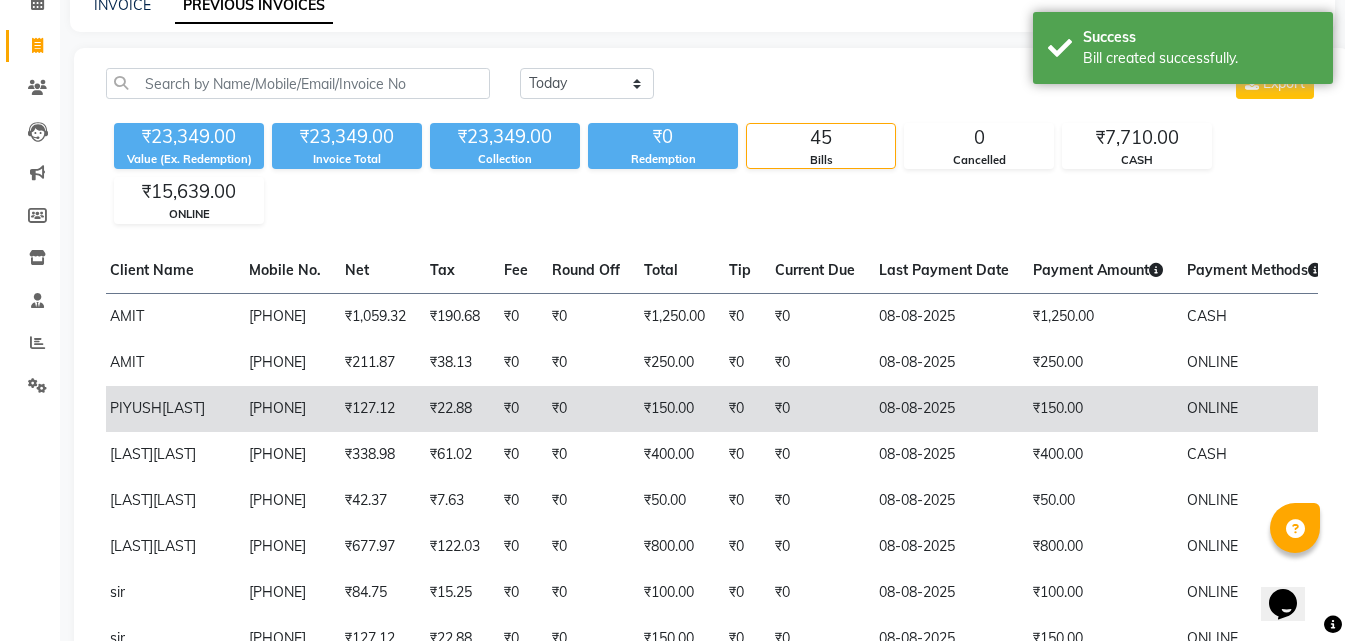 scroll, scrollTop: 0, scrollLeft: 0, axis: both 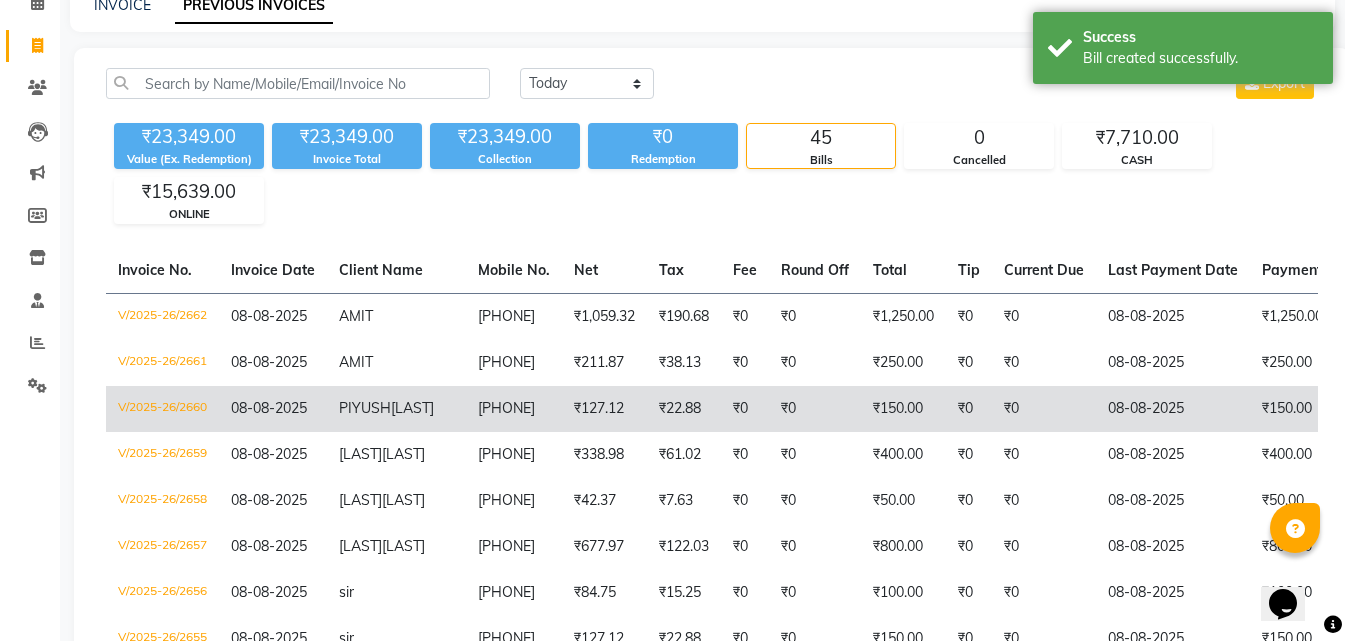 drag, startPoint x: 520, startPoint y: 389, endPoint x: 341, endPoint y: 395, distance: 179.10052 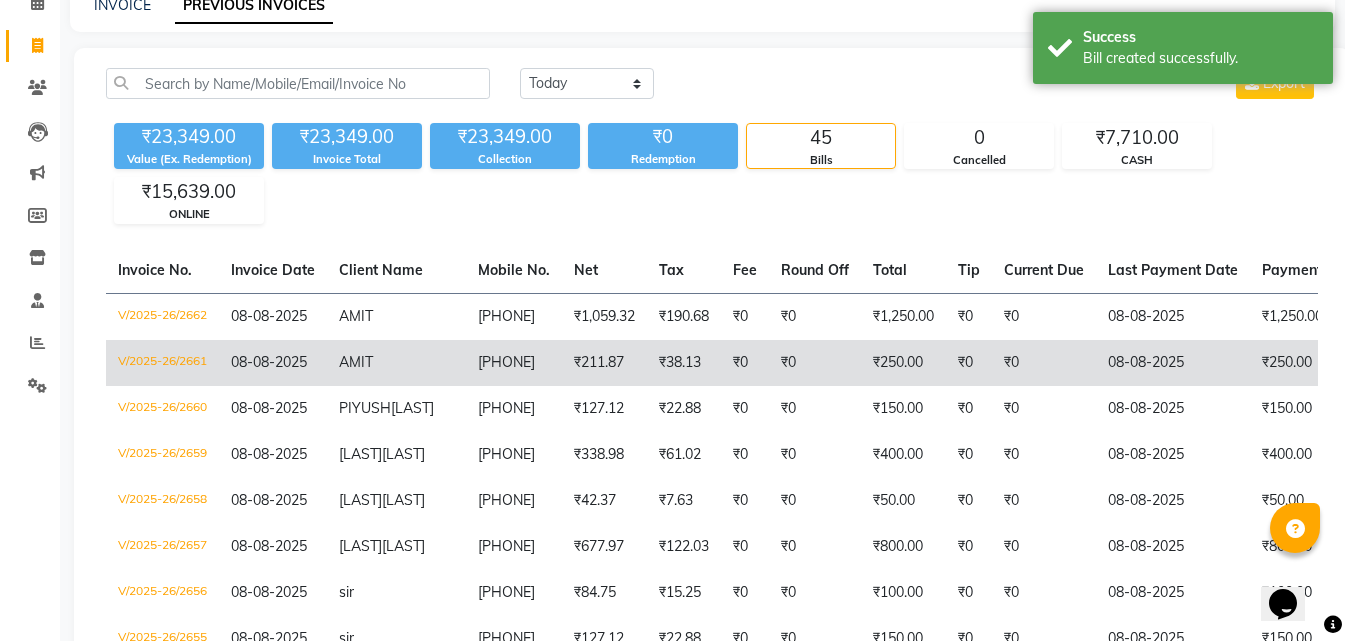 click on "V/2025-26/2661" 